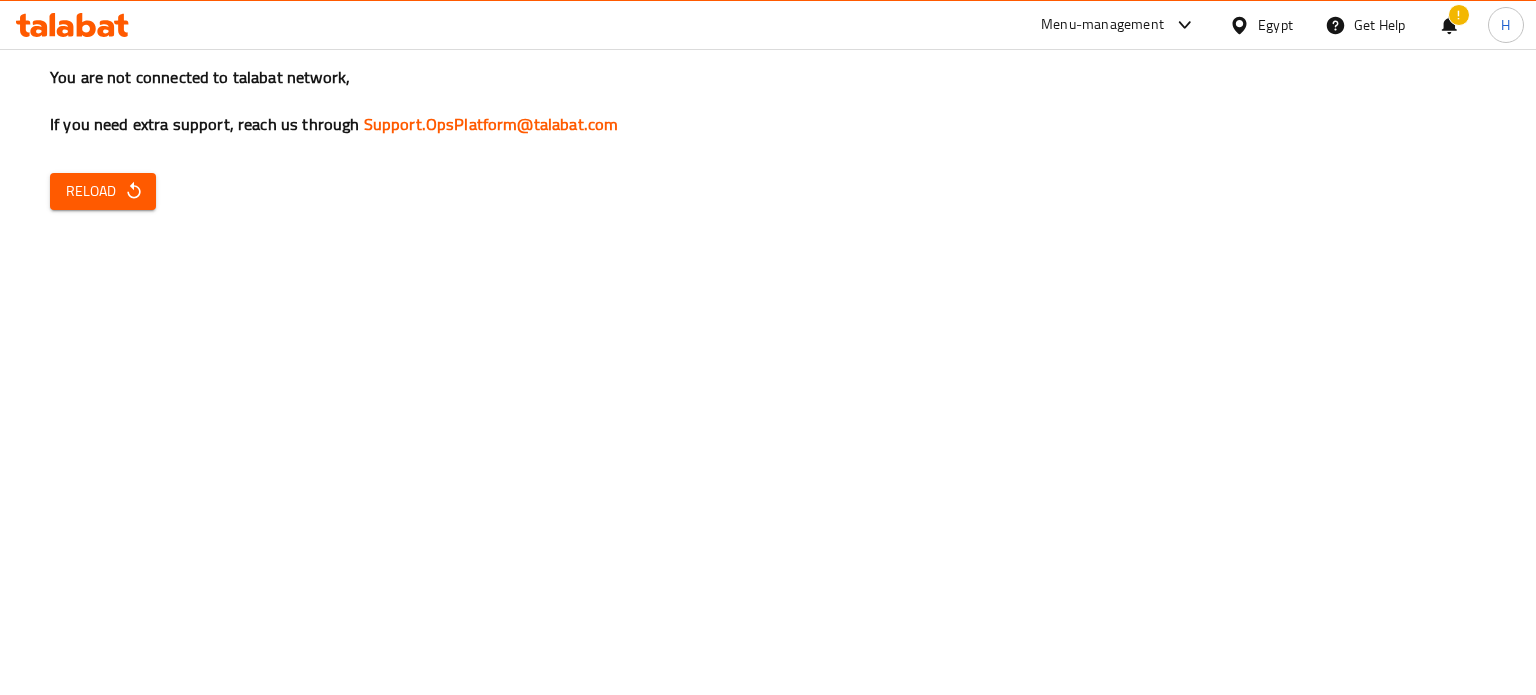 scroll, scrollTop: 0, scrollLeft: 0, axis: both 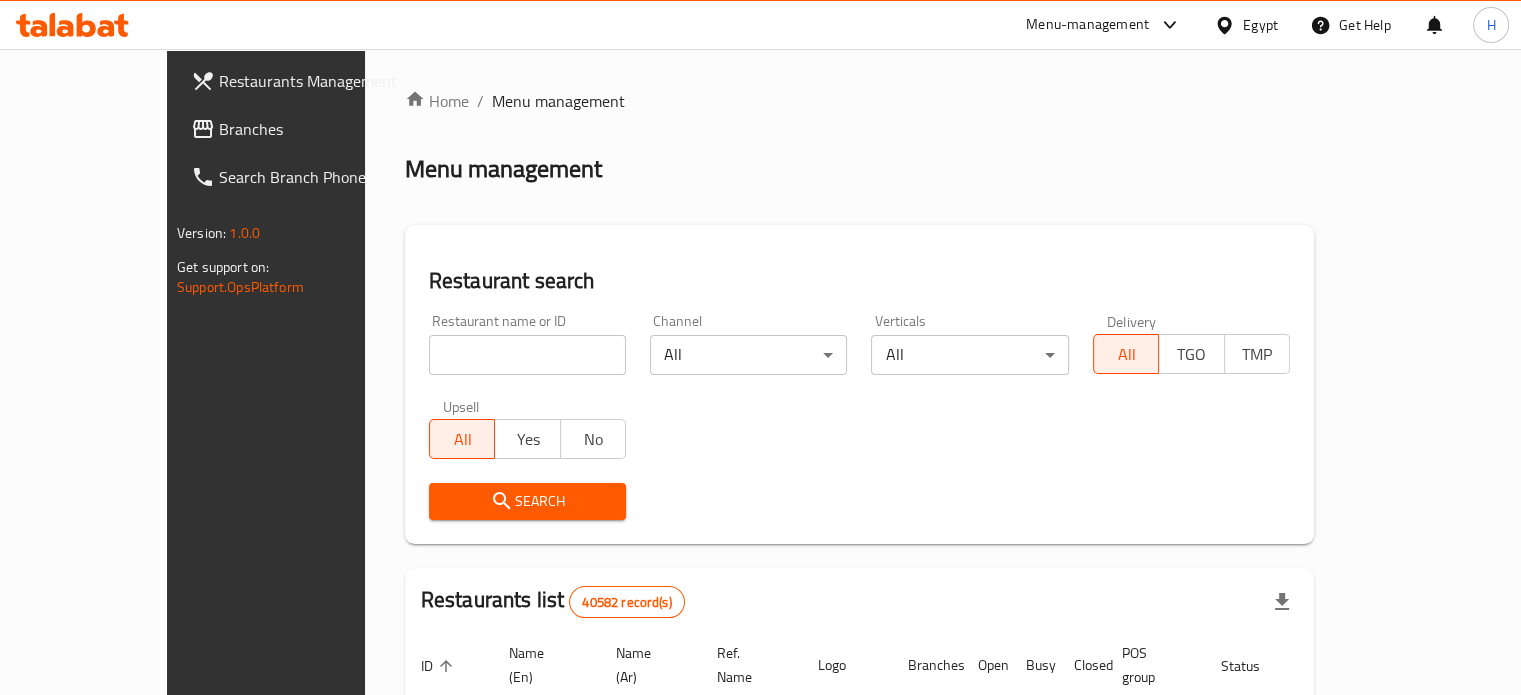 click at bounding box center (527, 355) 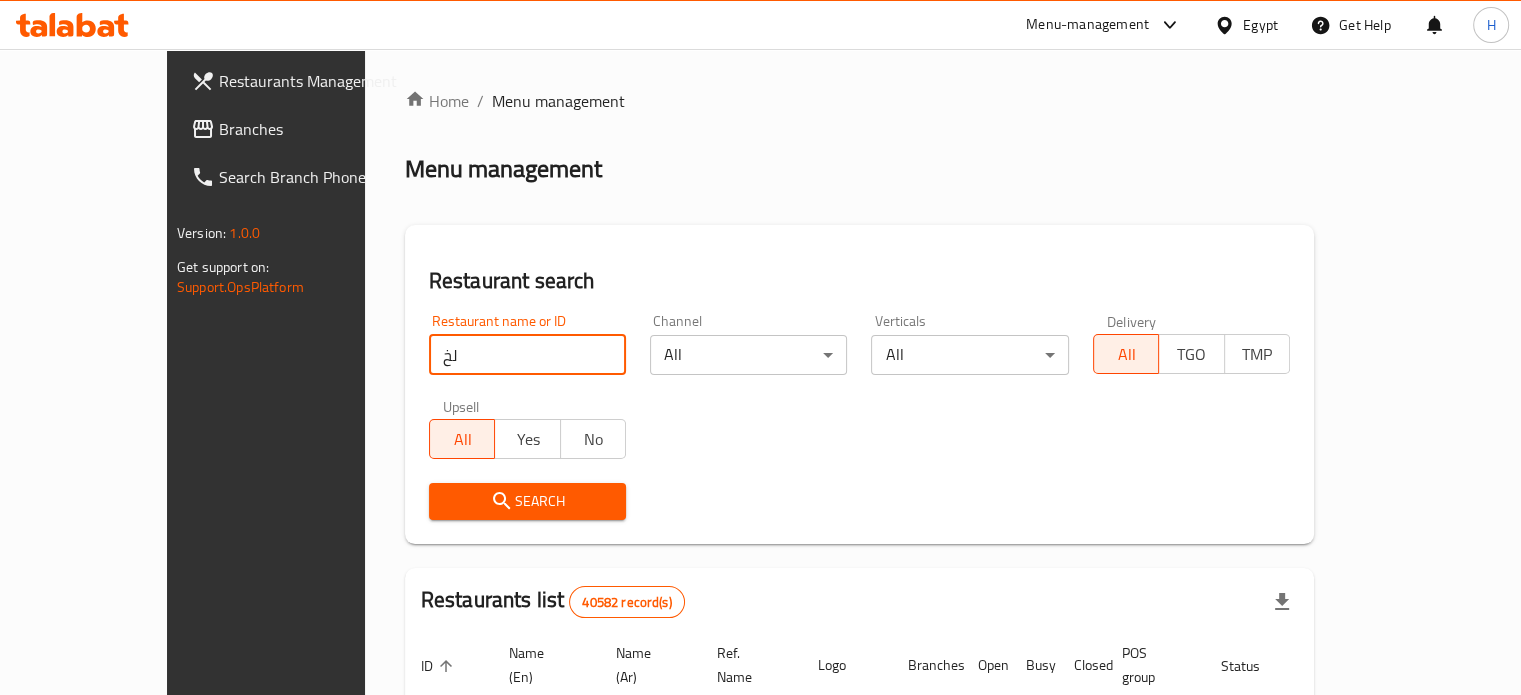 type on "ل" 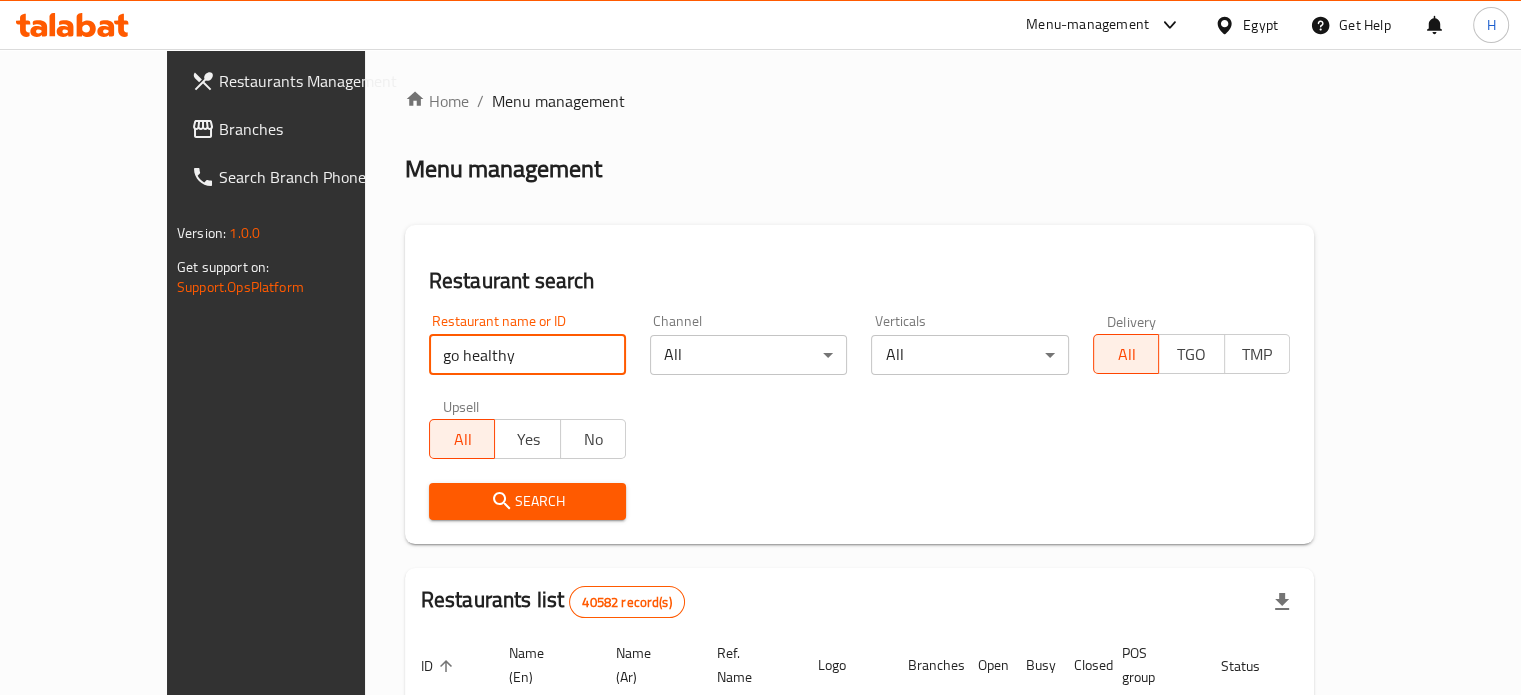 type on "go healthy" 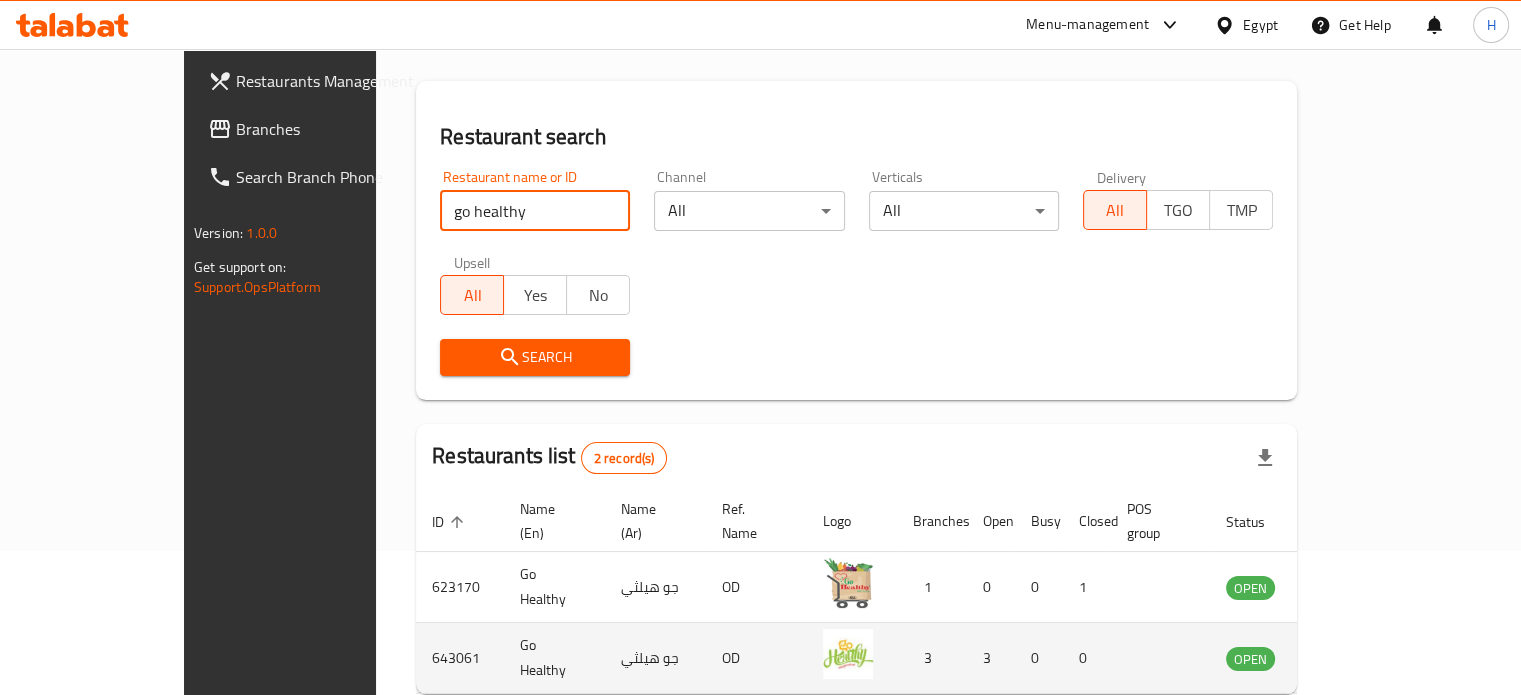 scroll, scrollTop: 227, scrollLeft: 0, axis: vertical 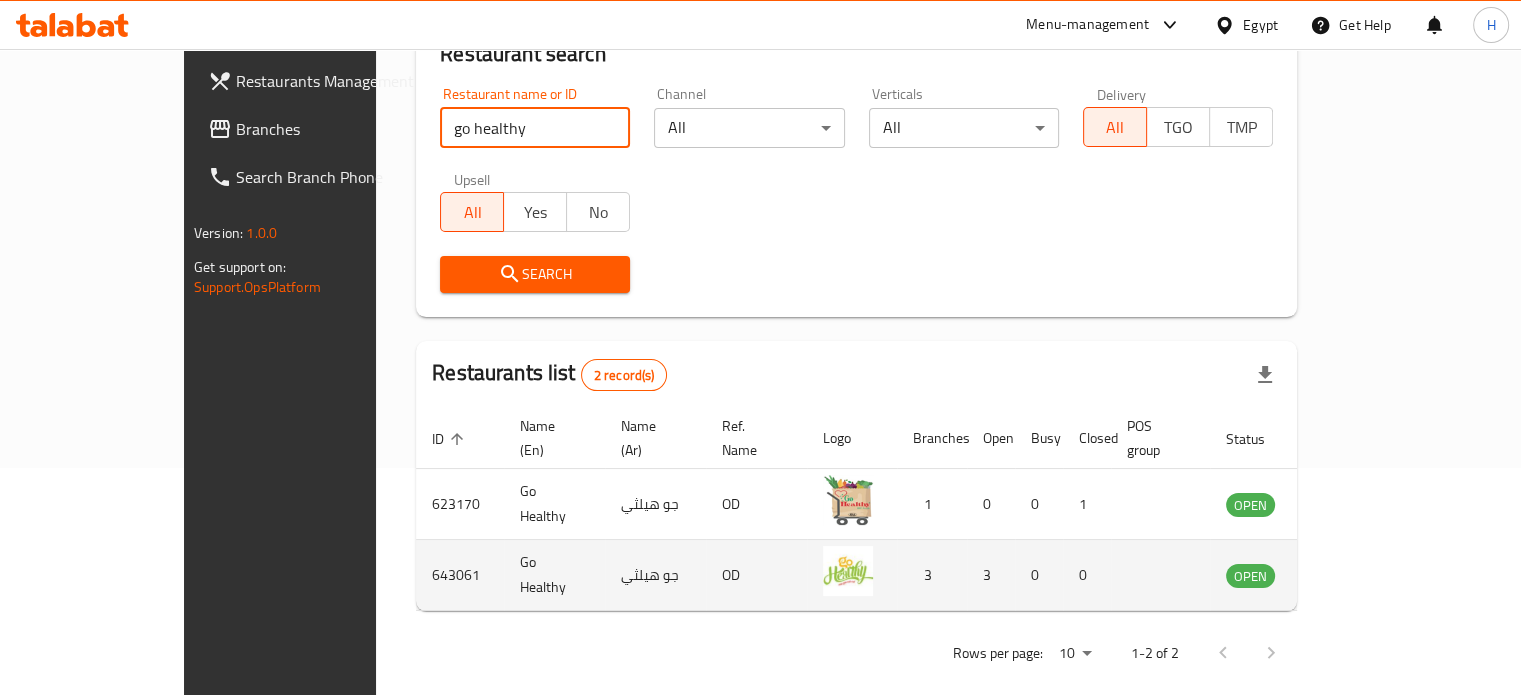 click 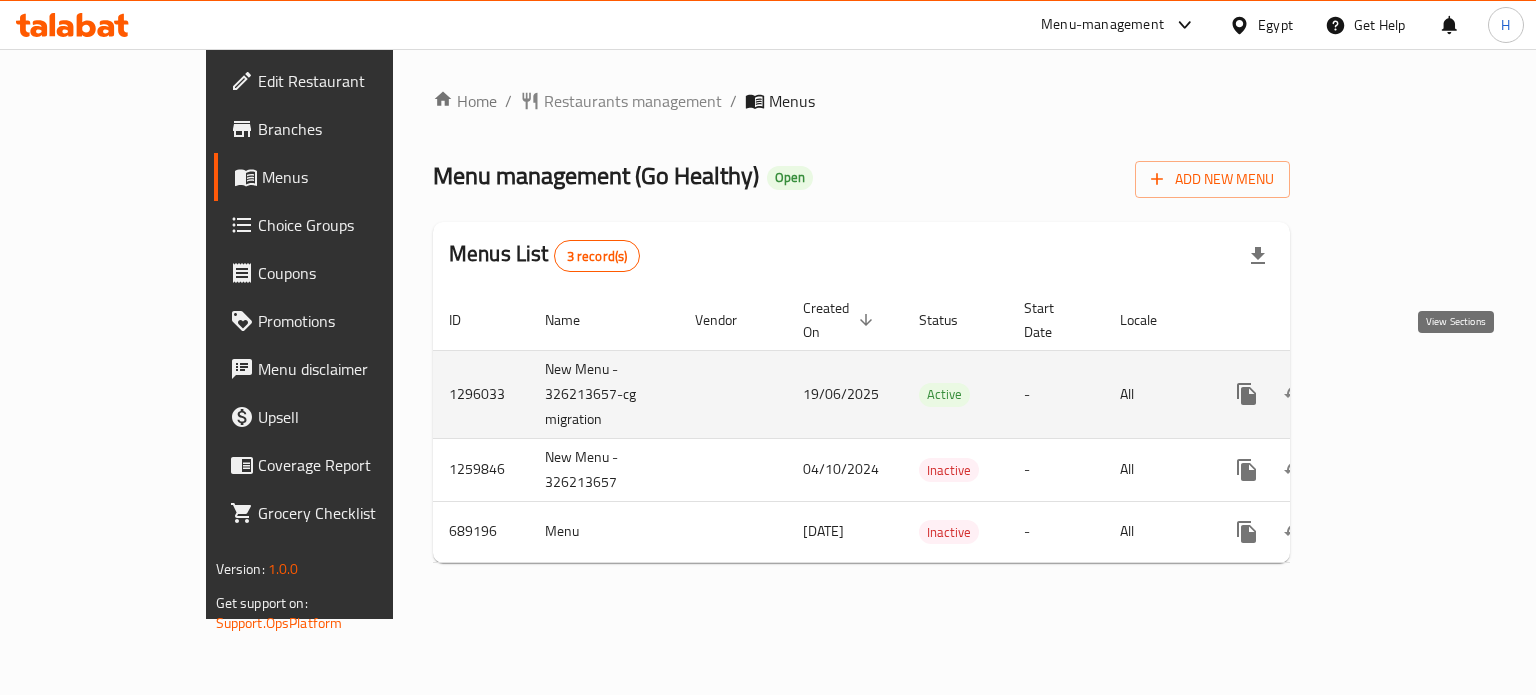 click 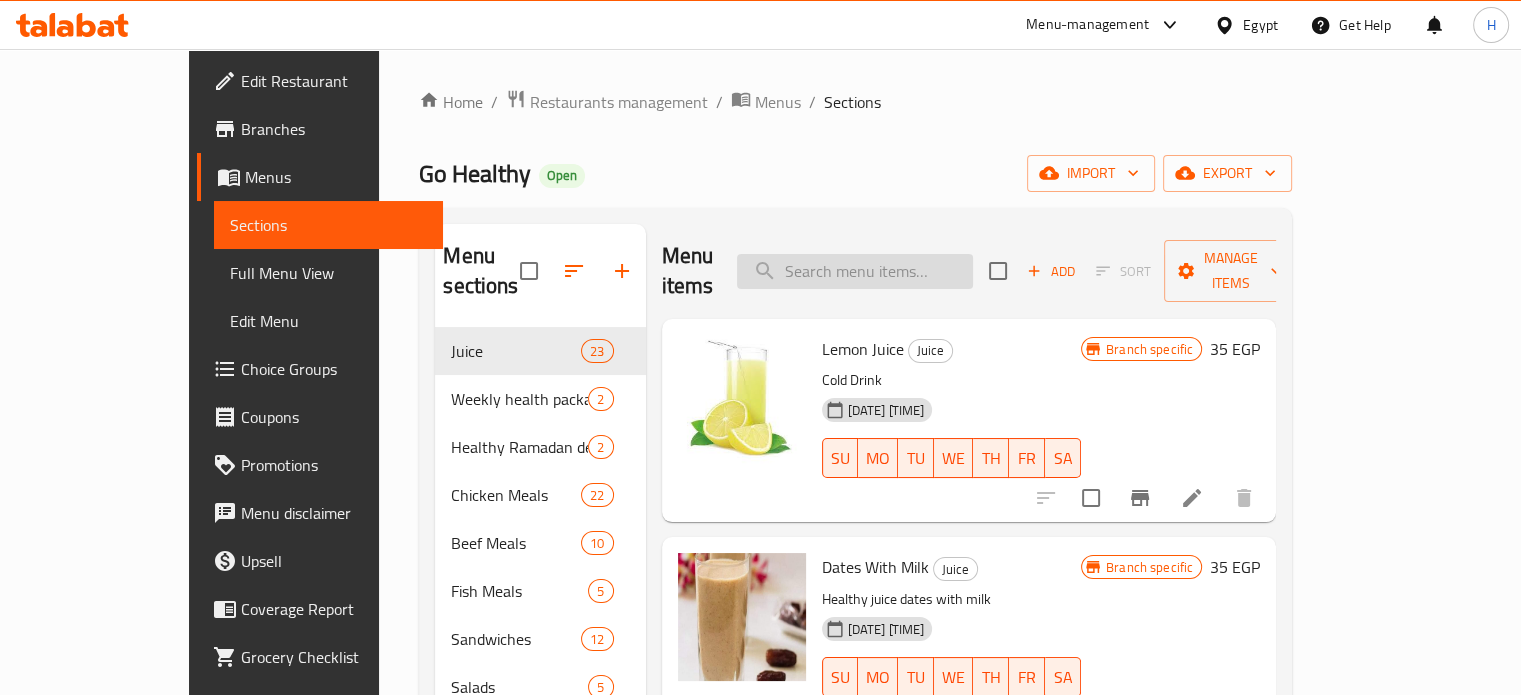 click at bounding box center (855, 271) 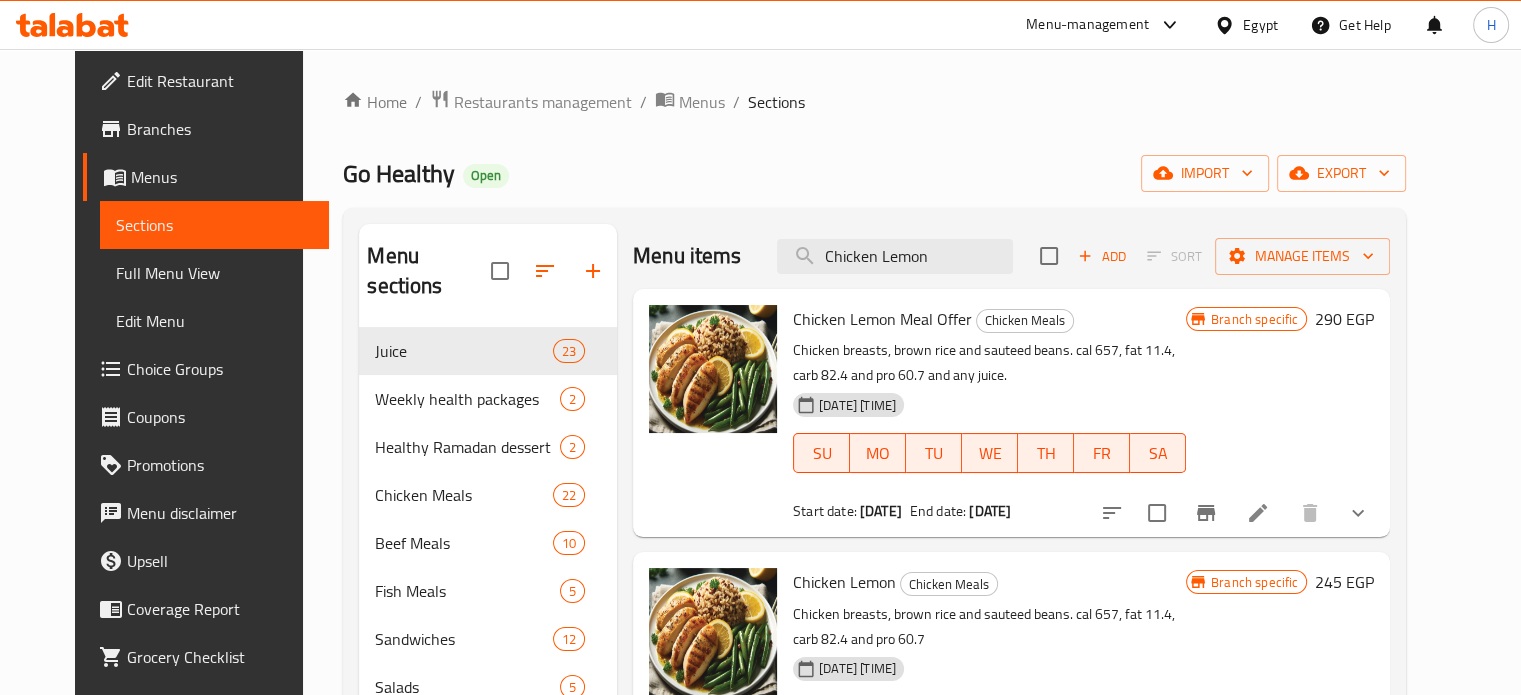scroll, scrollTop: 100, scrollLeft: 0, axis: vertical 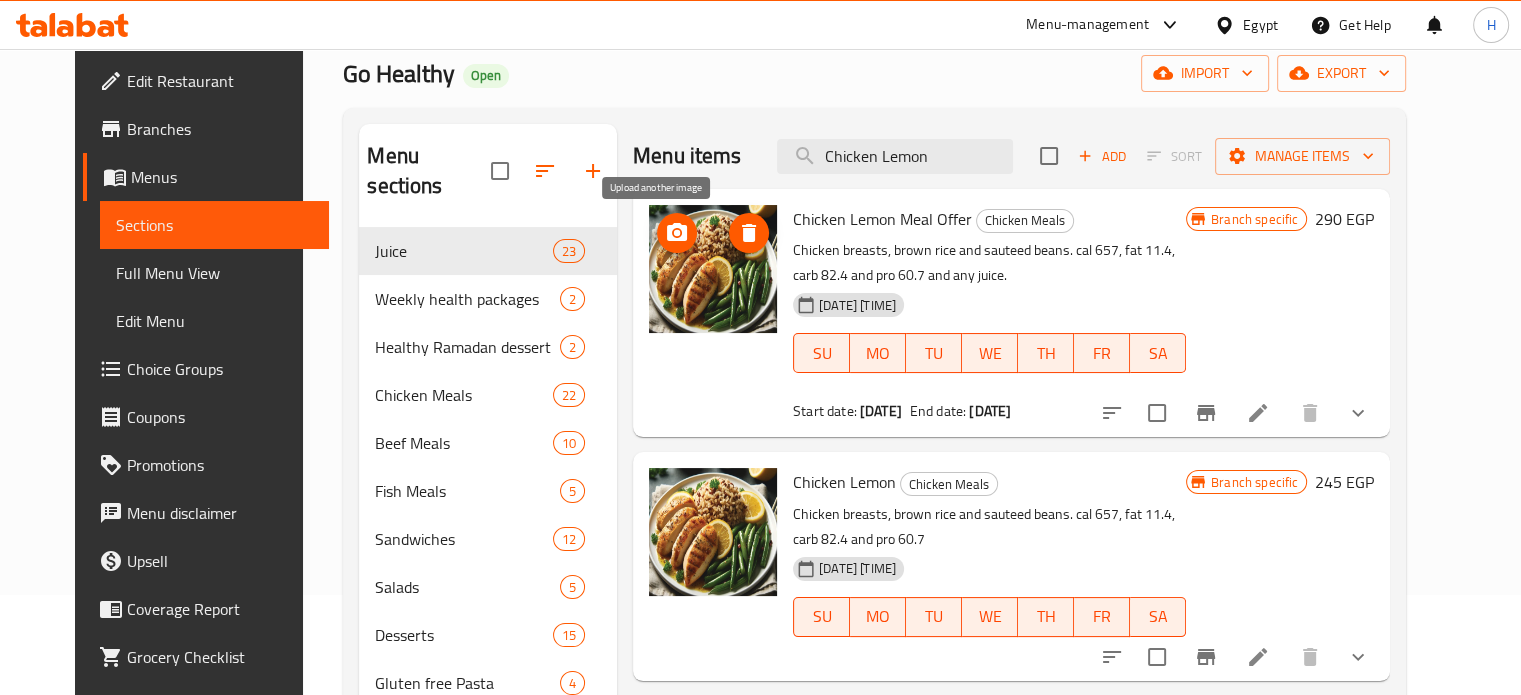 click 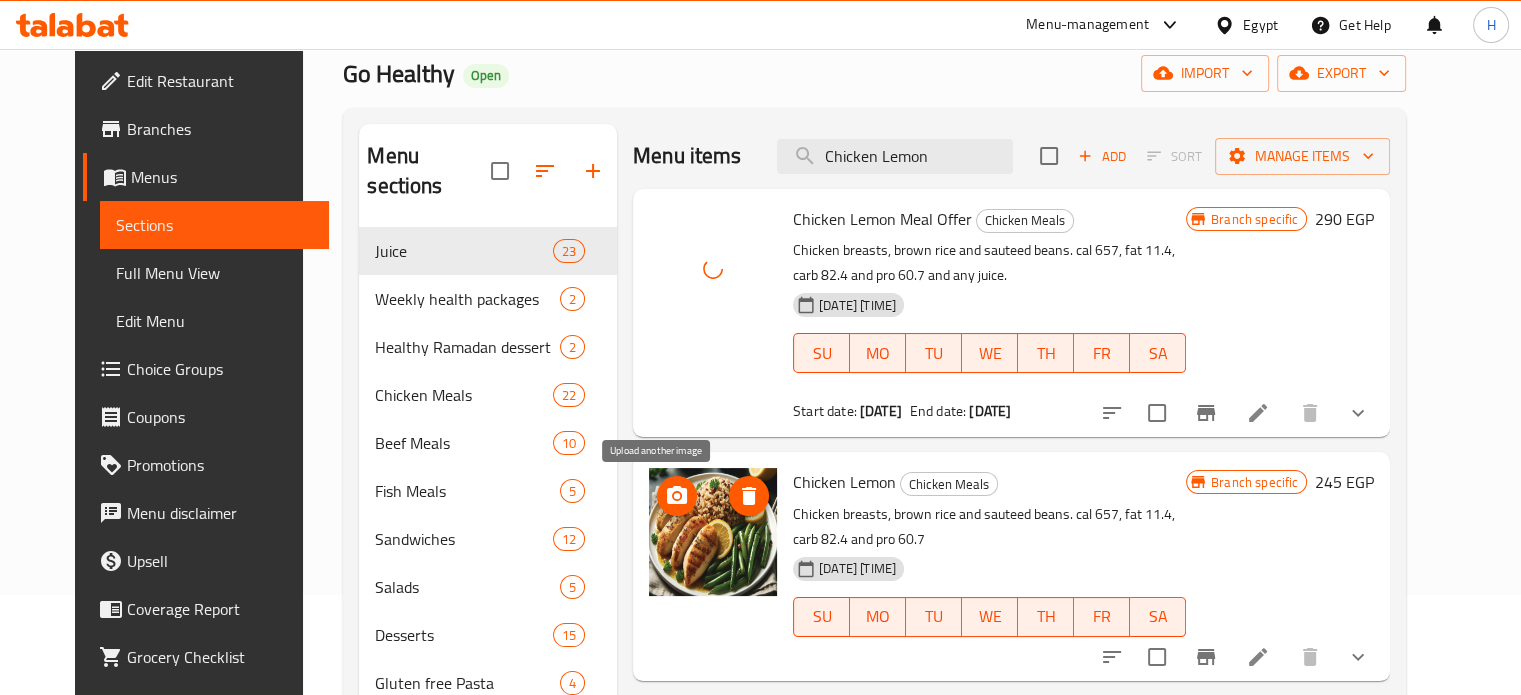 click 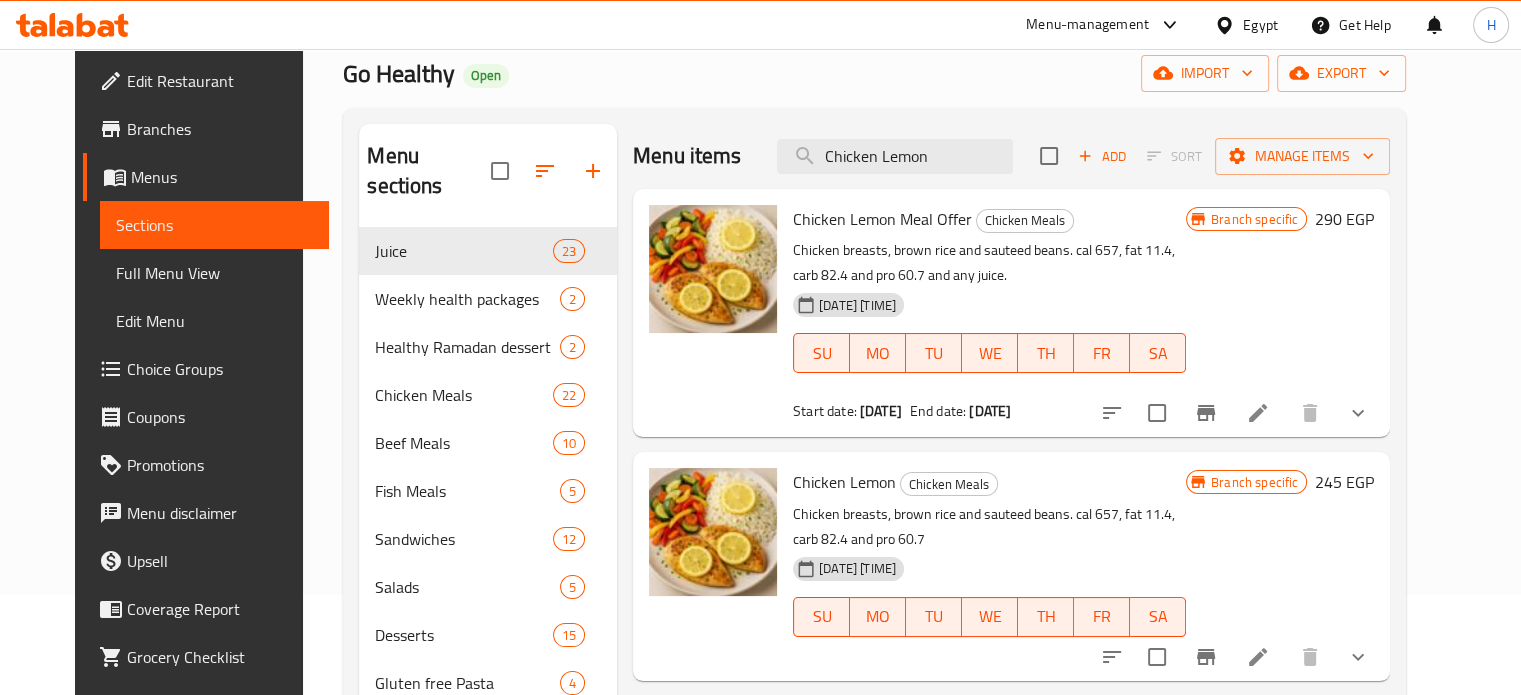 drag, startPoint x: 979, startPoint y: 158, endPoint x: 800, endPoint y: 142, distance: 179.71365 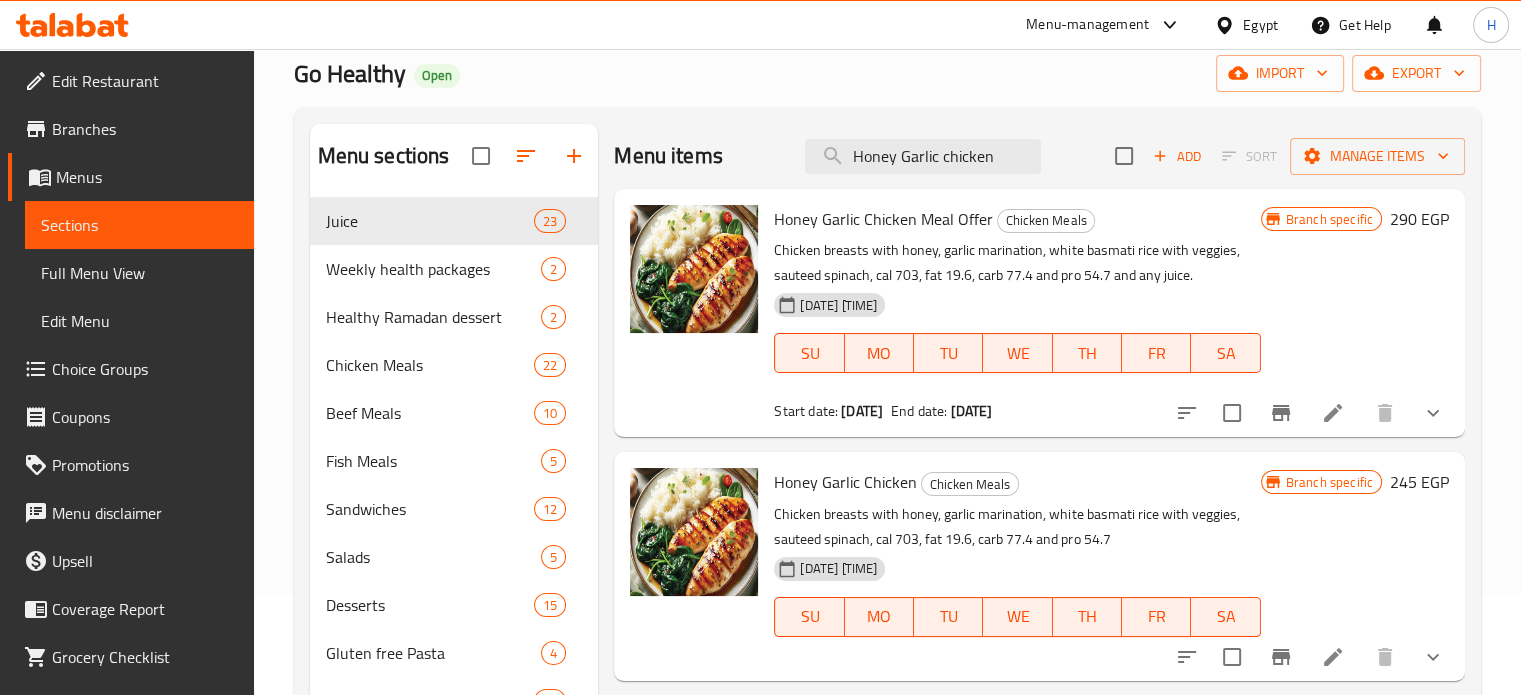 type on "Honey Garlic chicken" 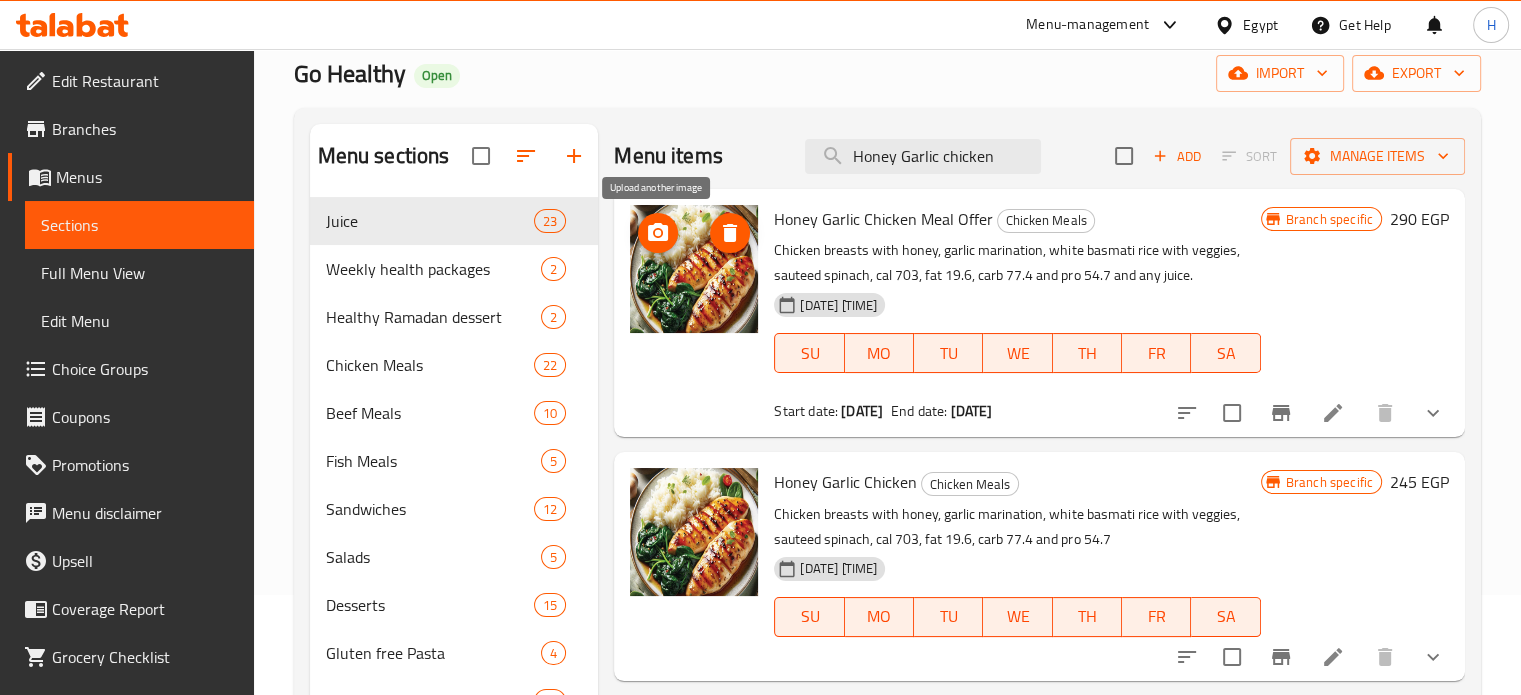 click 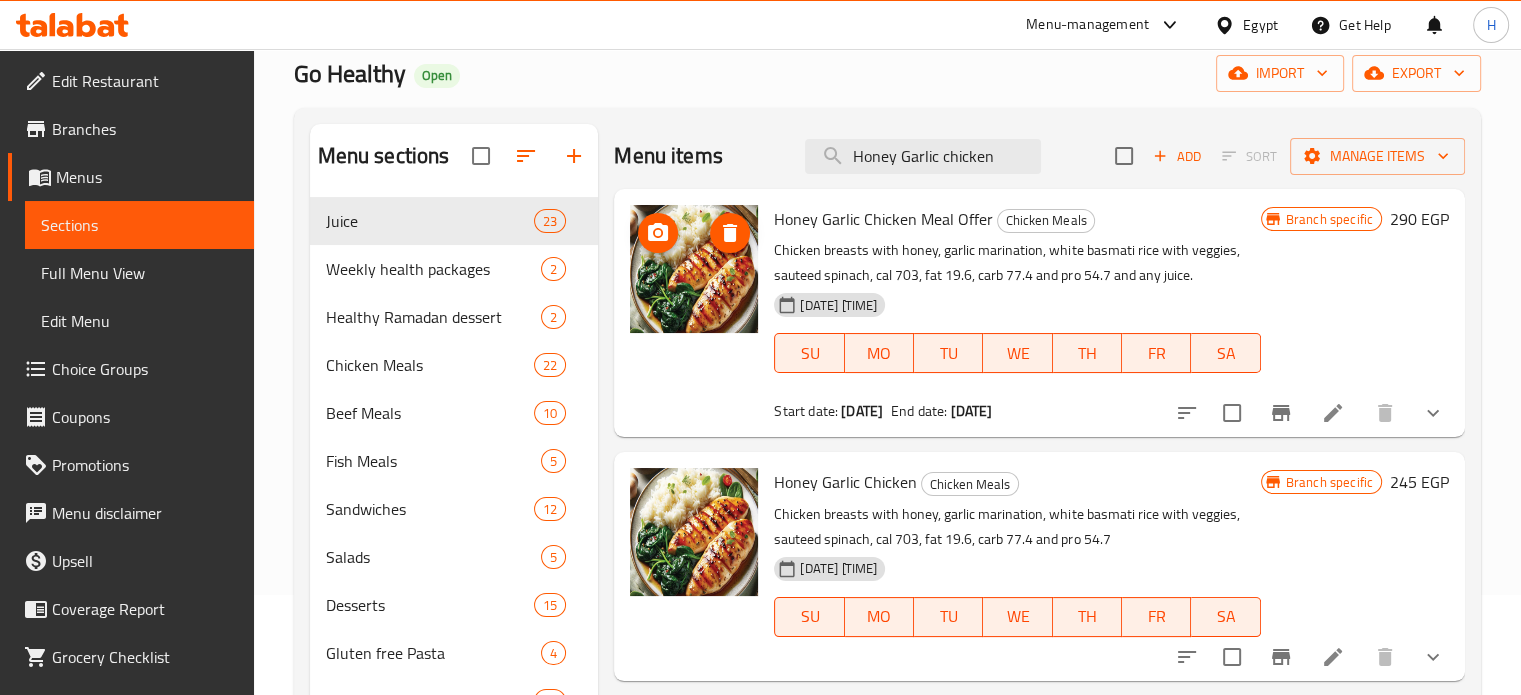 type 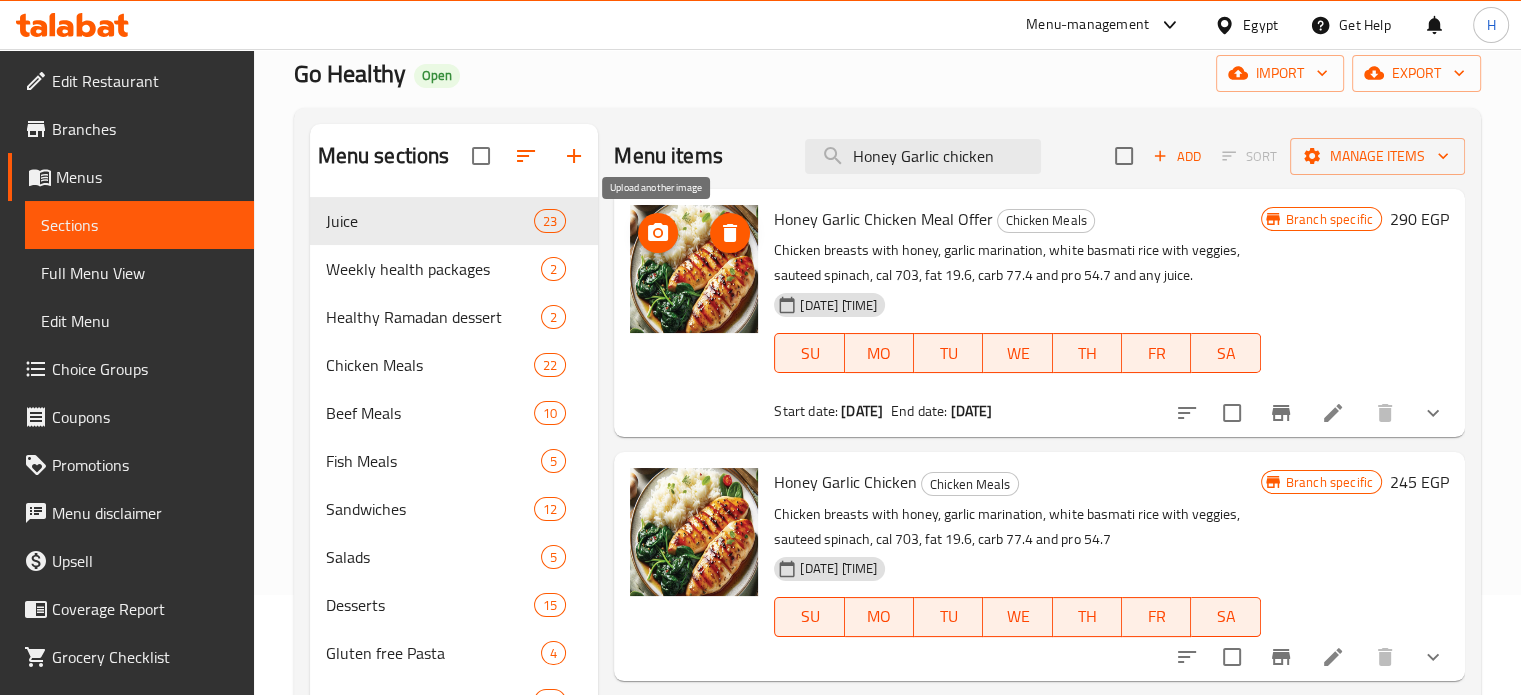 click 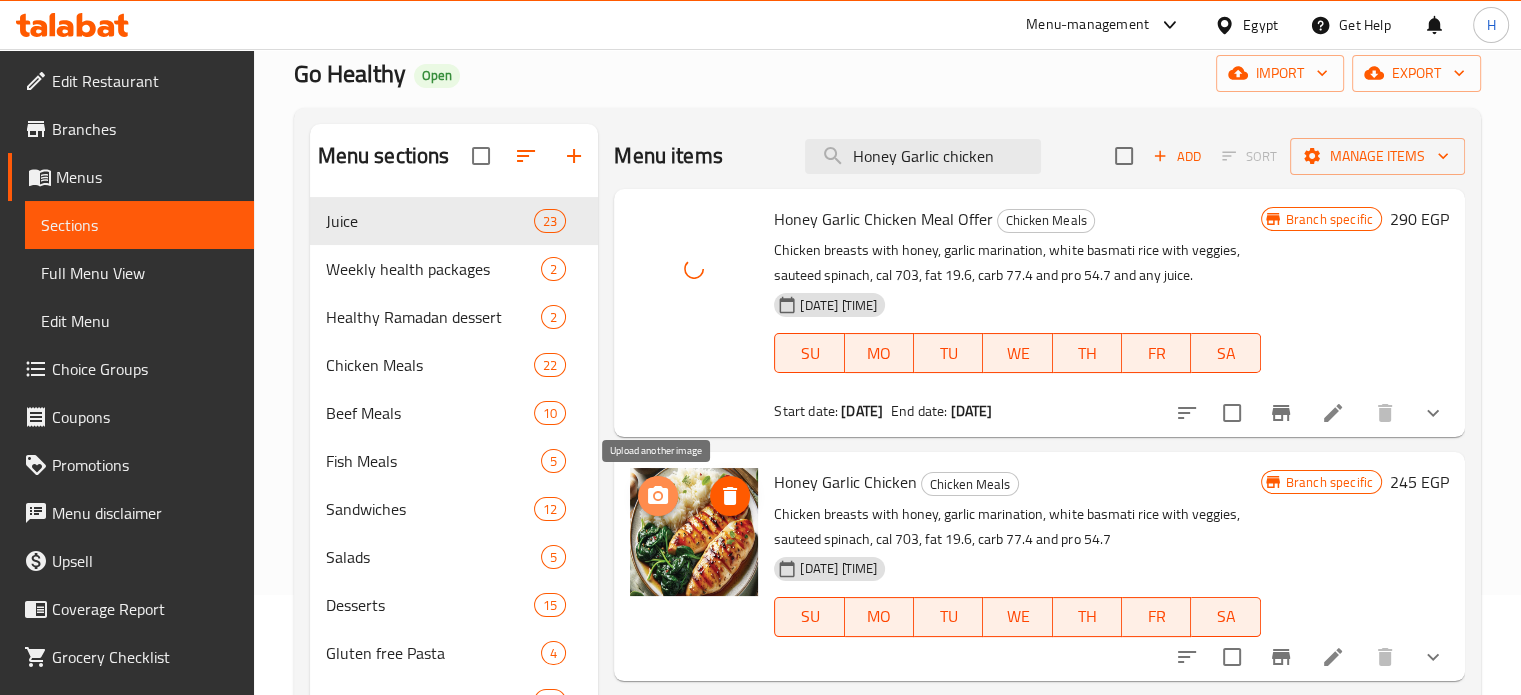click 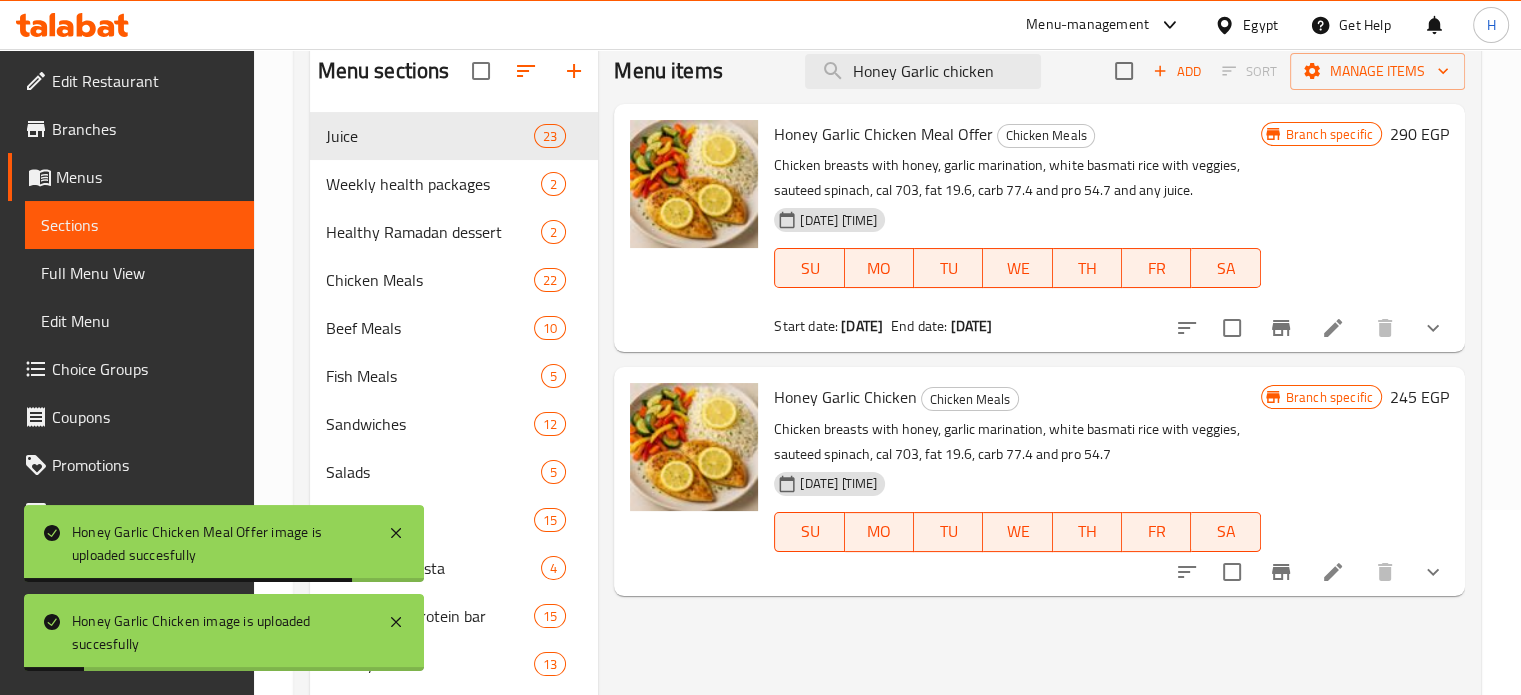 scroll, scrollTop: 100, scrollLeft: 0, axis: vertical 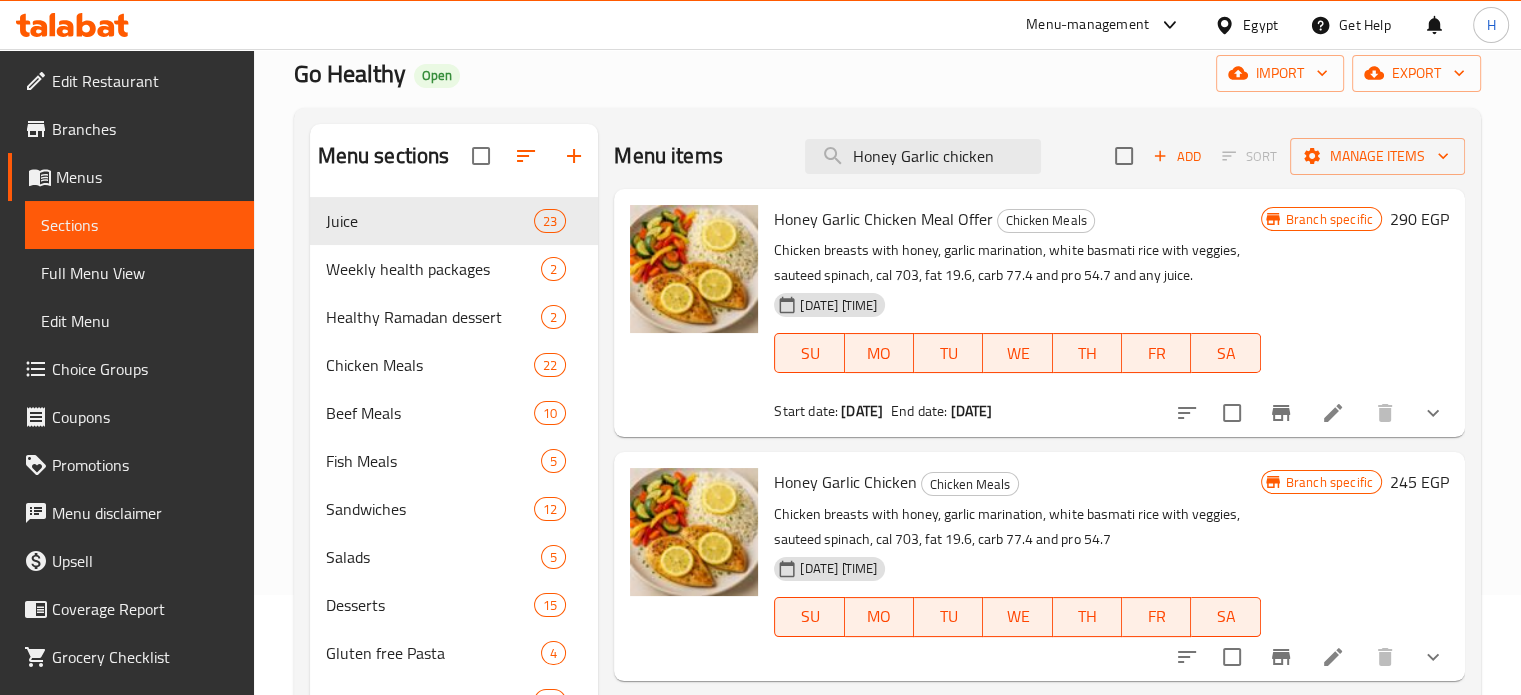 paste on "Chicken Mustrad" 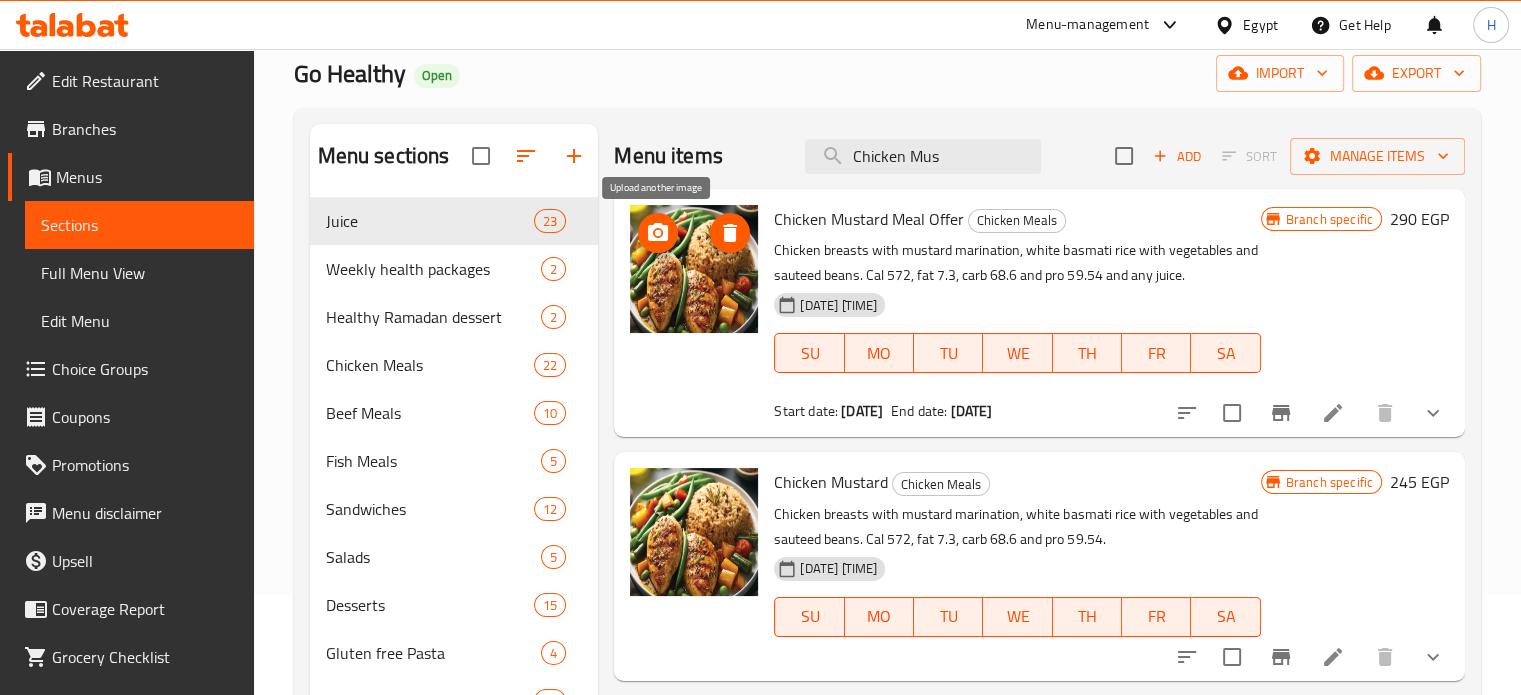 click 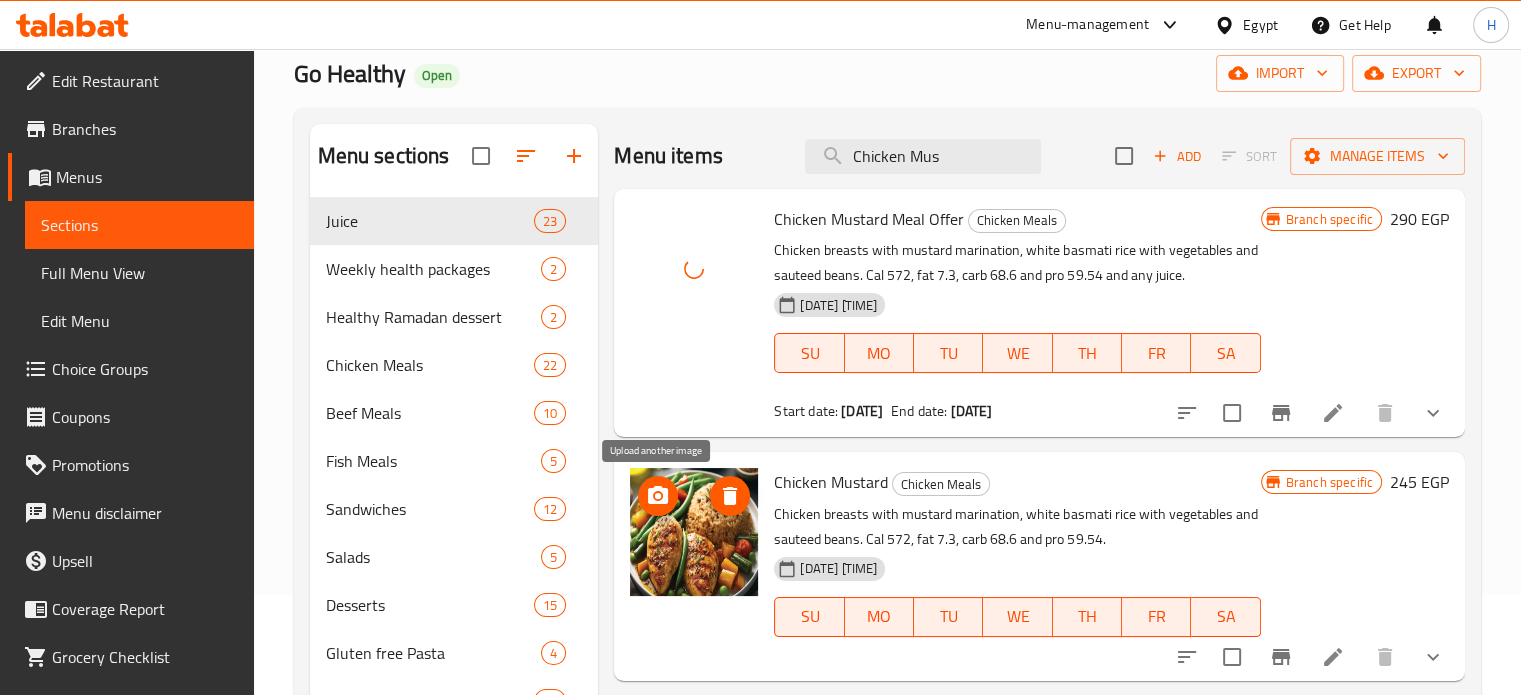 click 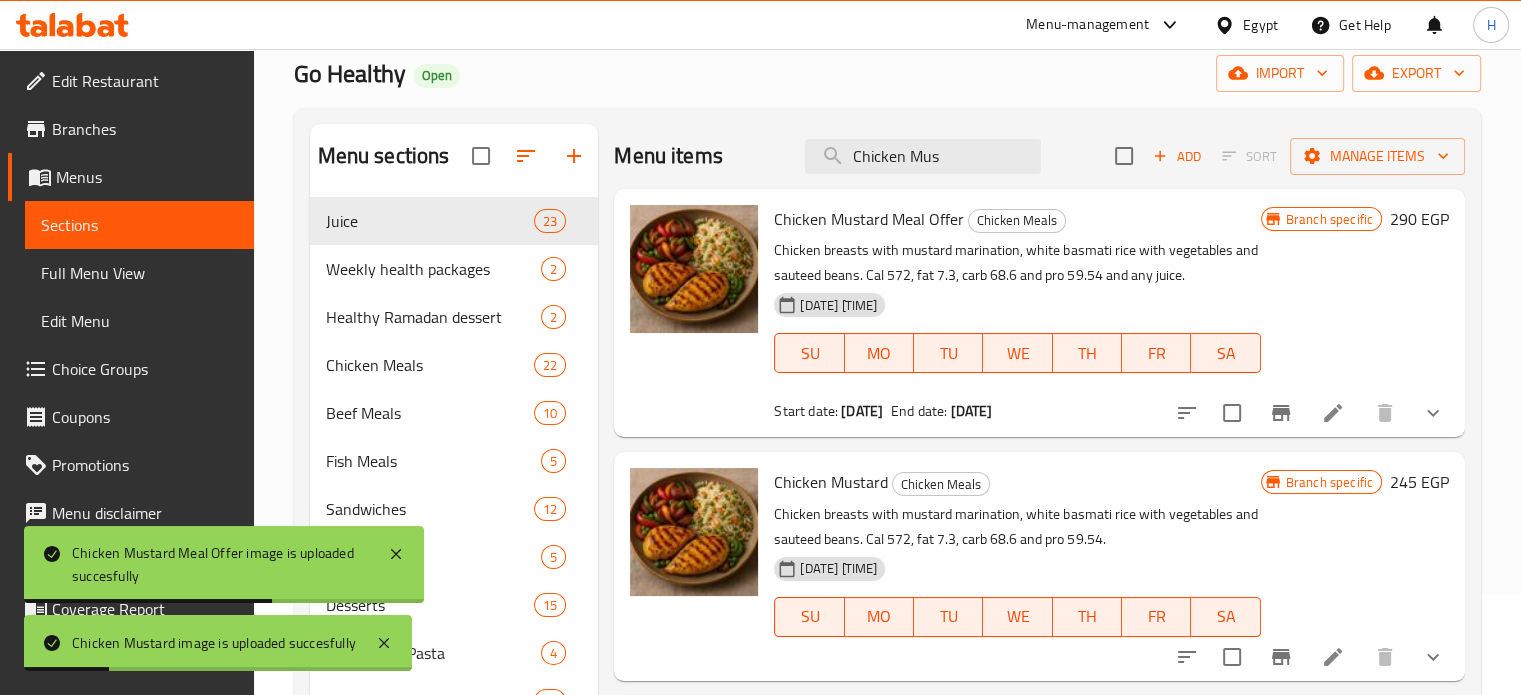 drag, startPoint x: 958, startPoint y: 157, endPoint x: 778, endPoint y: 158, distance: 180.00278 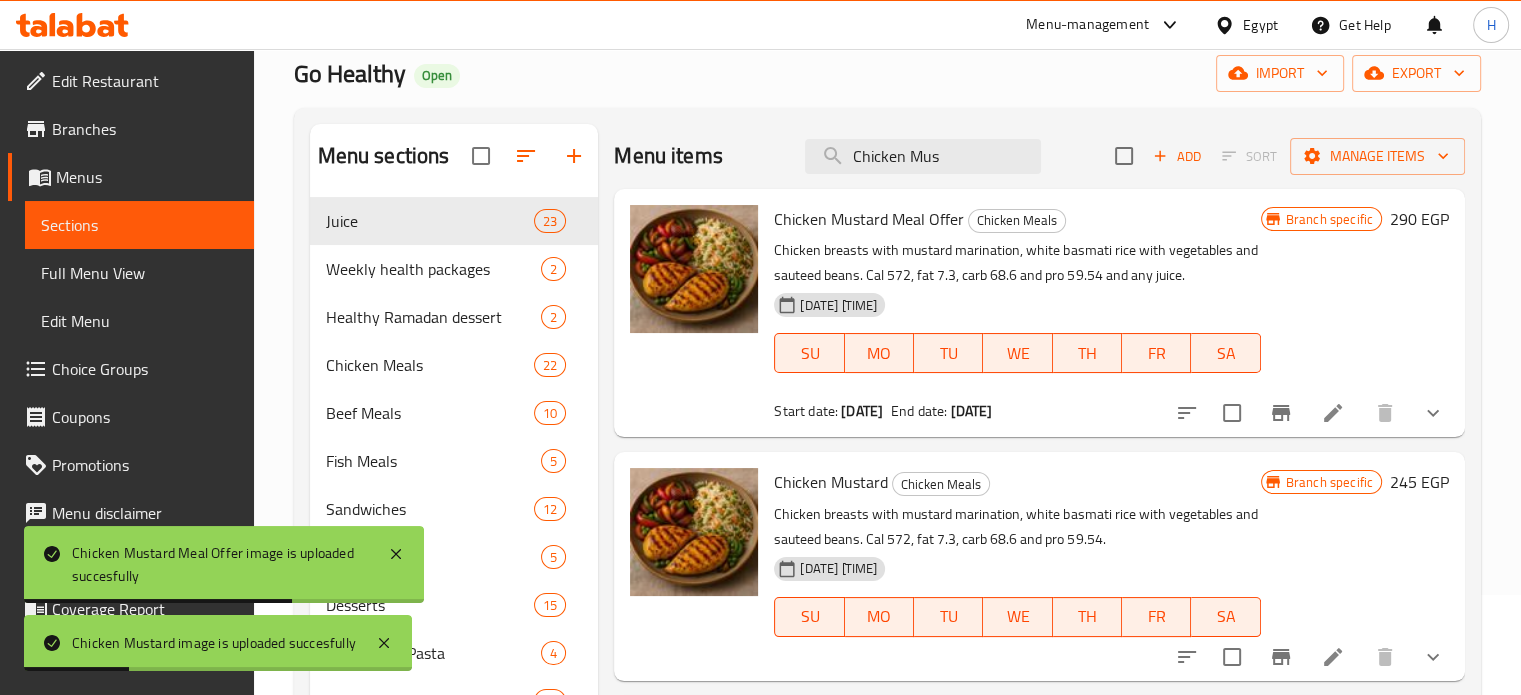 paste on "herb" 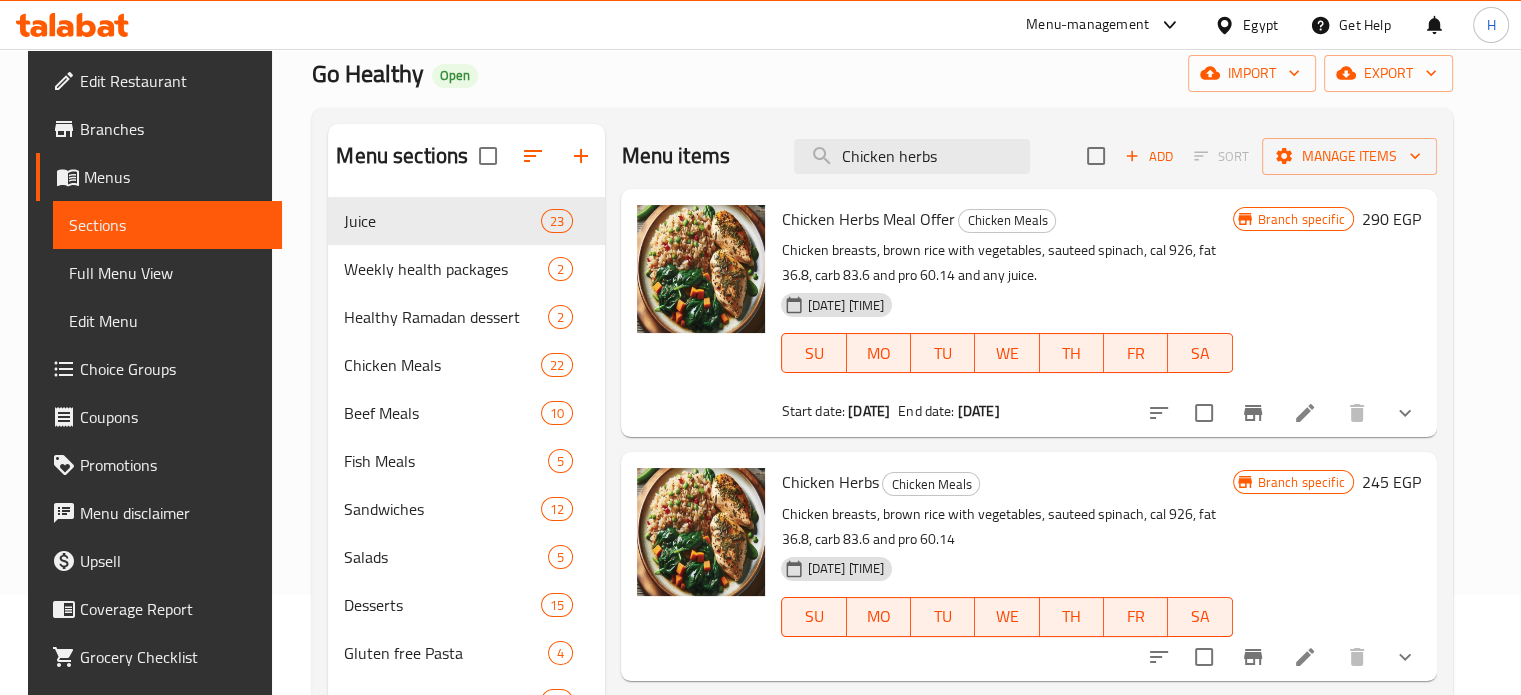 paste on "Grilled liver" 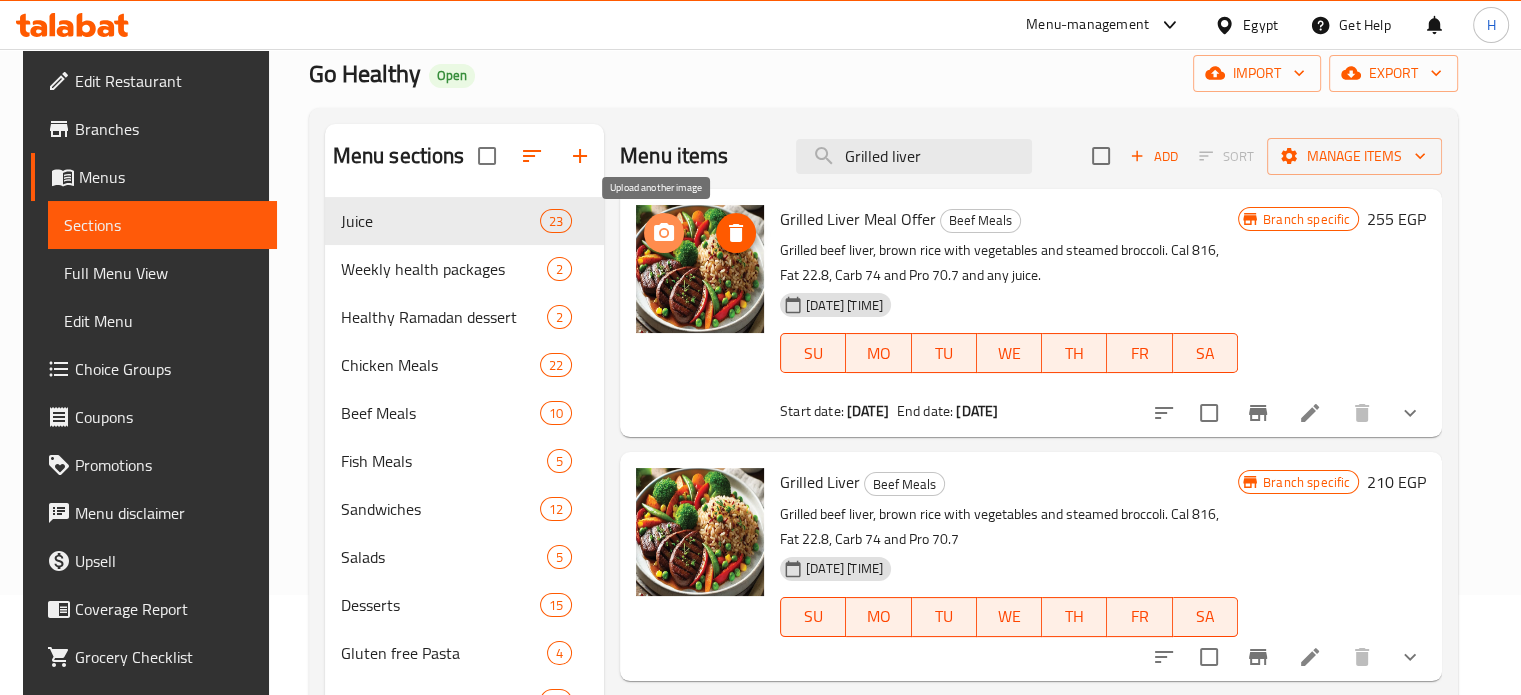 click 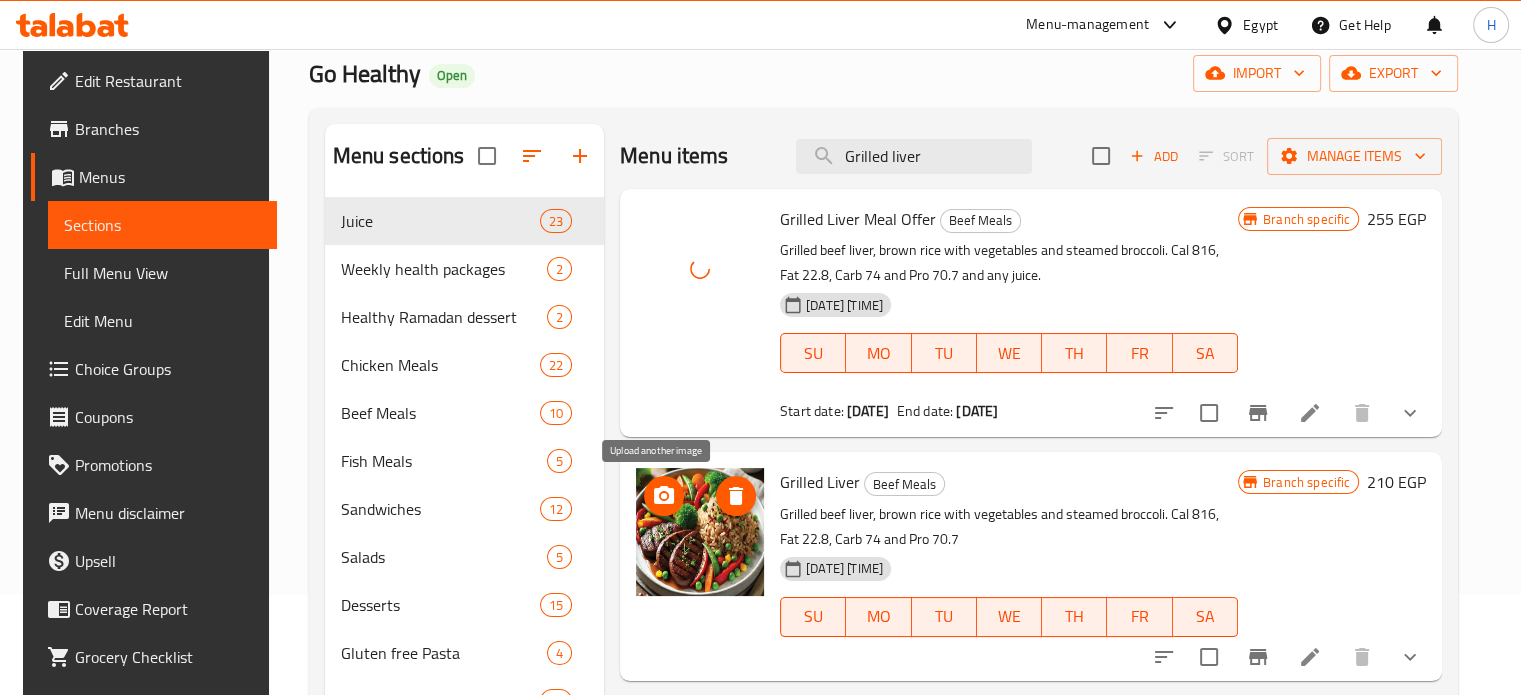 click 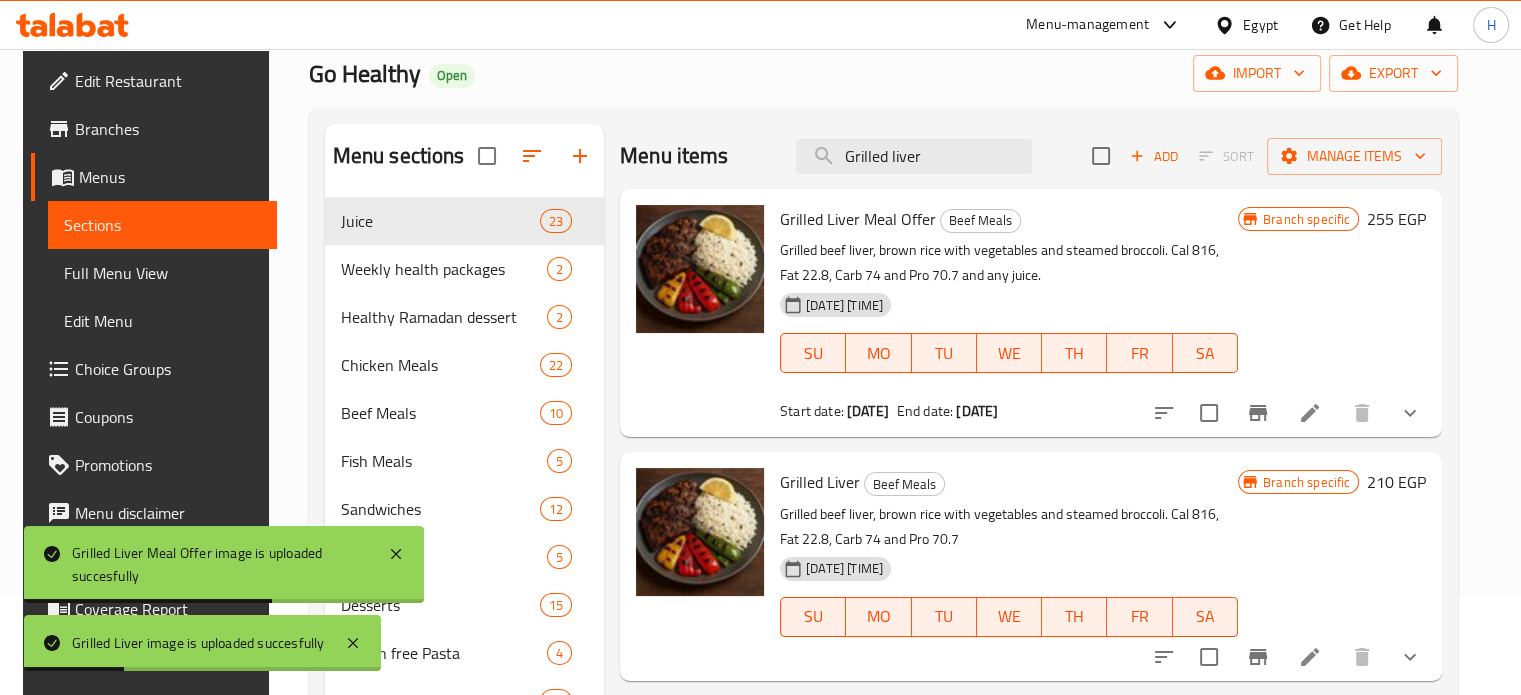 drag, startPoint x: 952, startPoint y: 163, endPoint x: 752, endPoint y: 155, distance: 200.15994 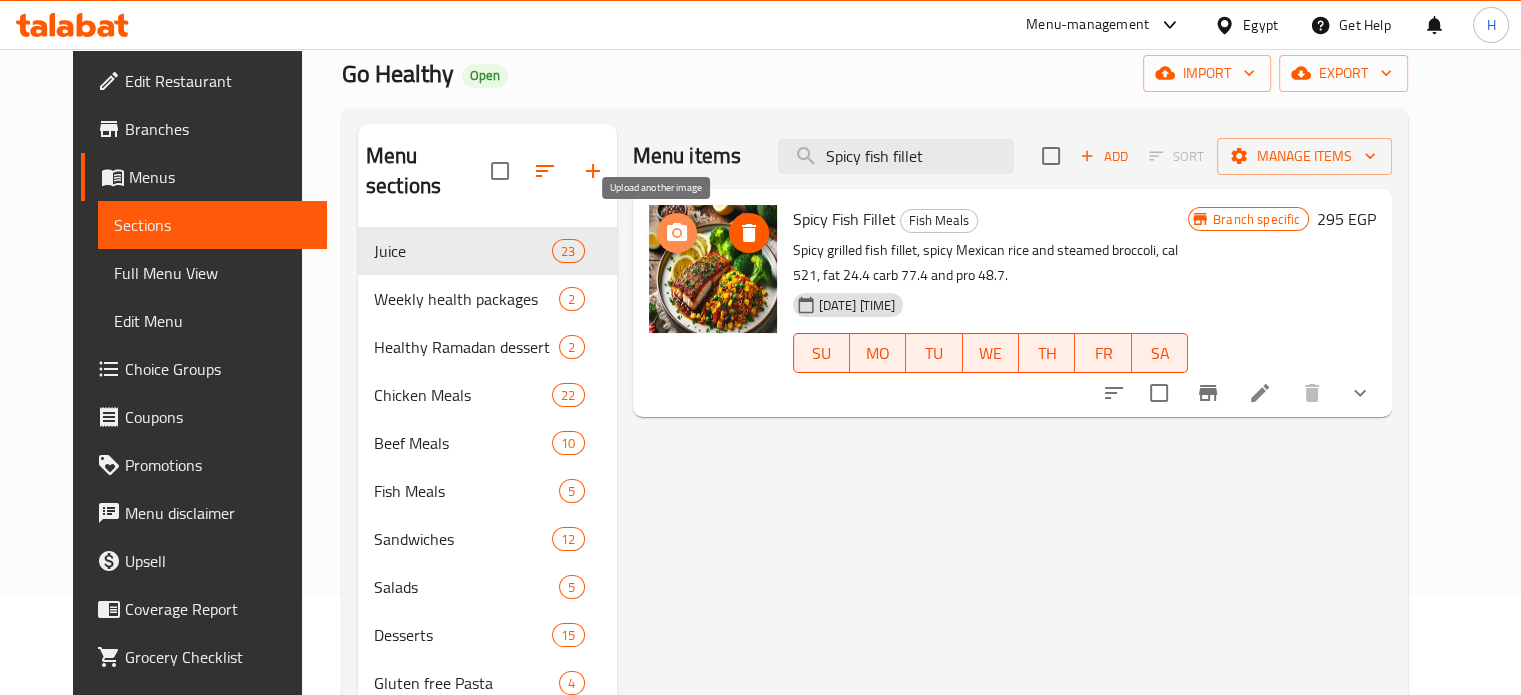 click 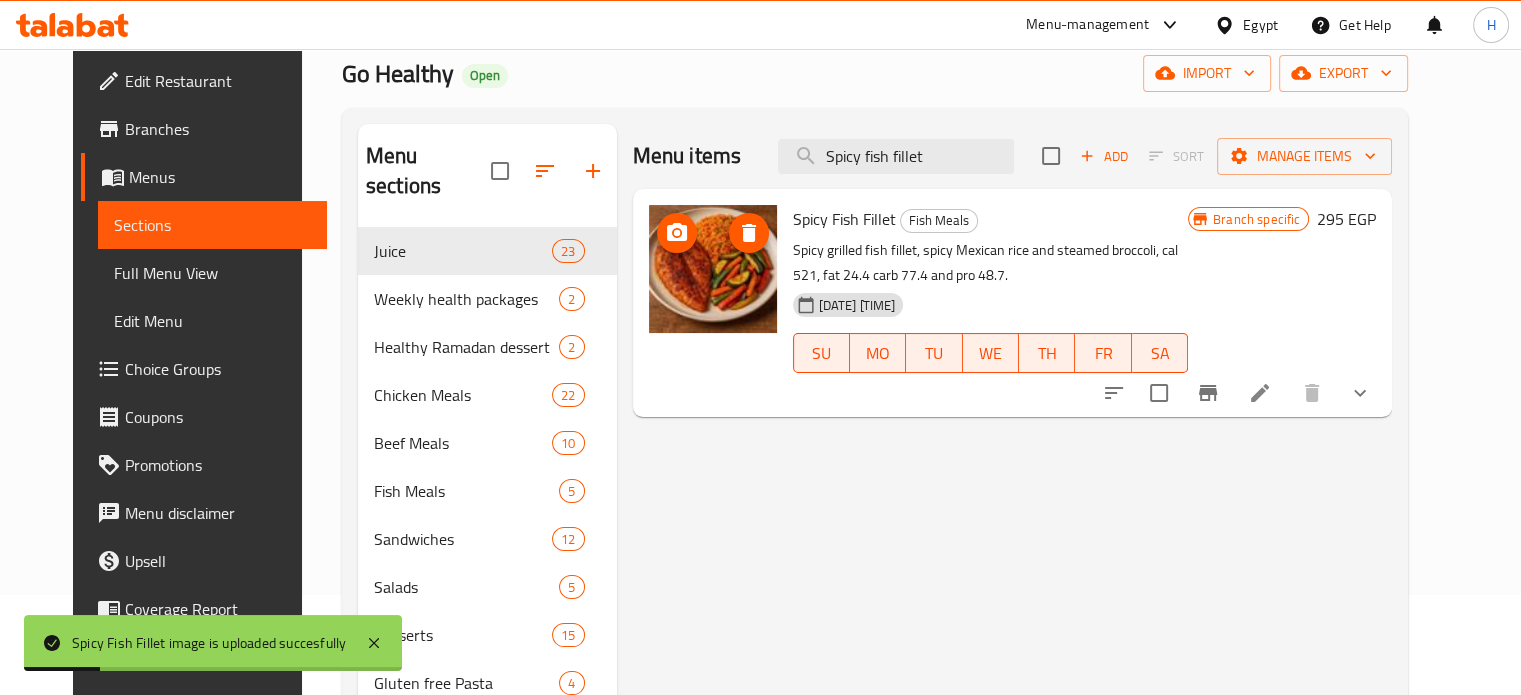 drag, startPoint x: 986, startPoint y: 159, endPoint x: 791, endPoint y: 148, distance: 195.31001 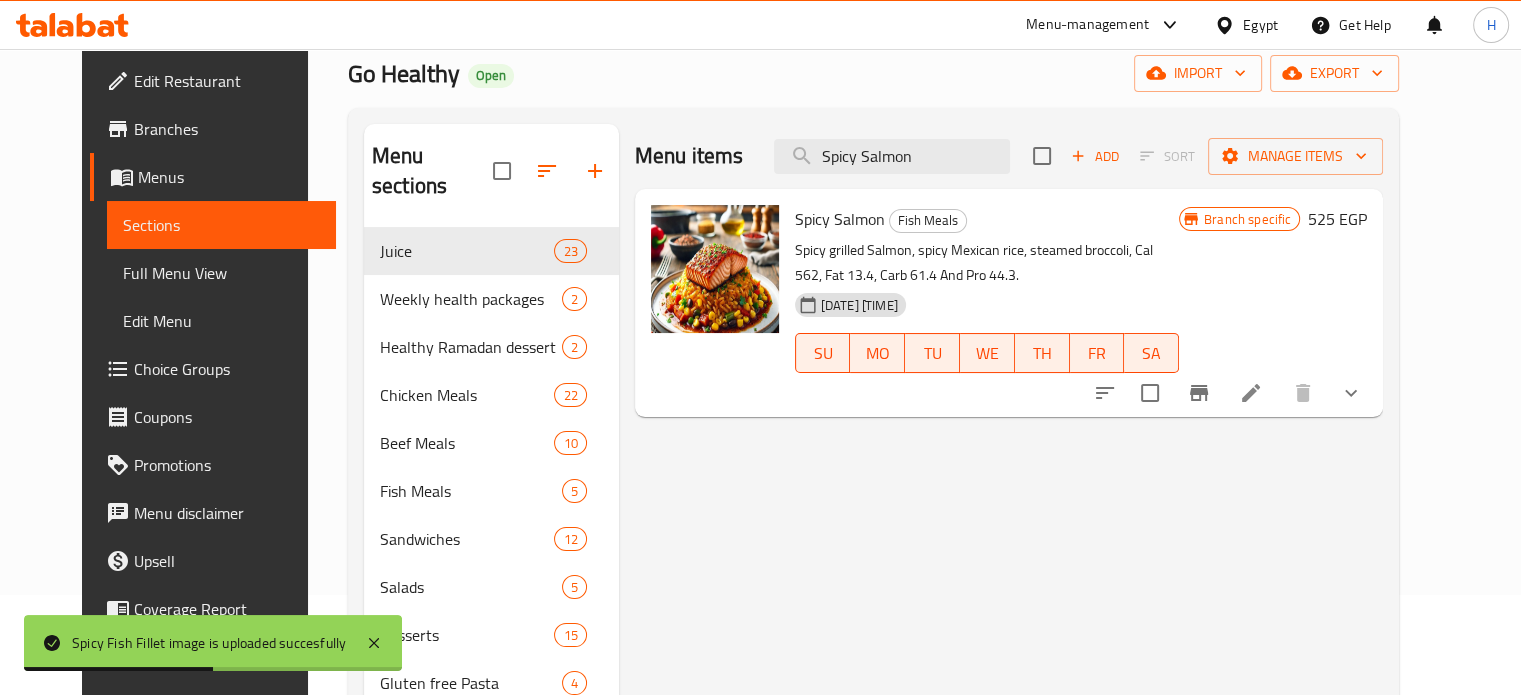type on "Spicy Salmon" 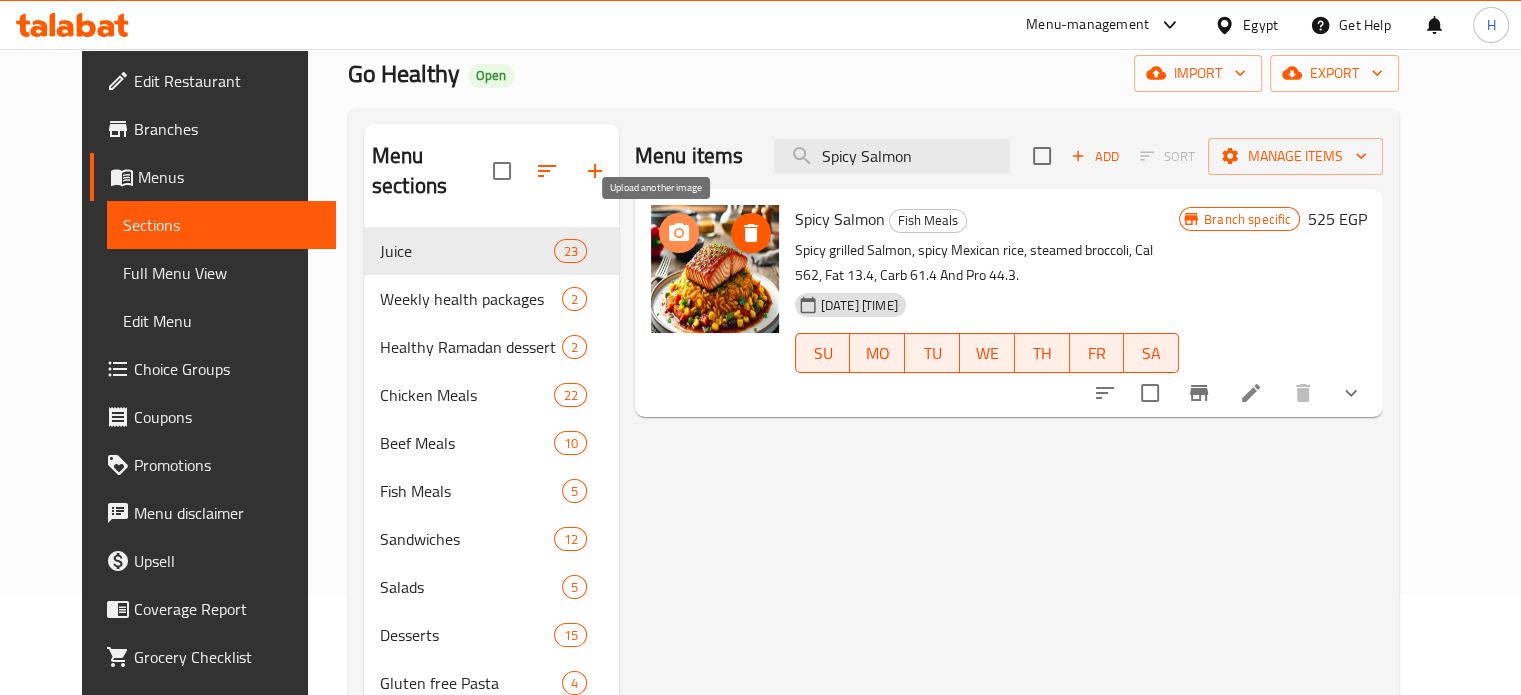 click 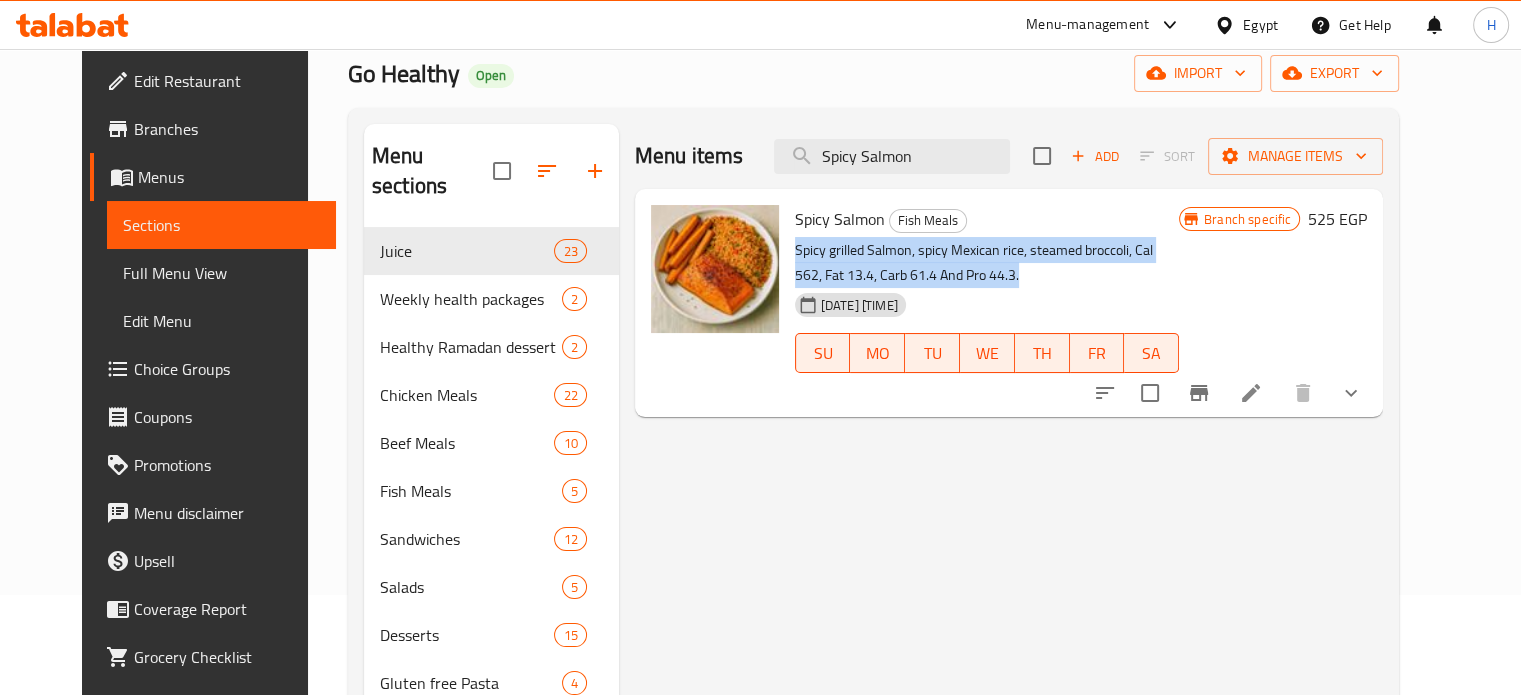 drag, startPoint x: 891, startPoint y: 275, endPoint x: 777, endPoint y: 255, distance: 115.74109 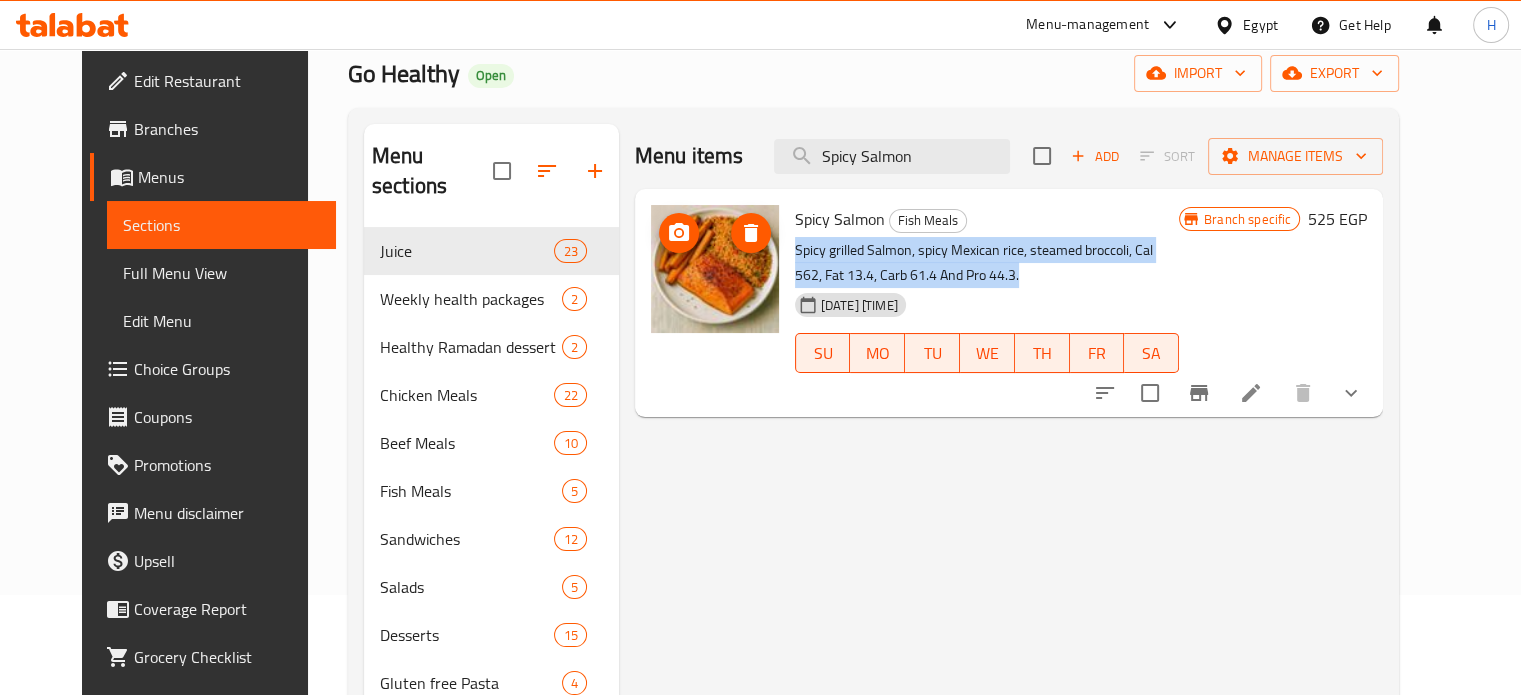 click at bounding box center (679, 233) 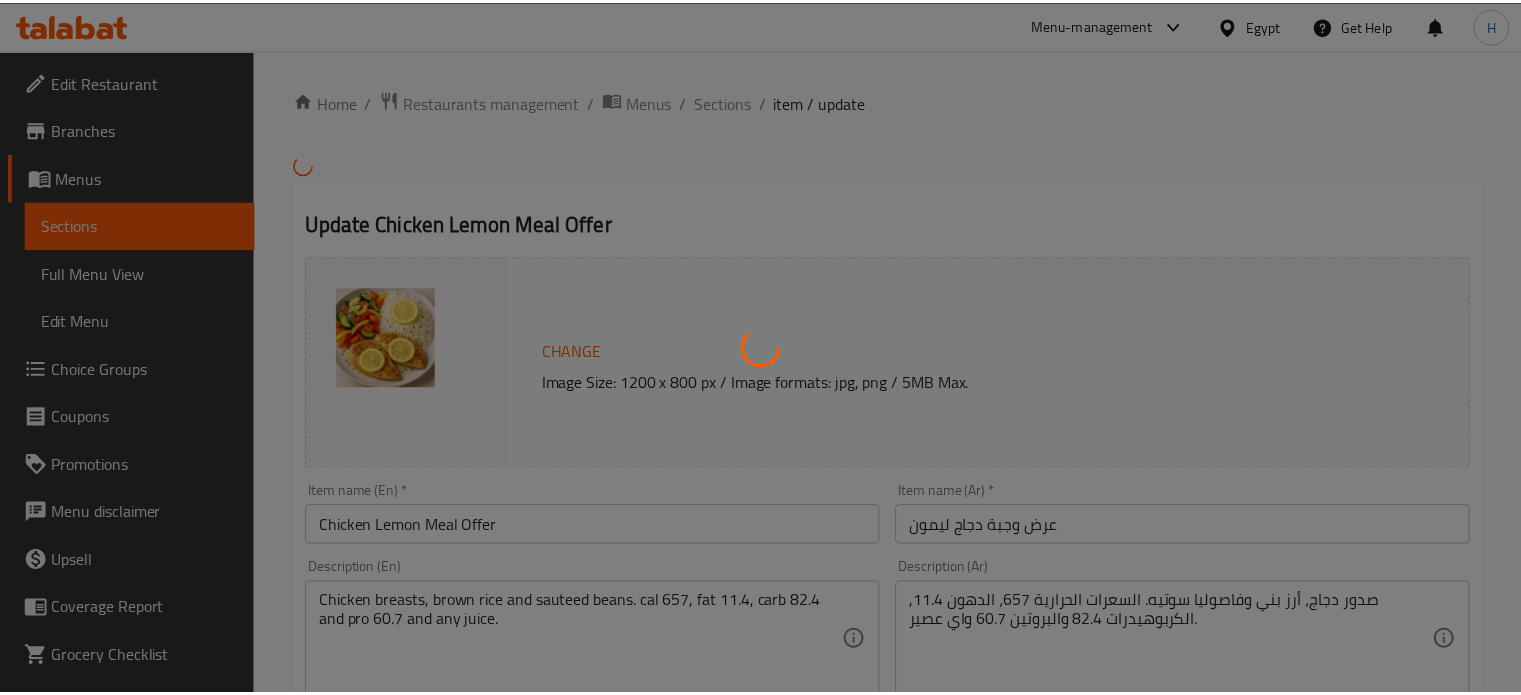 scroll, scrollTop: 0, scrollLeft: 0, axis: both 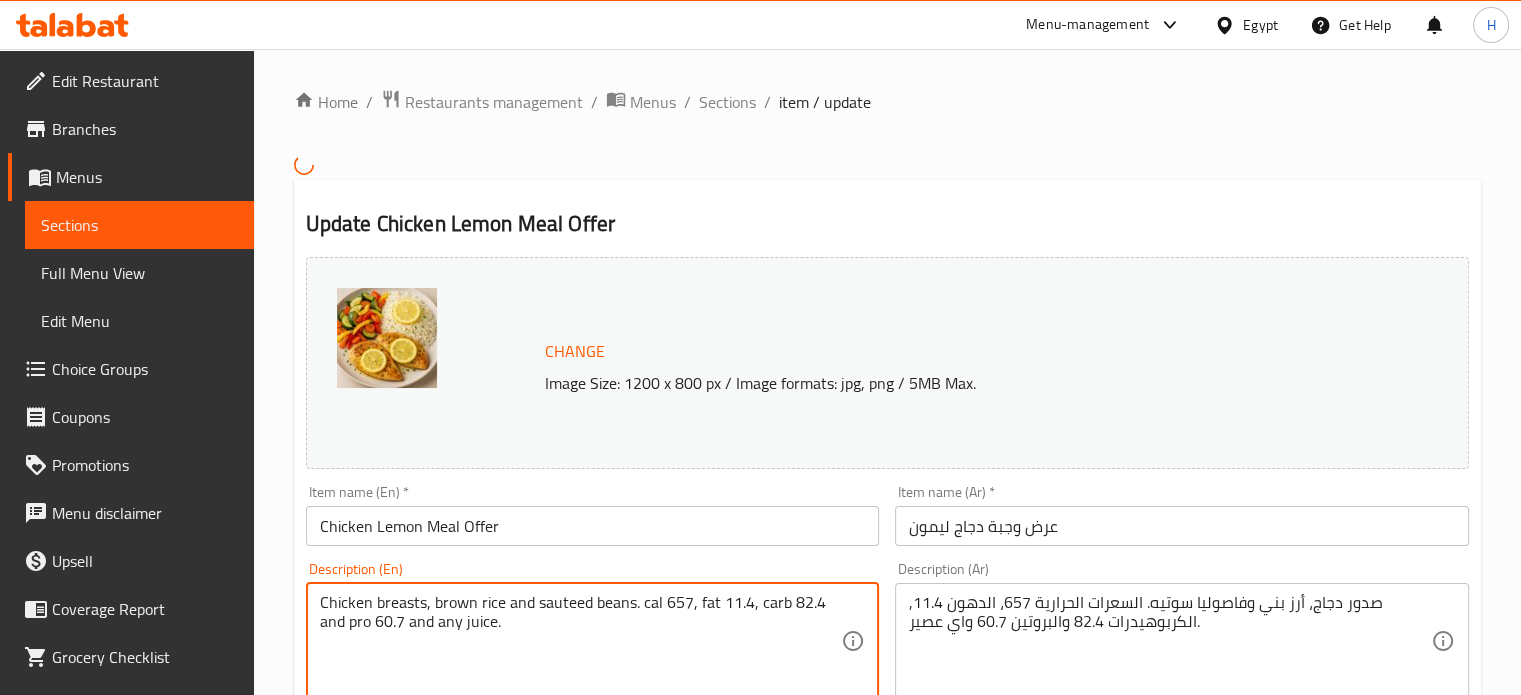 drag, startPoint x: 519, startPoint y: 631, endPoint x: 290, endPoint y: 599, distance: 231.225 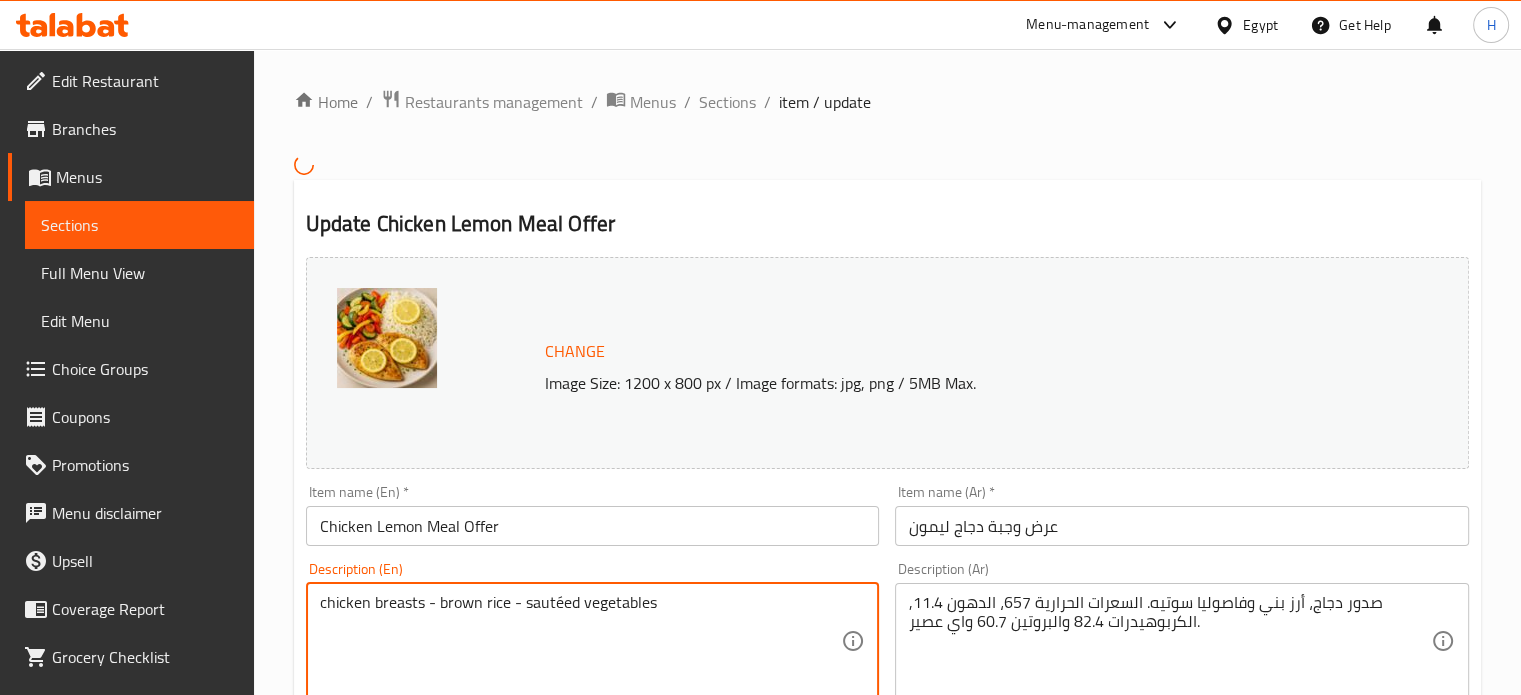 type on "chicken breasts - brown rice - sautéed vegetables" 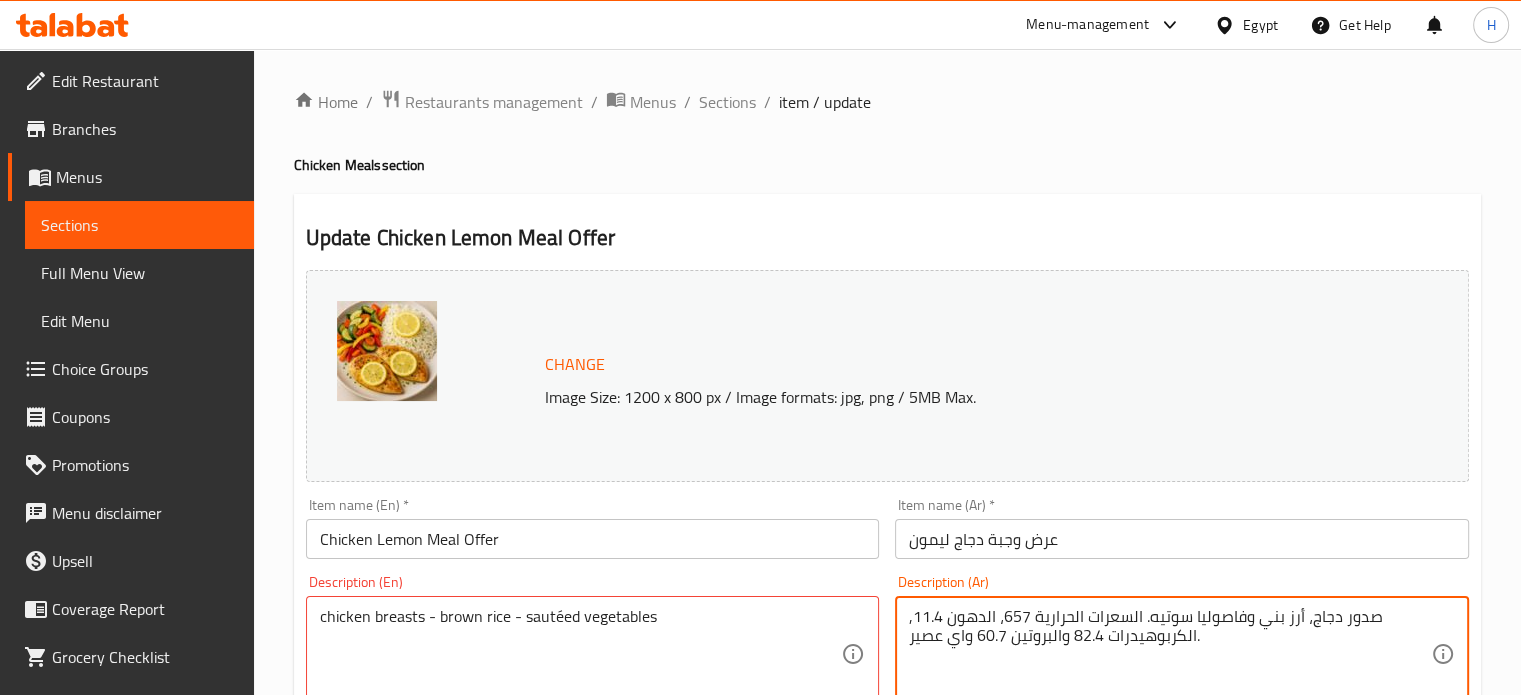 click on "صدور دجاج، أرز بني وفاصوليا سوتيه. السعرات الحرارية 657، الدهون 11.4, الكربوهيدرات 82.4 والبروتين 60.7 واي عصير." at bounding box center [1170, 654] 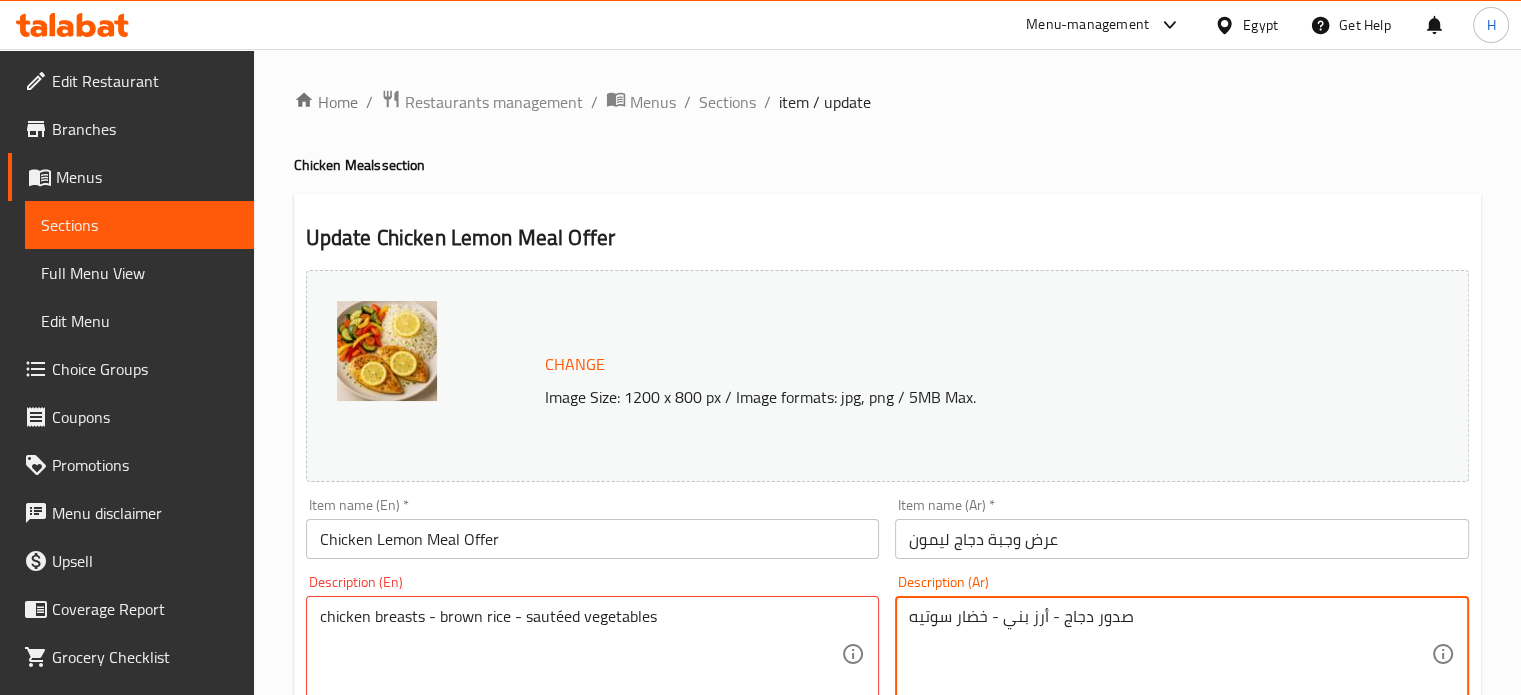 type on "صدور دجاج - أرز بني - خضار سوتيه" 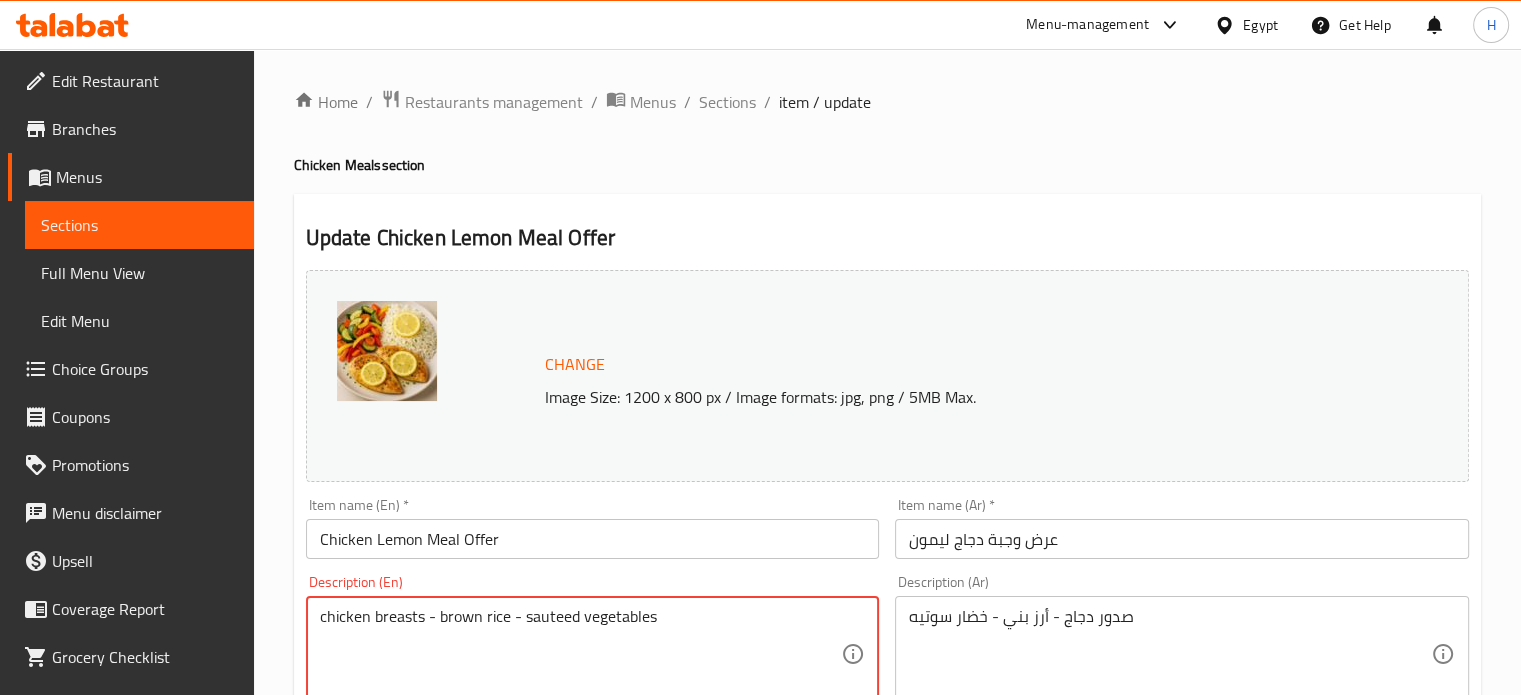 type on "chicken breasts - brown rice - sauteed vegetables" 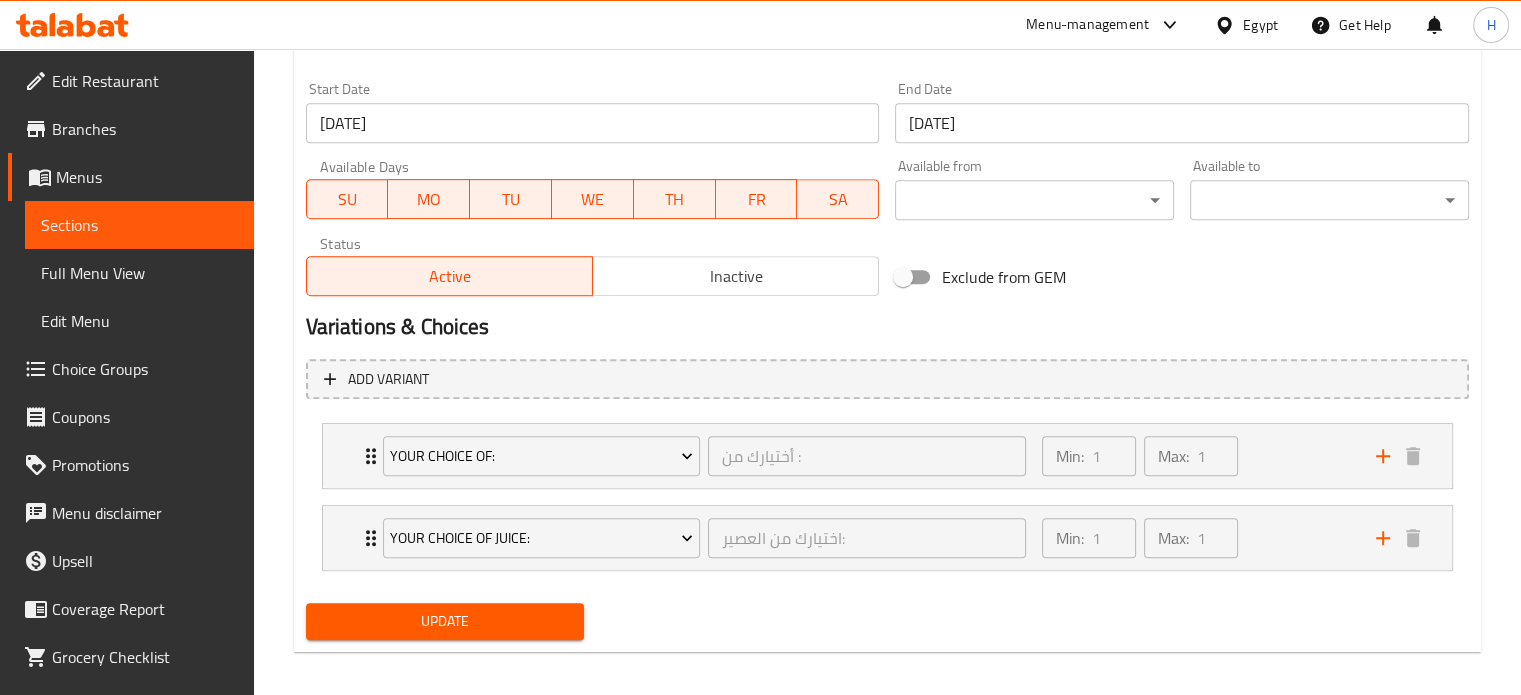 scroll, scrollTop: 860, scrollLeft: 0, axis: vertical 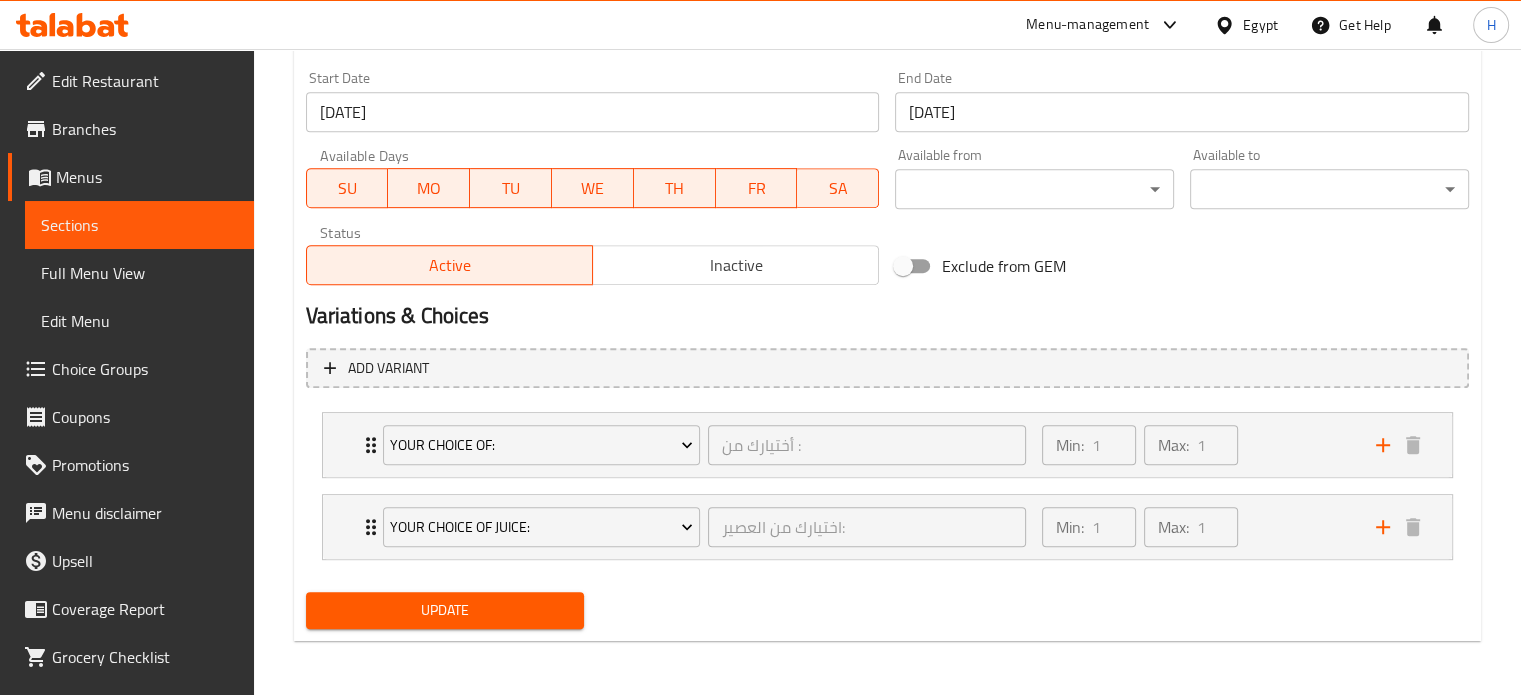click on "Update" at bounding box center [445, 610] 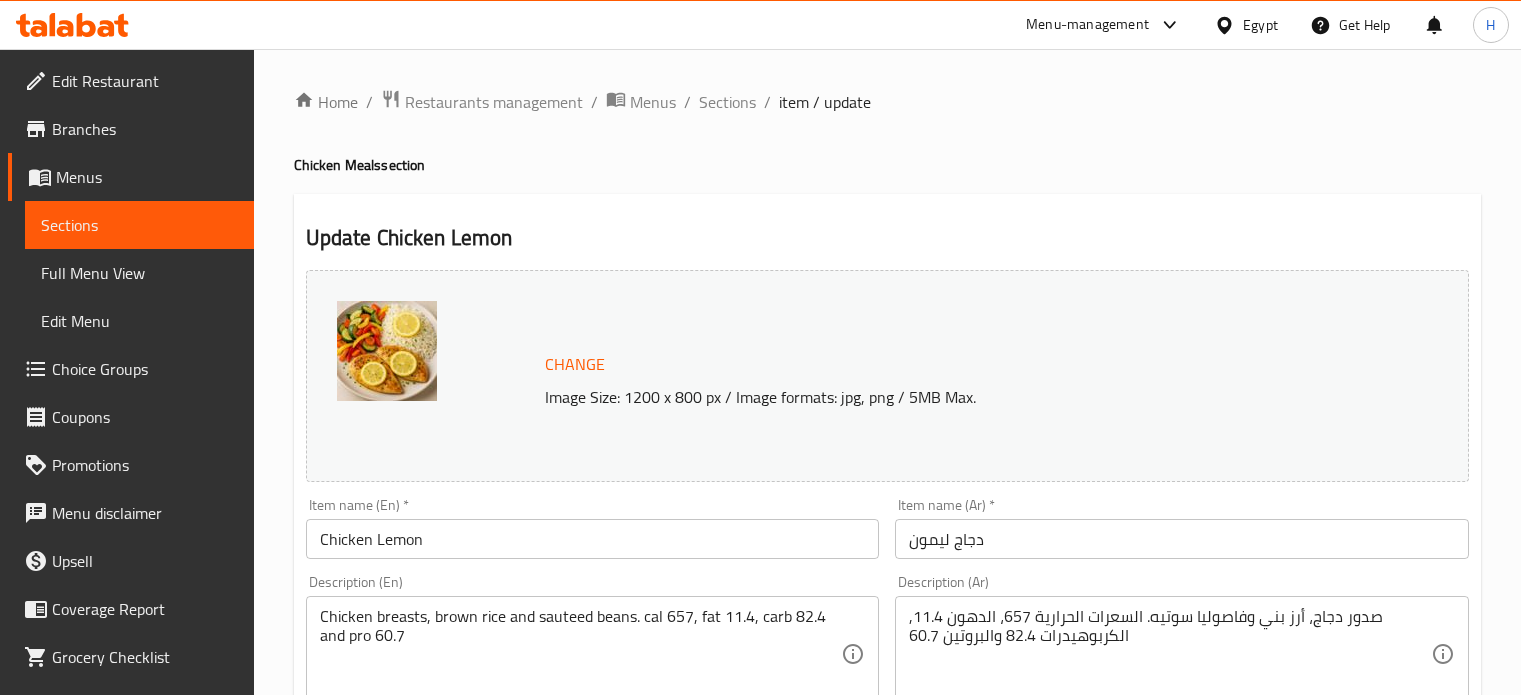 scroll, scrollTop: 0, scrollLeft: 0, axis: both 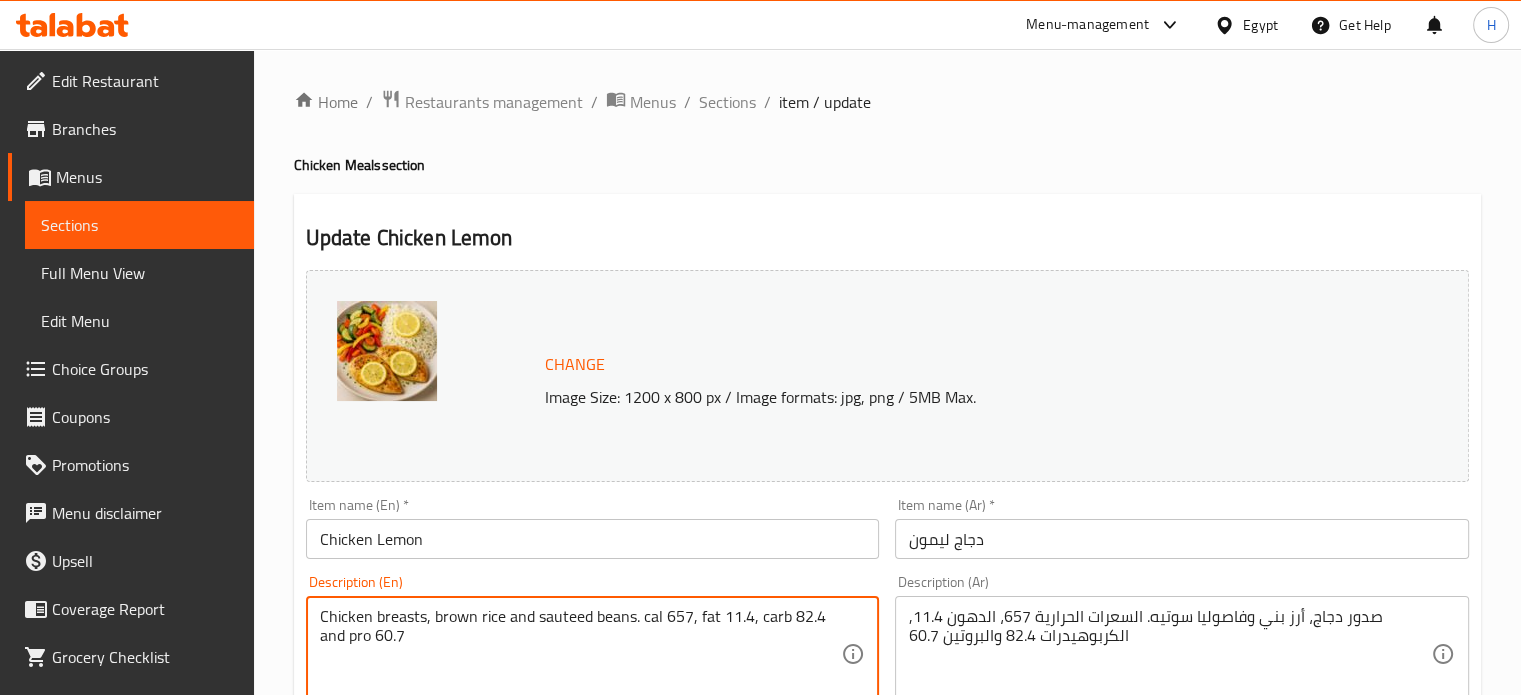drag, startPoint x: 397, startPoint y: 640, endPoint x: 283, endPoint y: 614, distance: 116.92733 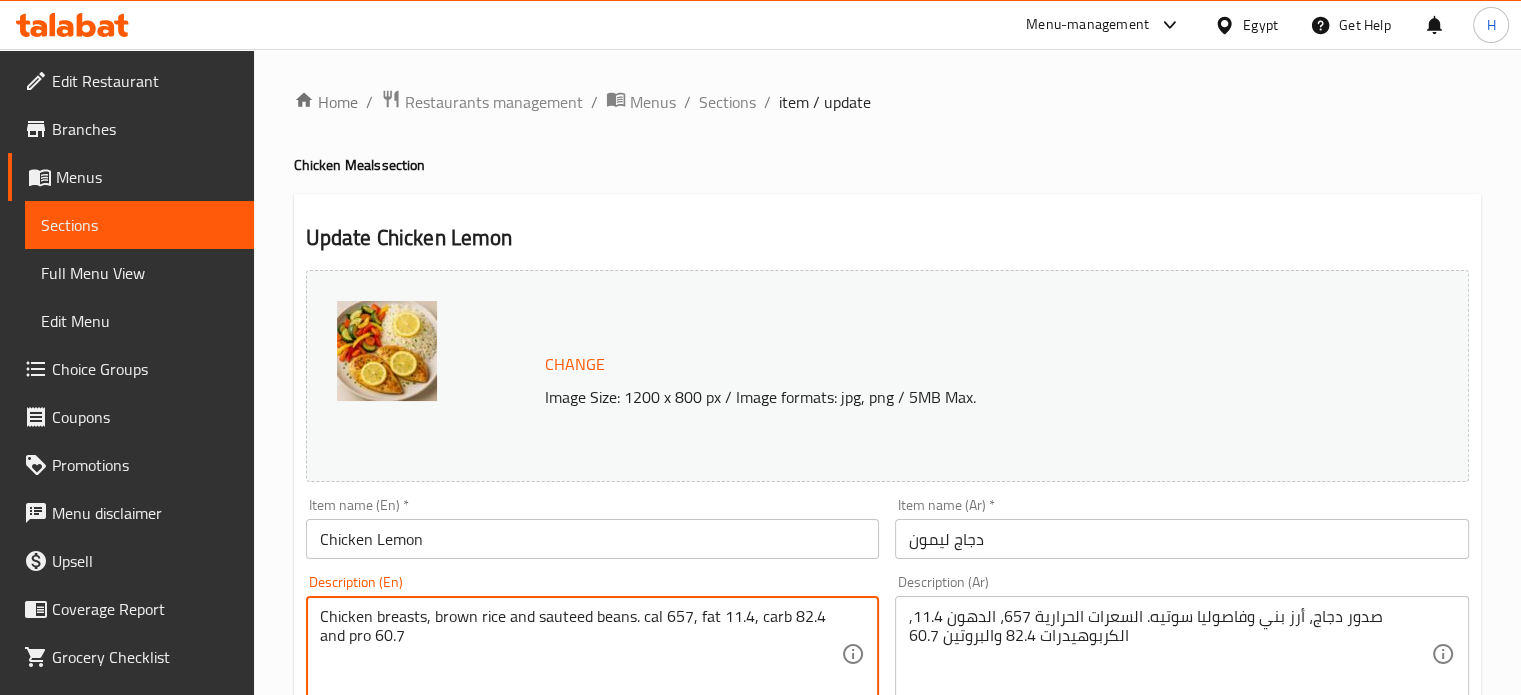 paste on "chicken breasts - brown rice - sautéed vegetables" 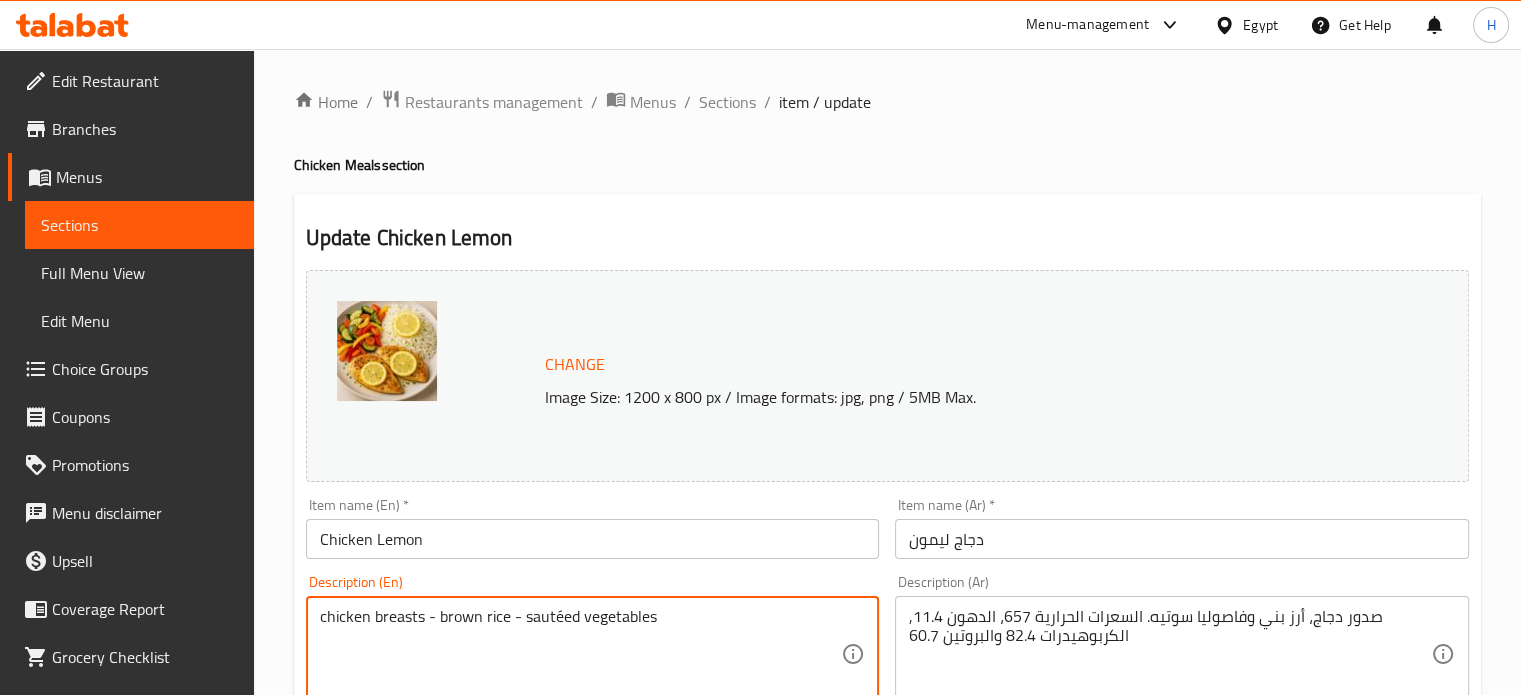 type on "chicken breasts - brown rice - sautéed vegetables" 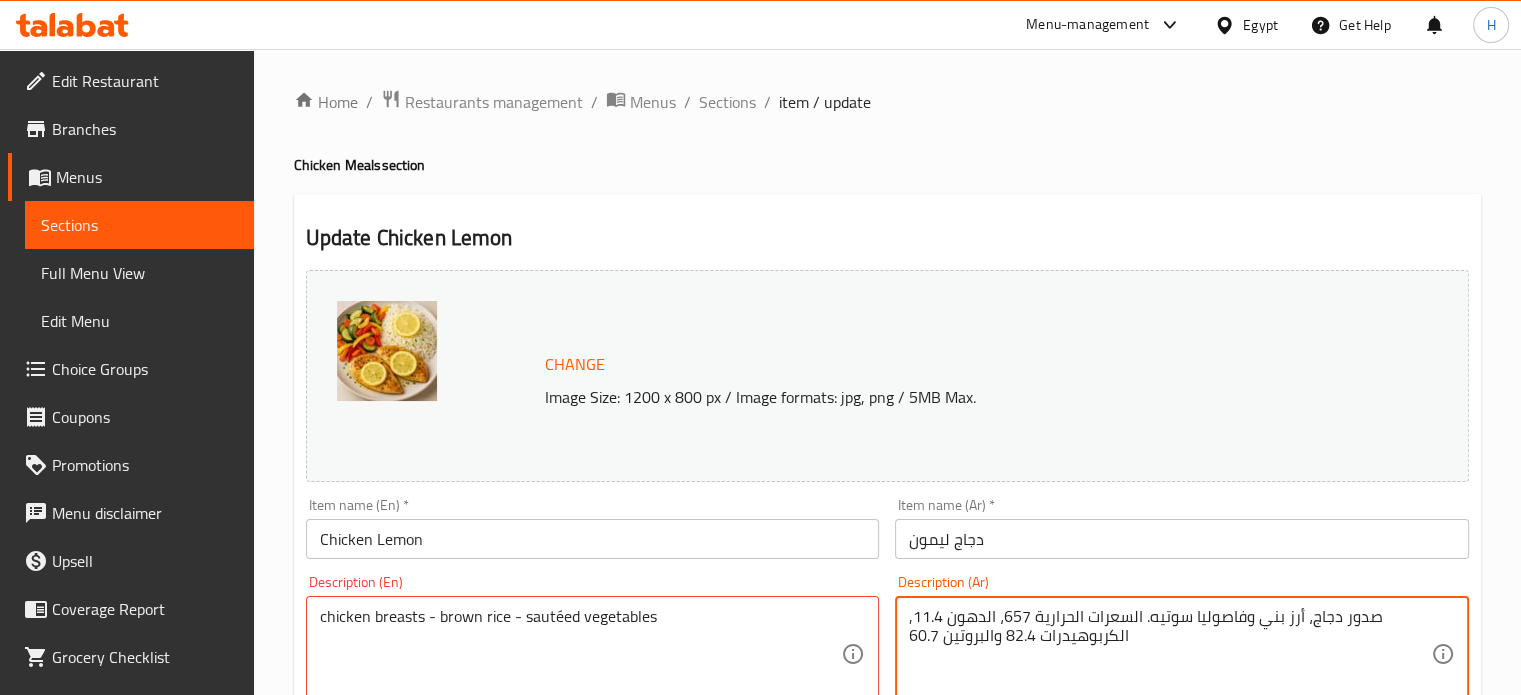 click on "صدور دجاج، أرز بني وفاصوليا سوتيه. السعرات الحرارية 657، الدهون 11.4, الكربوهيدرات 82.4 والبروتين 60.7" at bounding box center (1170, 654) 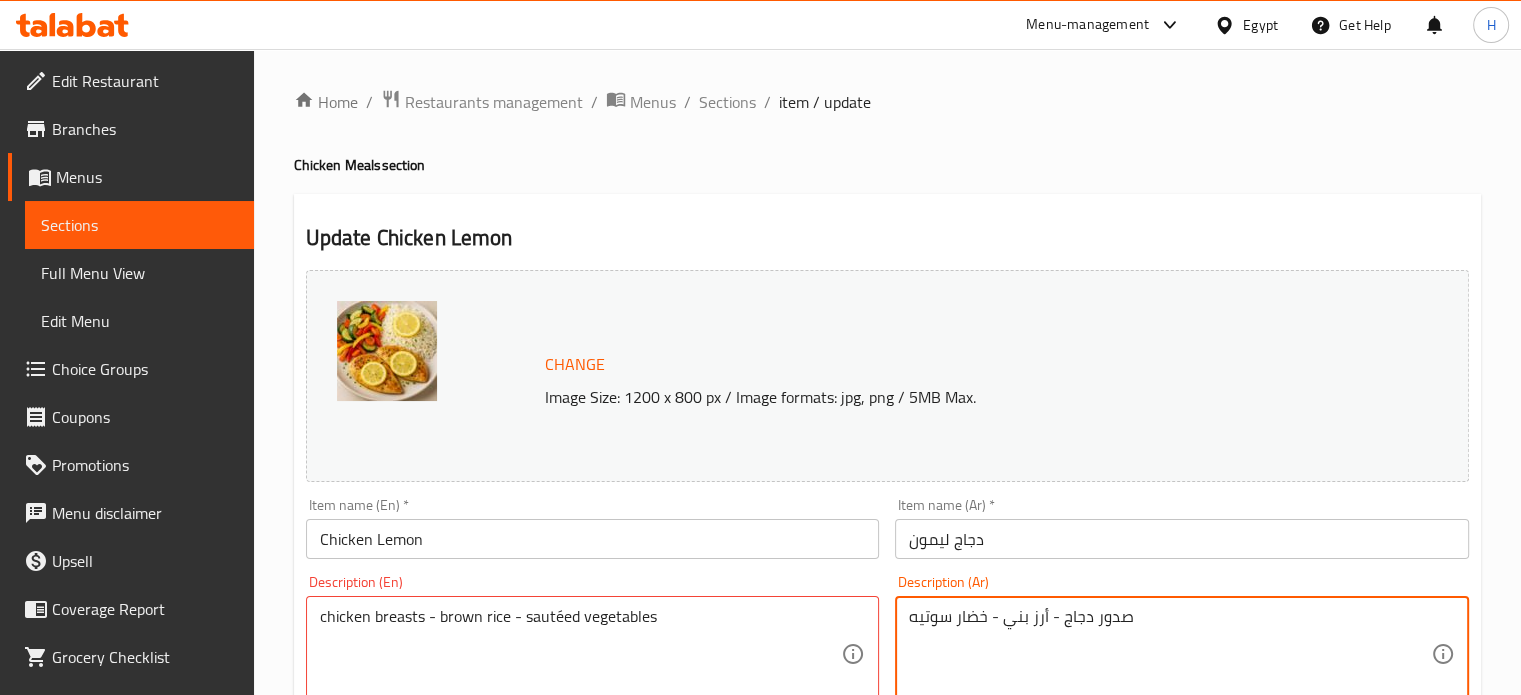 type on "صدور دجاج - أرز بني - خضار سوتيه" 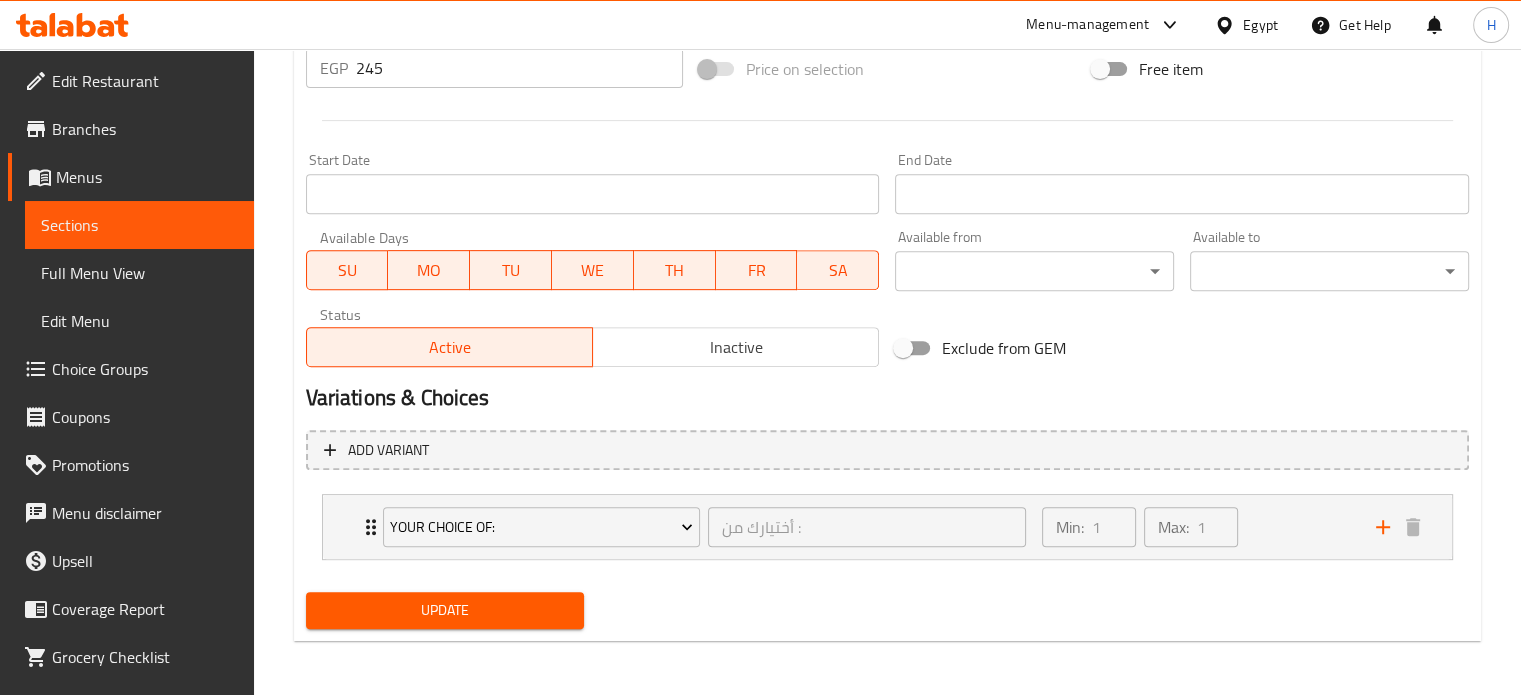 type on "chicken breasts - brown rice - sauteed vegetables" 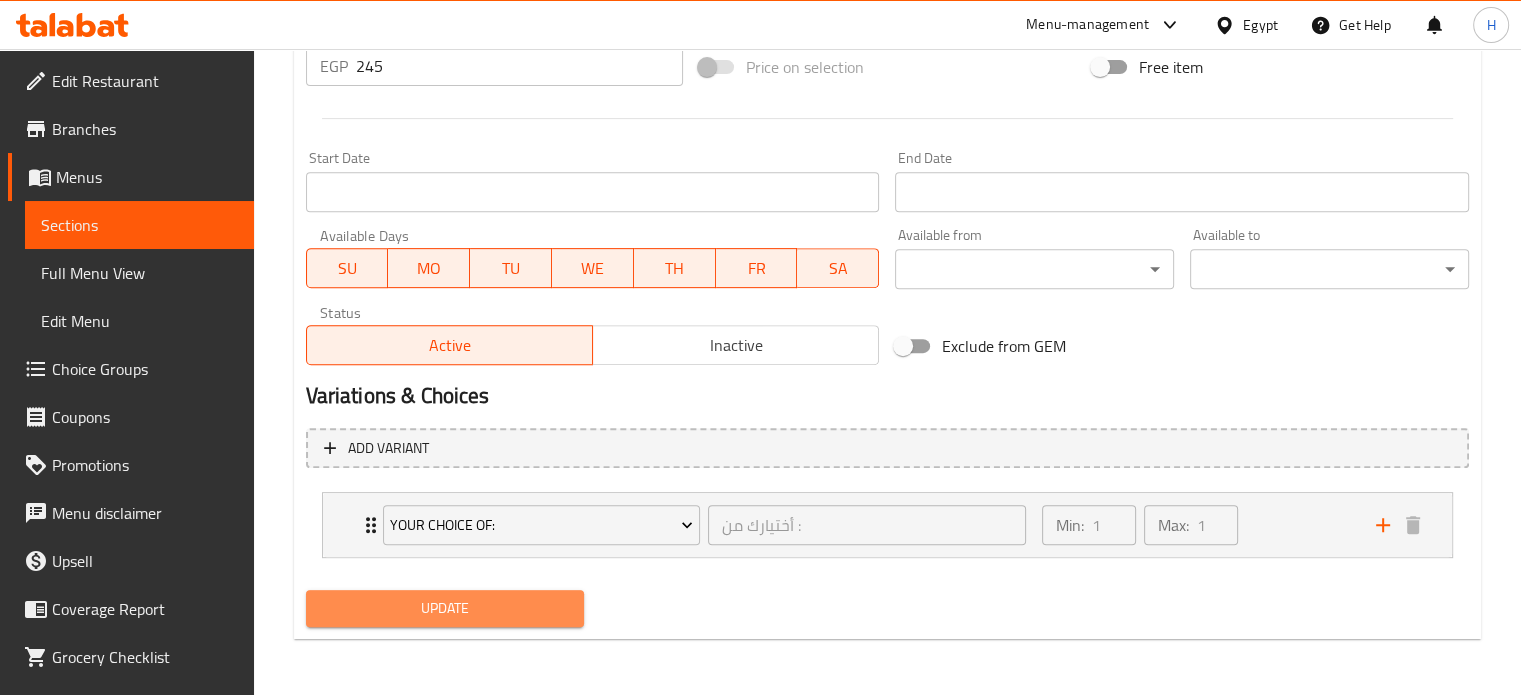 scroll, scrollTop: 779, scrollLeft: 0, axis: vertical 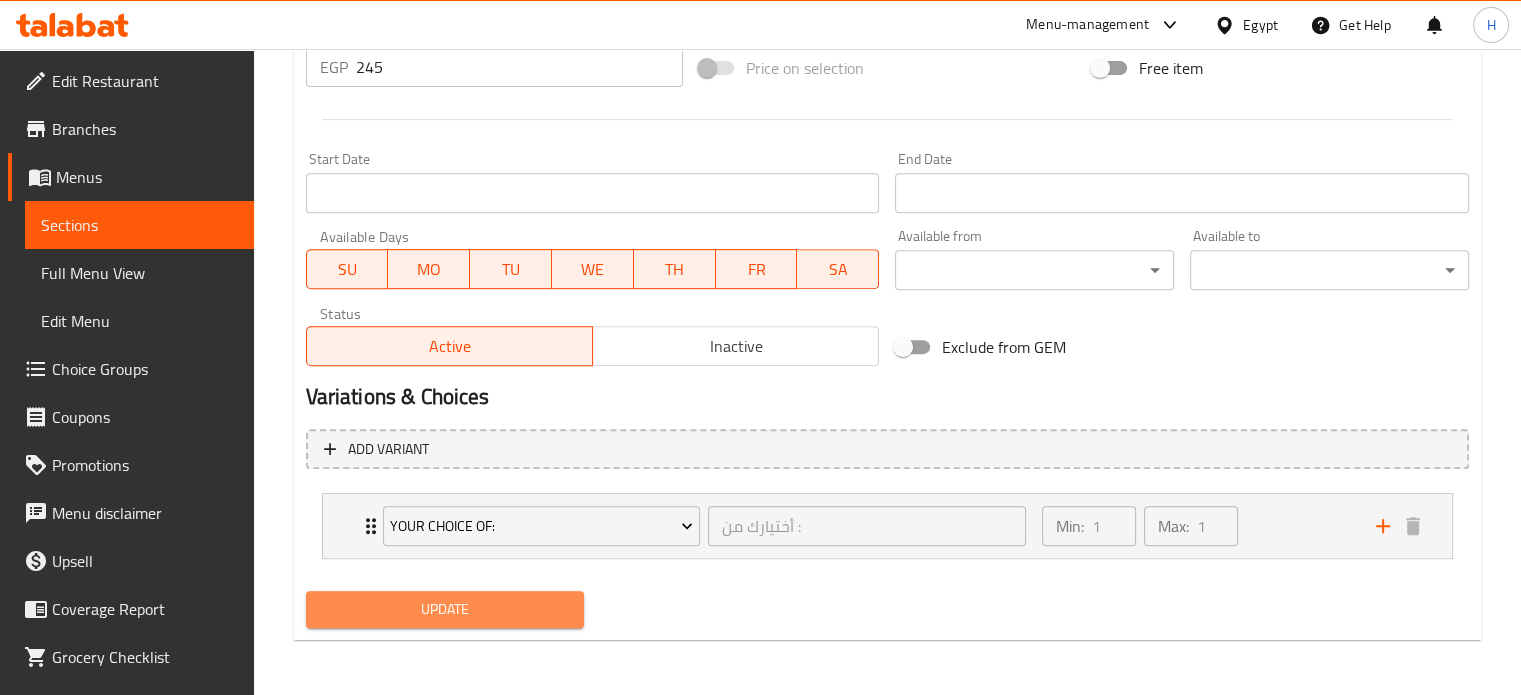click on "Update" at bounding box center [445, 609] 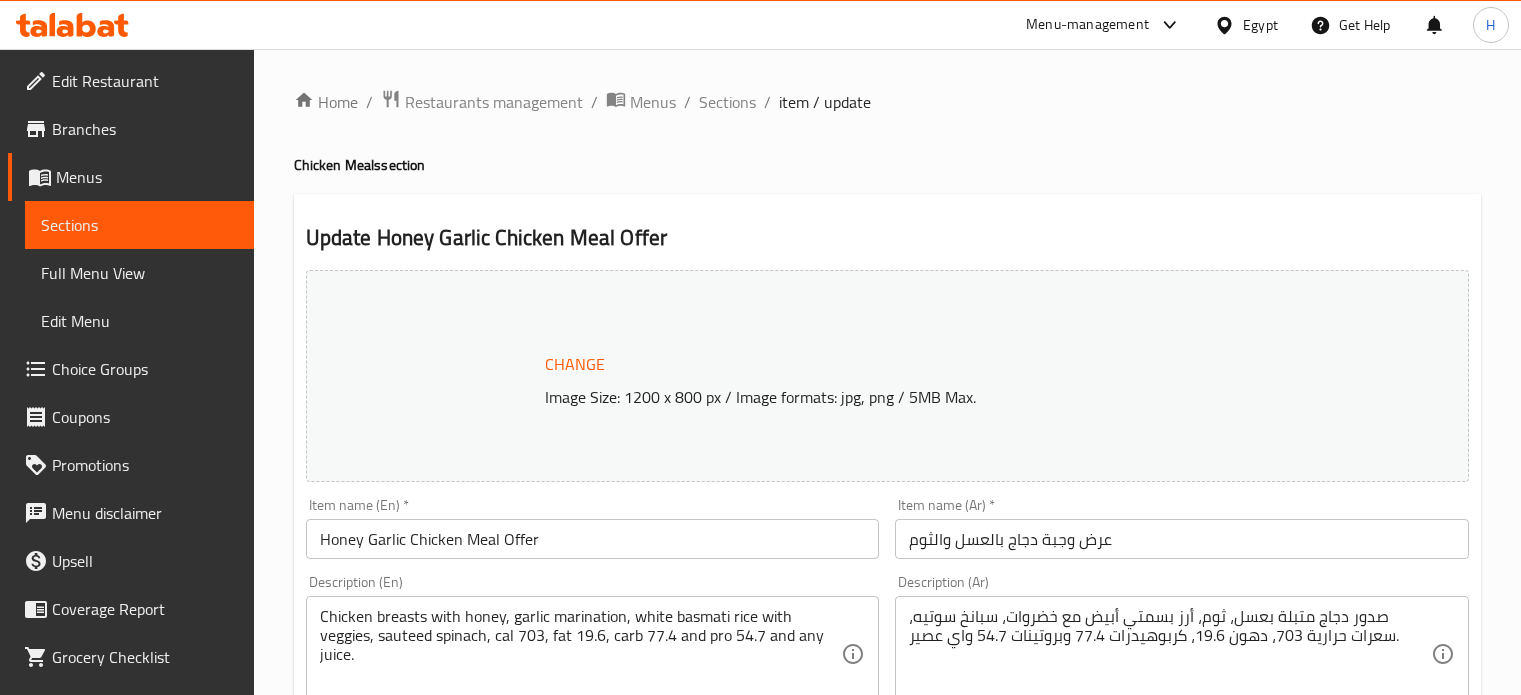 scroll, scrollTop: 0, scrollLeft: 0, axis: both 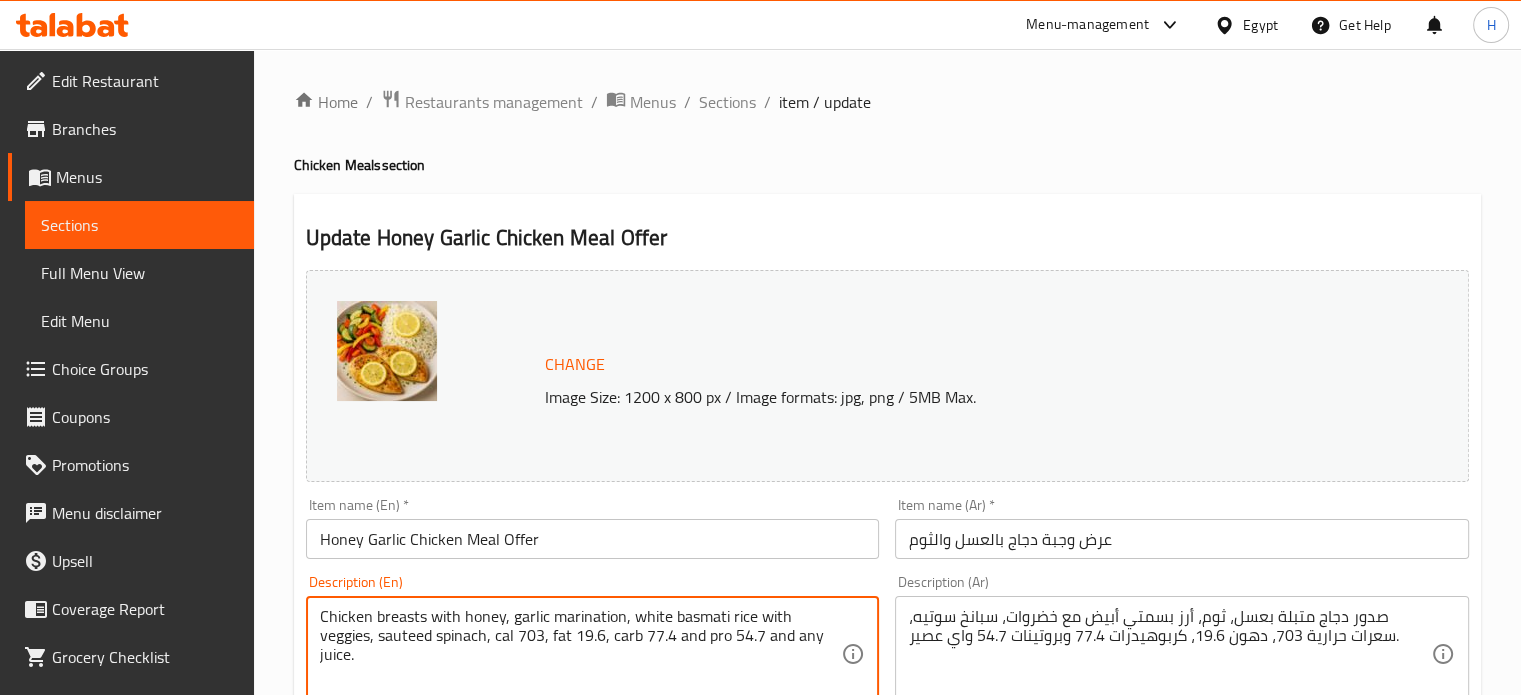 drag, startPoint x: 377, startPoint y: 647, endPoint x: 340, endPoint y: 644, distance: 37.12142 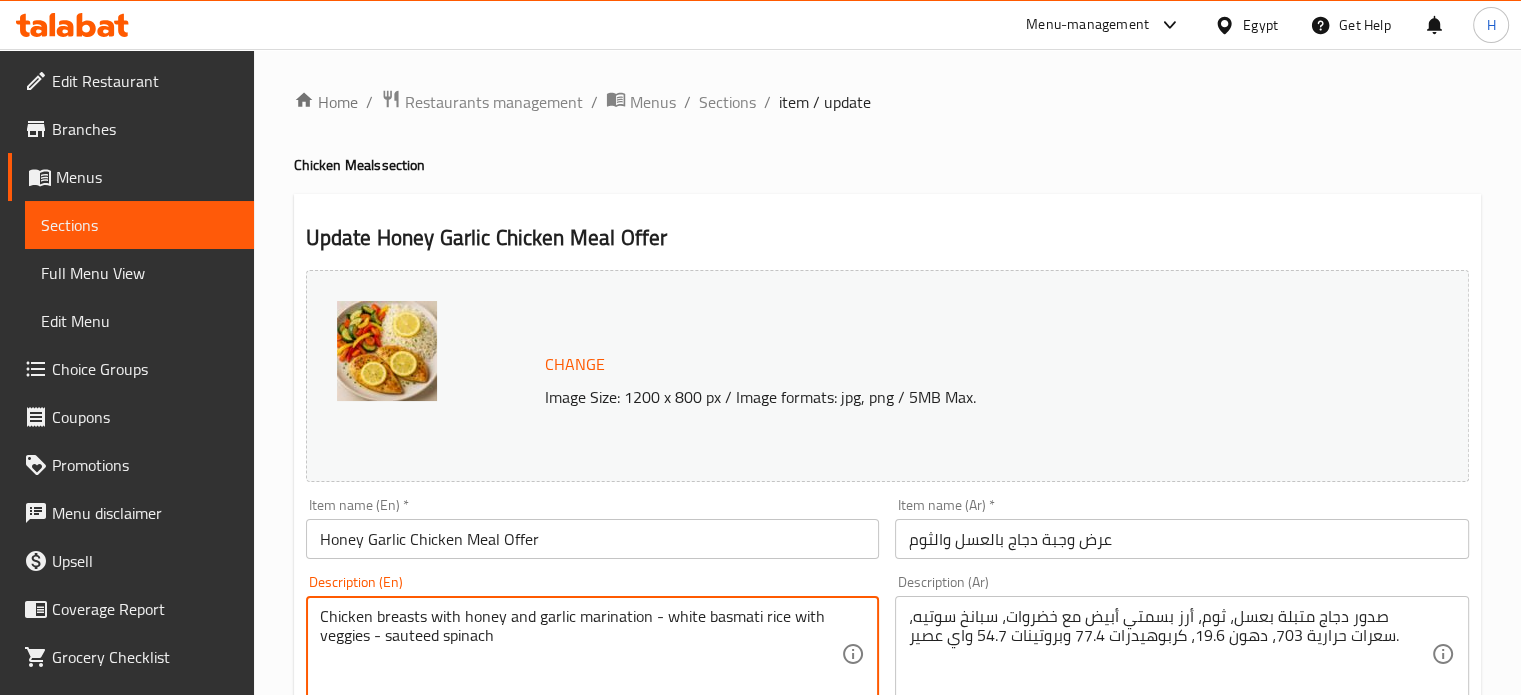 type on "Chicken breasts with honey and garlic marination - white basmati rice with veggies - sauteed spinach" 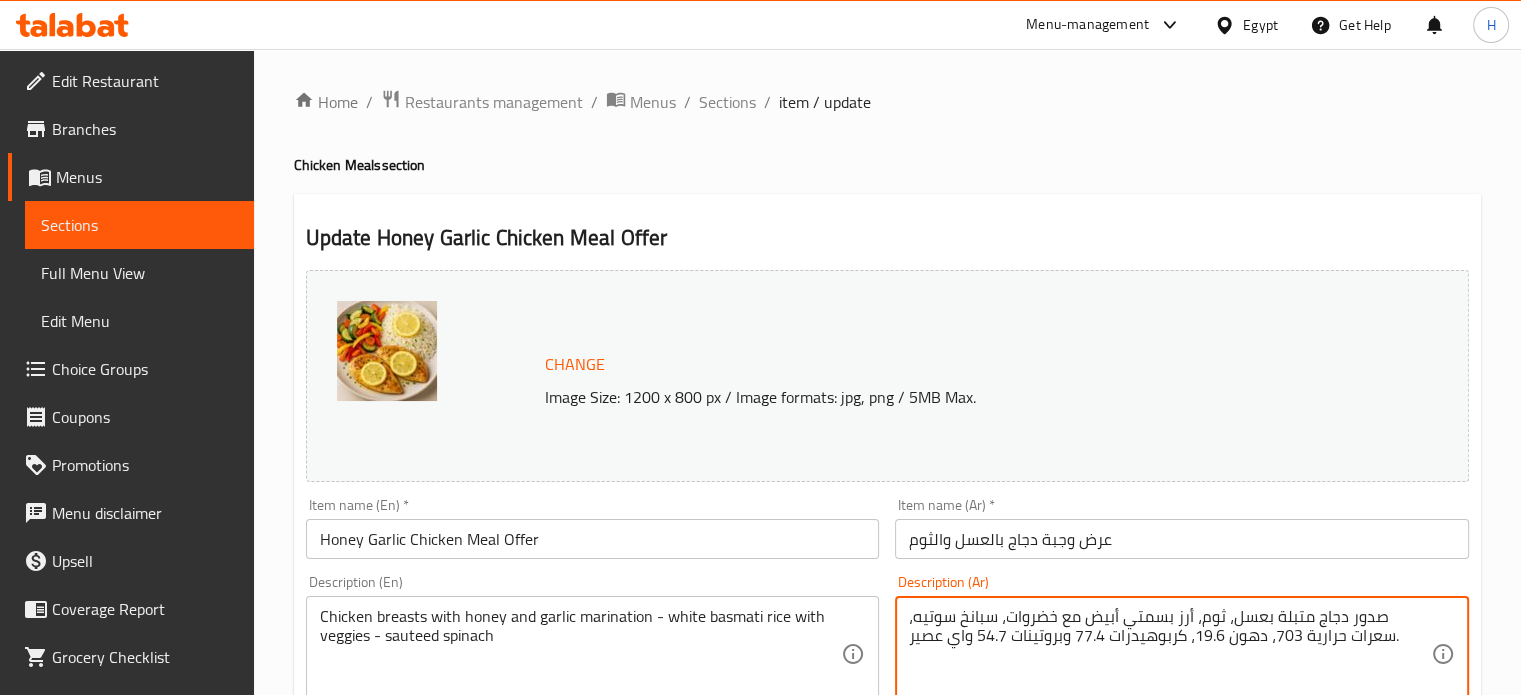 click on "صدور دجاج متبلة بعسل، ثوم، أرز بسمتي أبيض مع خضروات، سبانخ سوتيه، سعرات حرارية 703، دهون 19.6، كربوهيدرات 77.4 وبروتينات 54.7 واي عصير." at bounding box center [1170, 654] 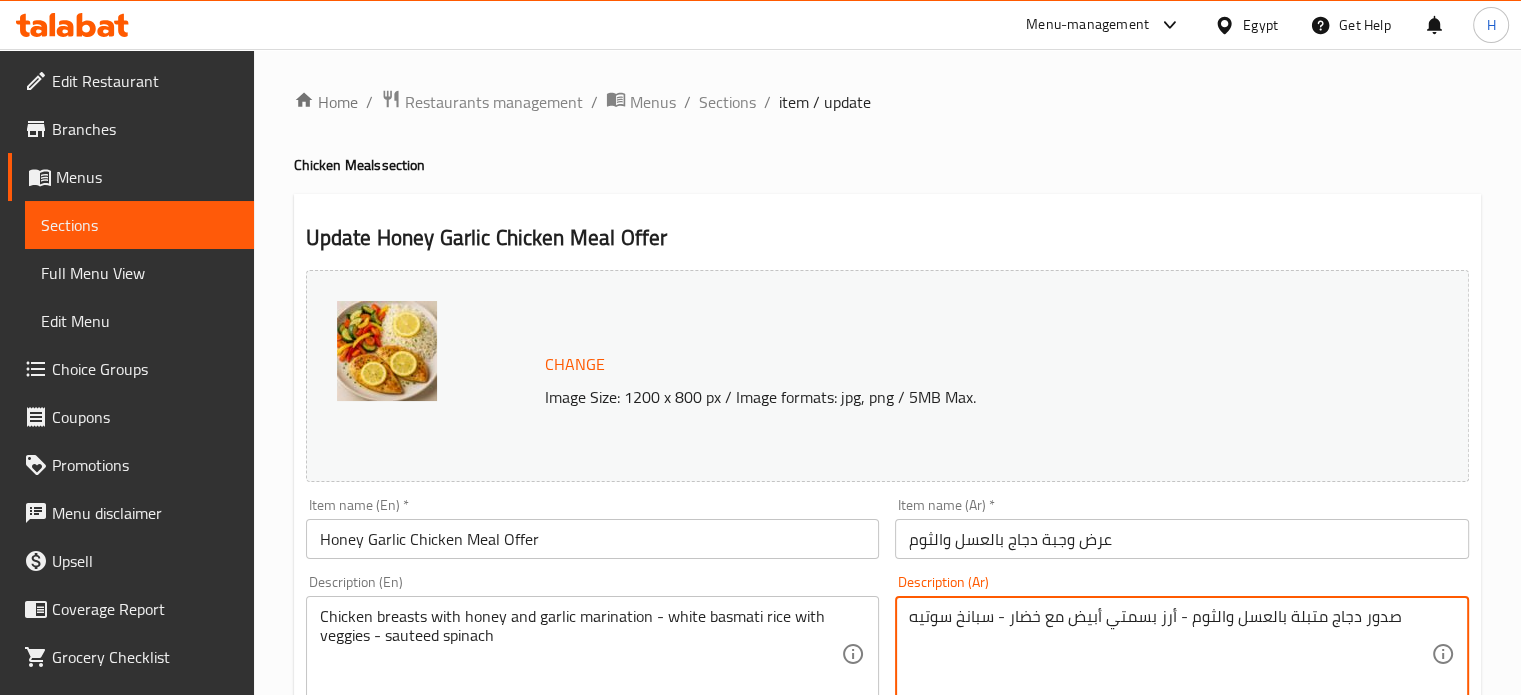 type on "صدور دجاج متبلة بالعسل والثوم - أرز بسمتي أبيض مع خضار - سبانخ سوتيه" 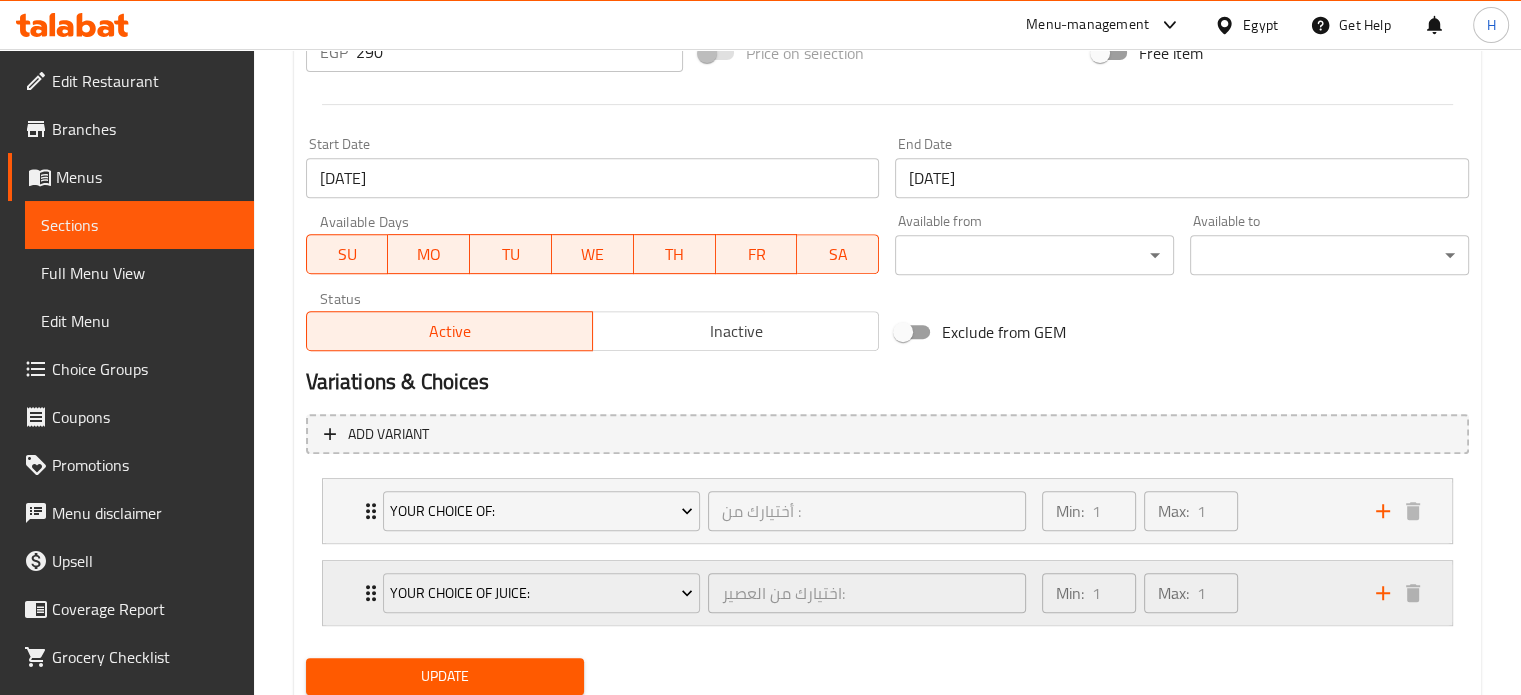 scroll, scrollTop: 860, scrollLeft: 0, axis: vertical 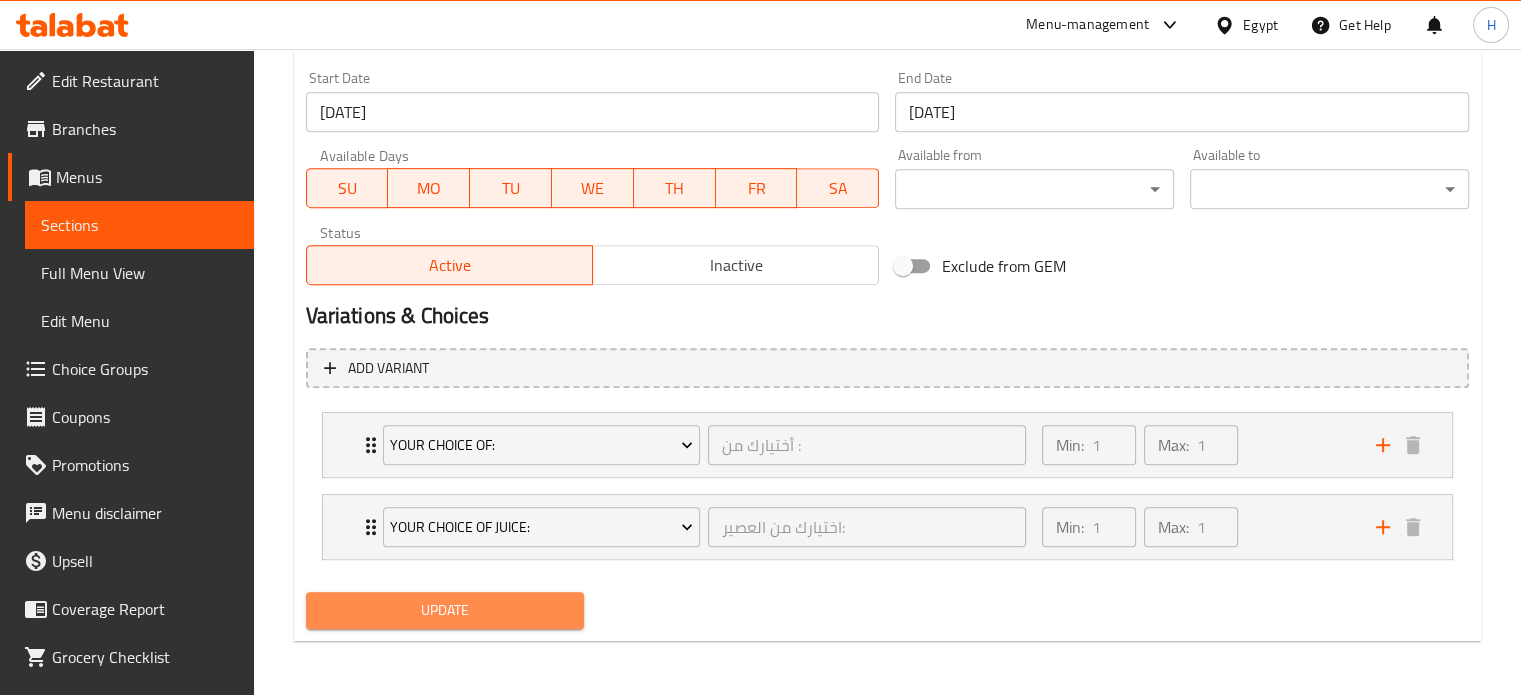 click on "Update" at bounding box center (445, 610) 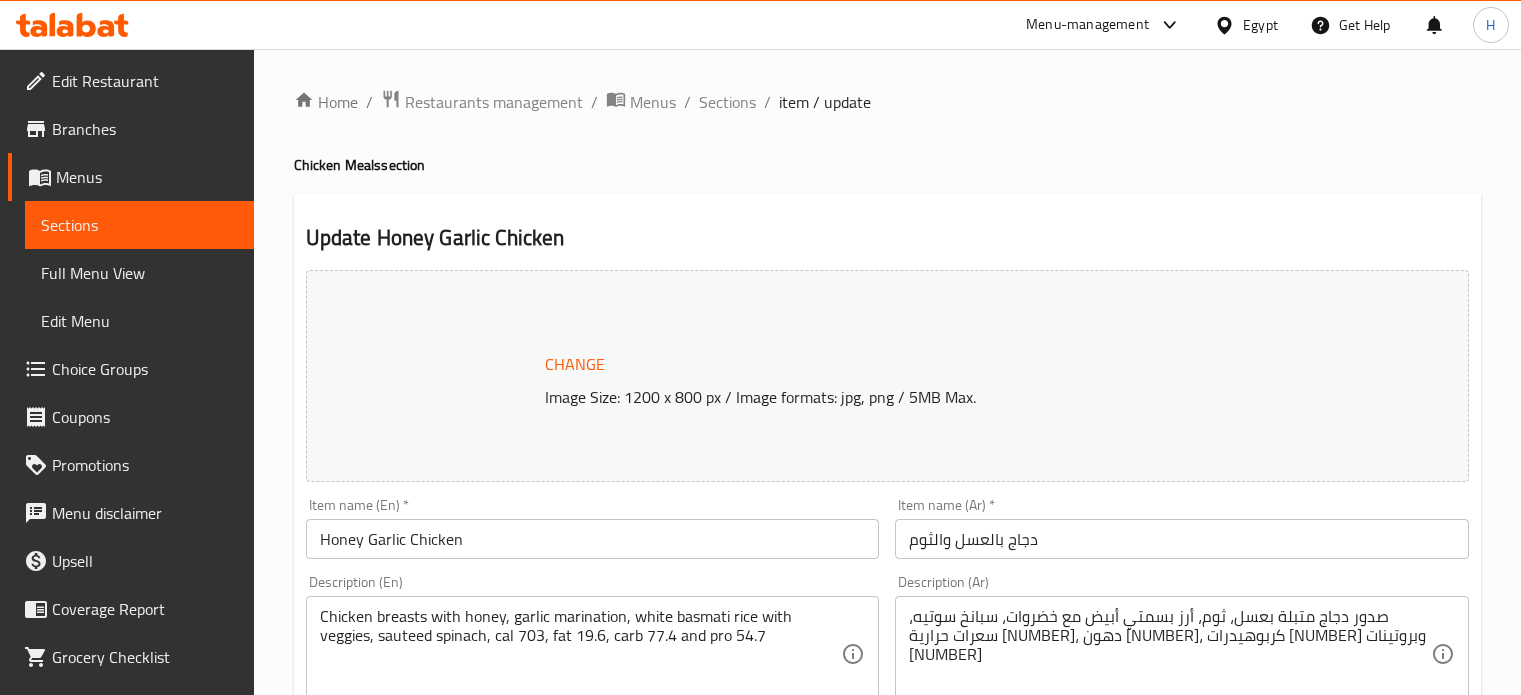 scroll, scrollTop: 0, scrollLeft: 0, axis: both 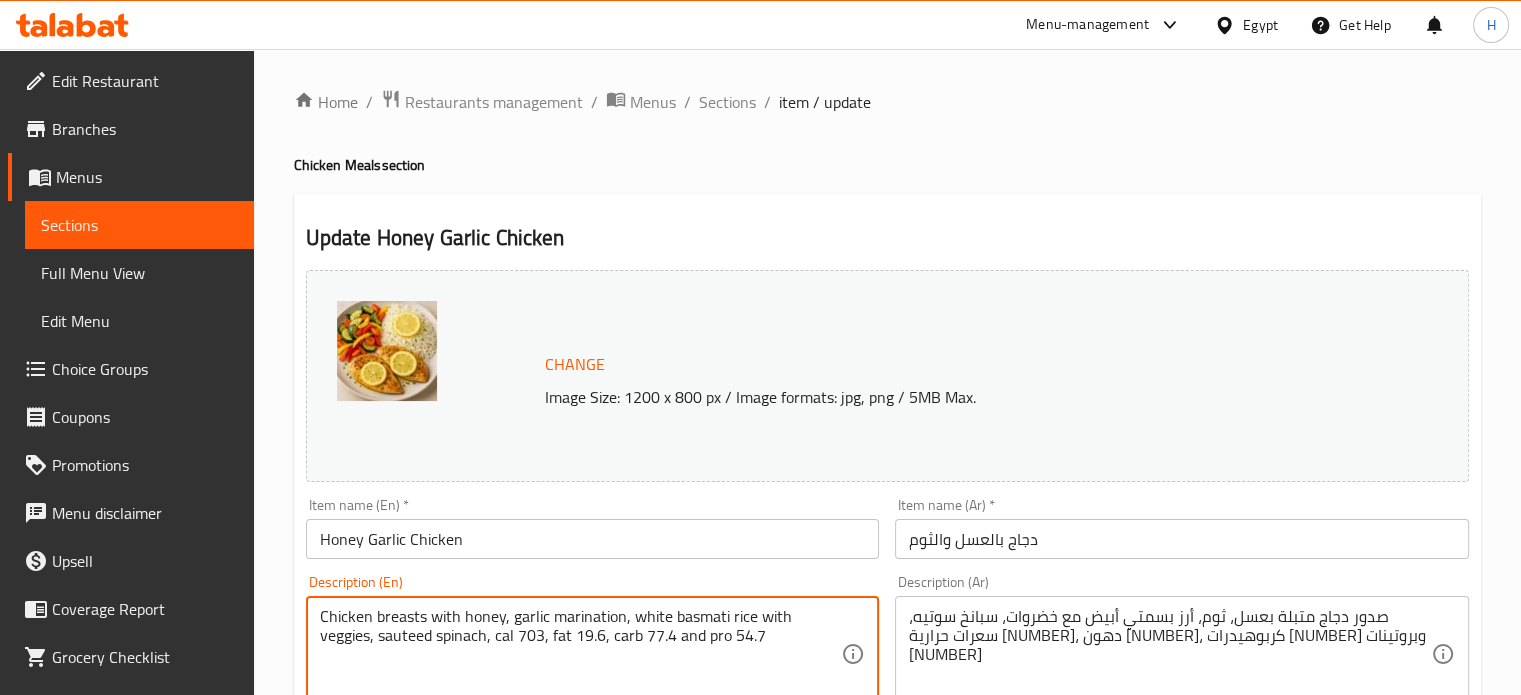 drag, startPoint x: 770, startPoint y: 640, endPoint x: 179, endPoint y: 568, distance: 595.3696 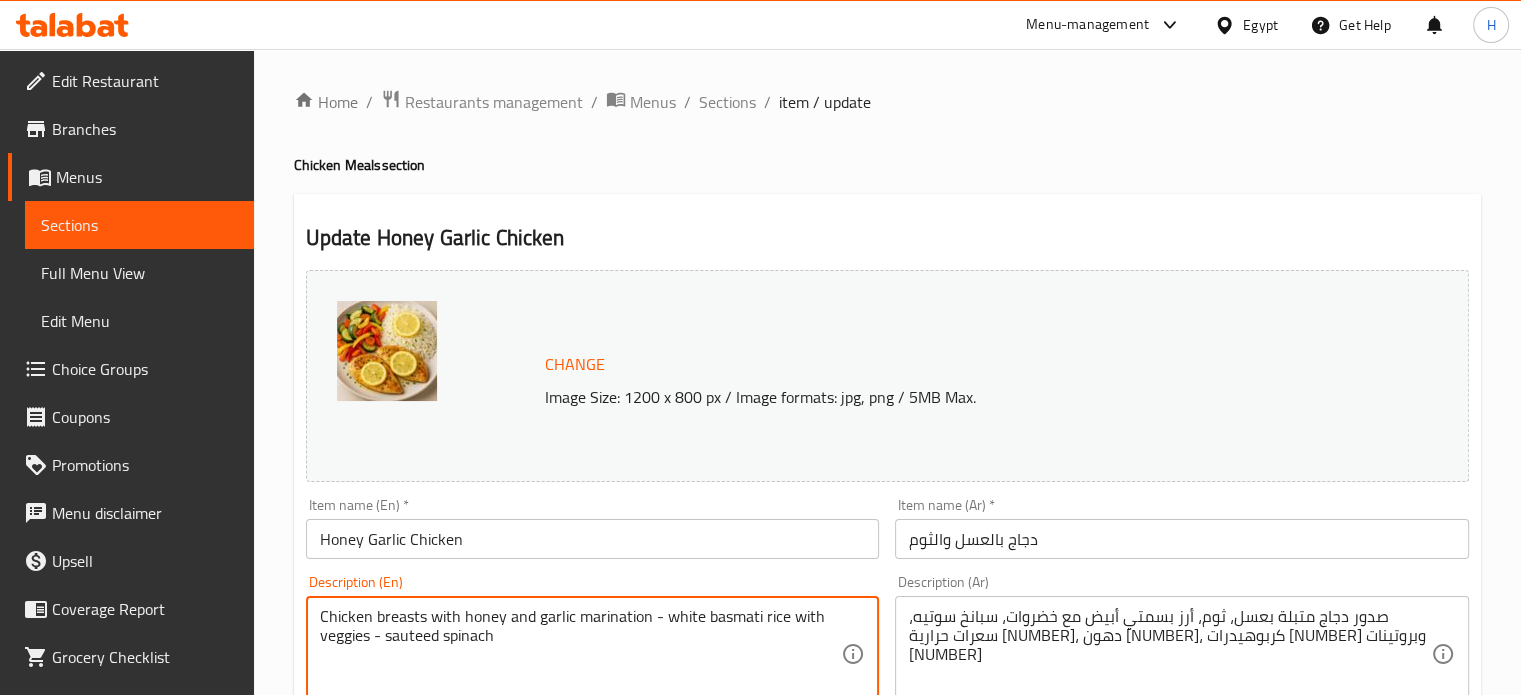 type on "Chicken breasts with honey and garlic marination - white basmati rice with veggies - sauteed spinach" 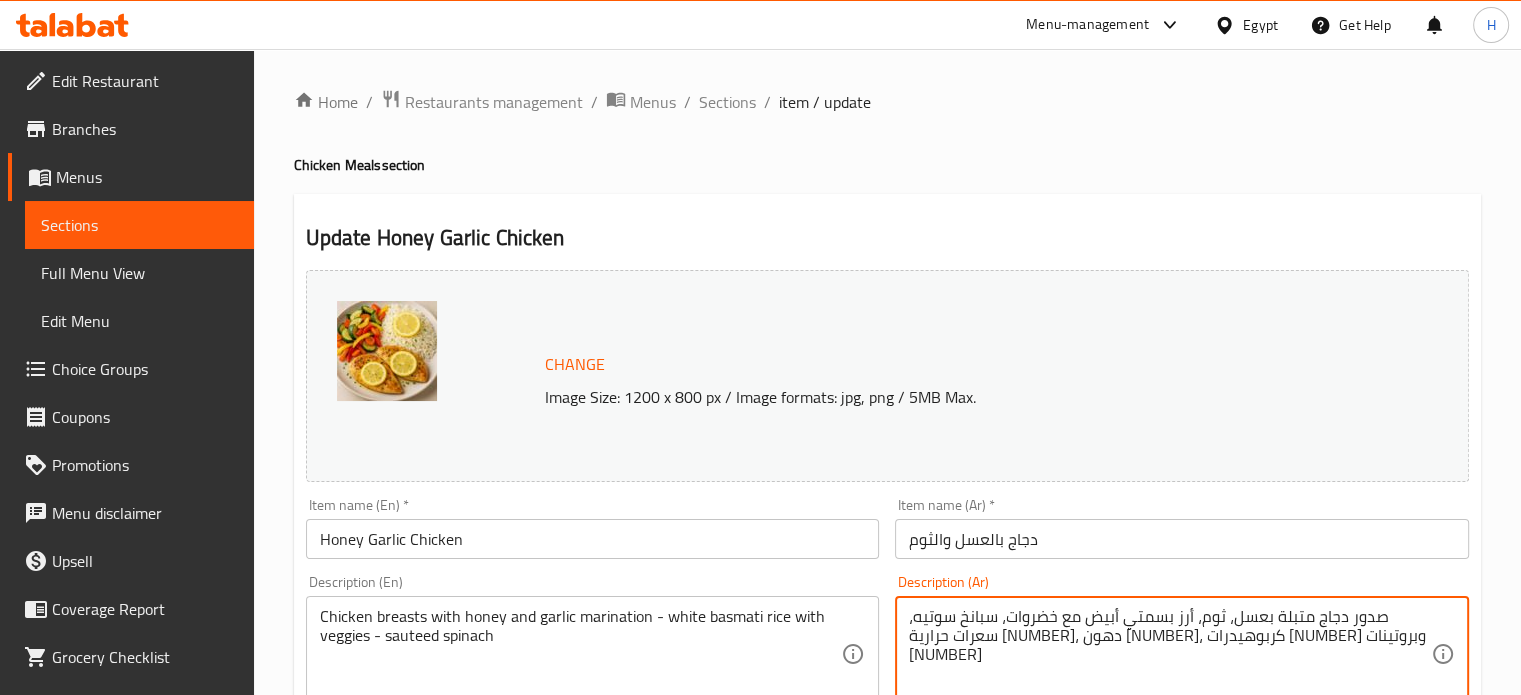 click on "صدور دجاج متبلة بعسل، ثوم، أرز بسمتي أبيض مع خضروات، سبانخ سوتيه، سعرات حرارية [NUMBER]، دهون [NUMBER]، كربوهيدرات [NUMBER] وبروتينات [NUMBER]" at bounding box center [1170, 654] 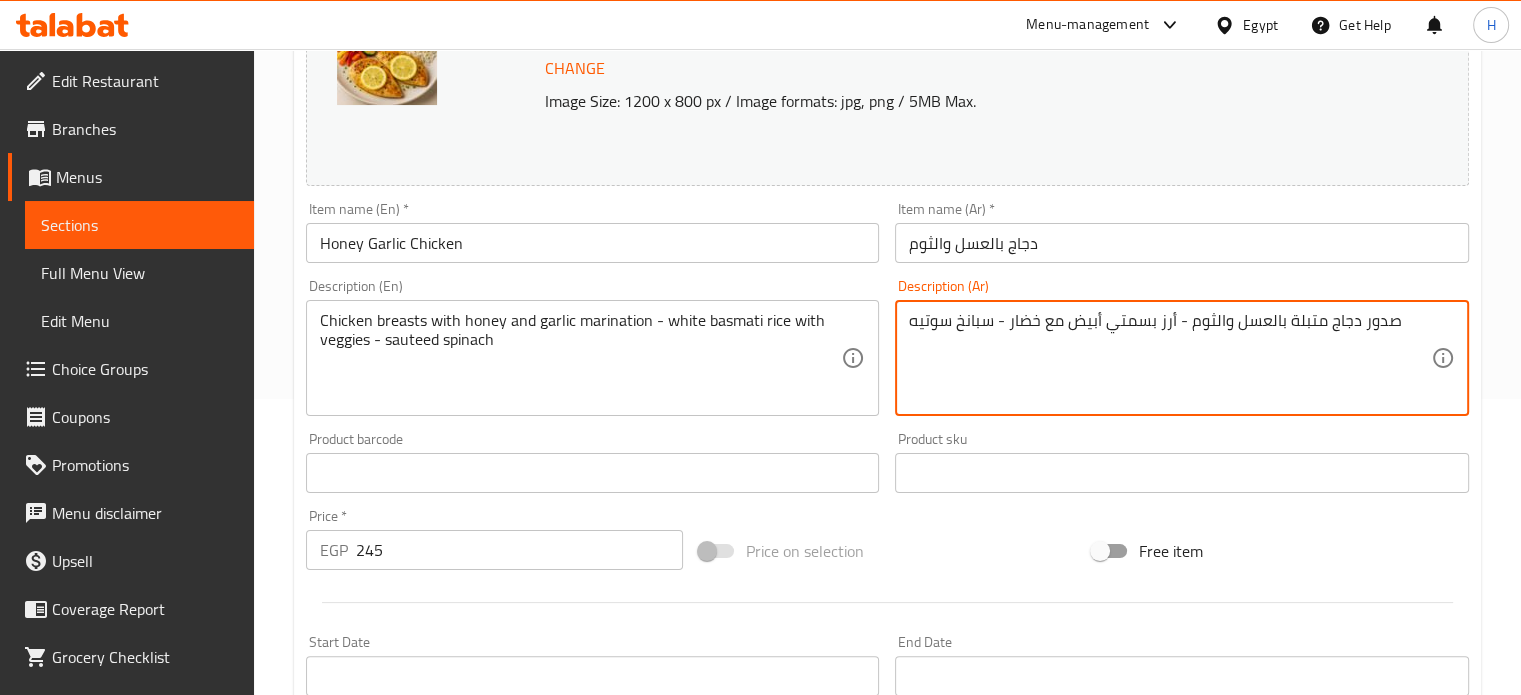 scroll, scrollTop: 700, scrollLeft: 0, axis: vertical 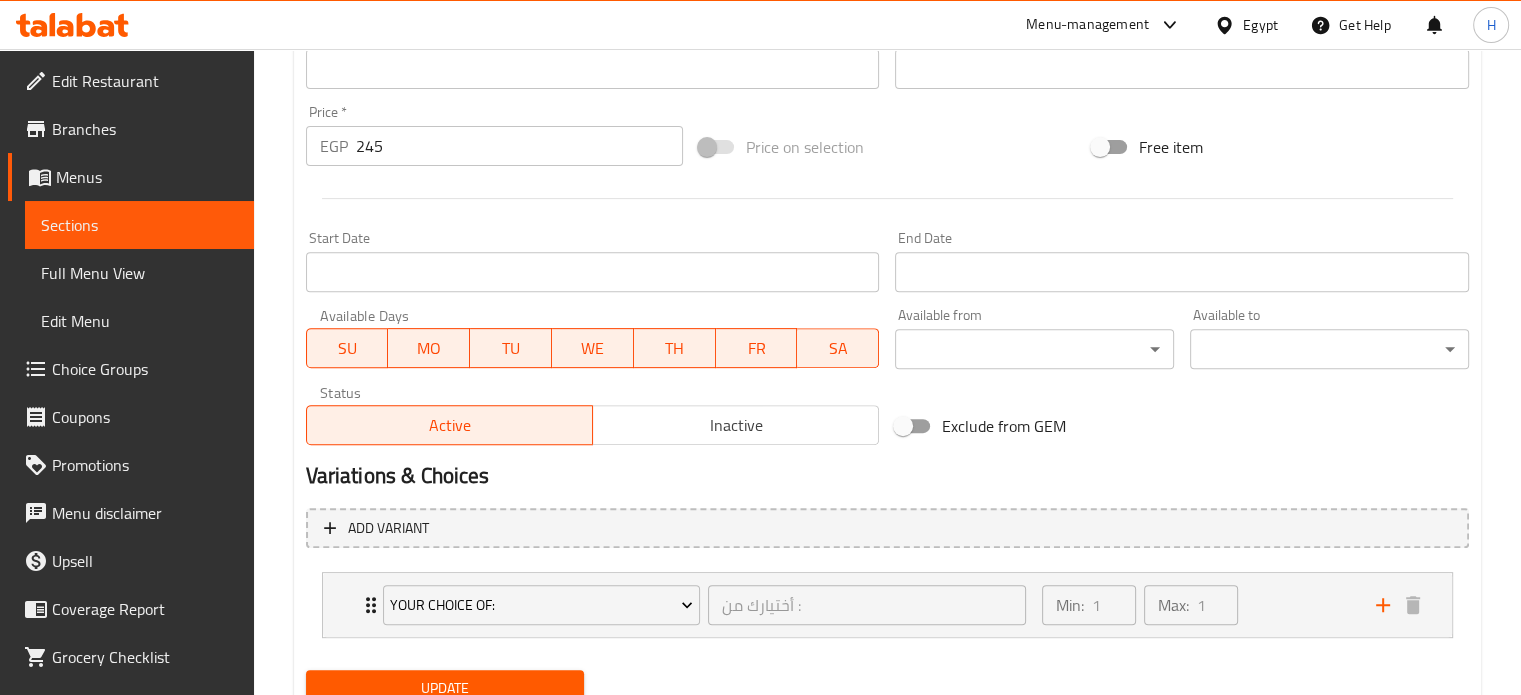 type on "صدور دجاج متبلة بالعسل والثوم - أرز بسمتي أبيض مع خضار - سبانخ سوتيه" 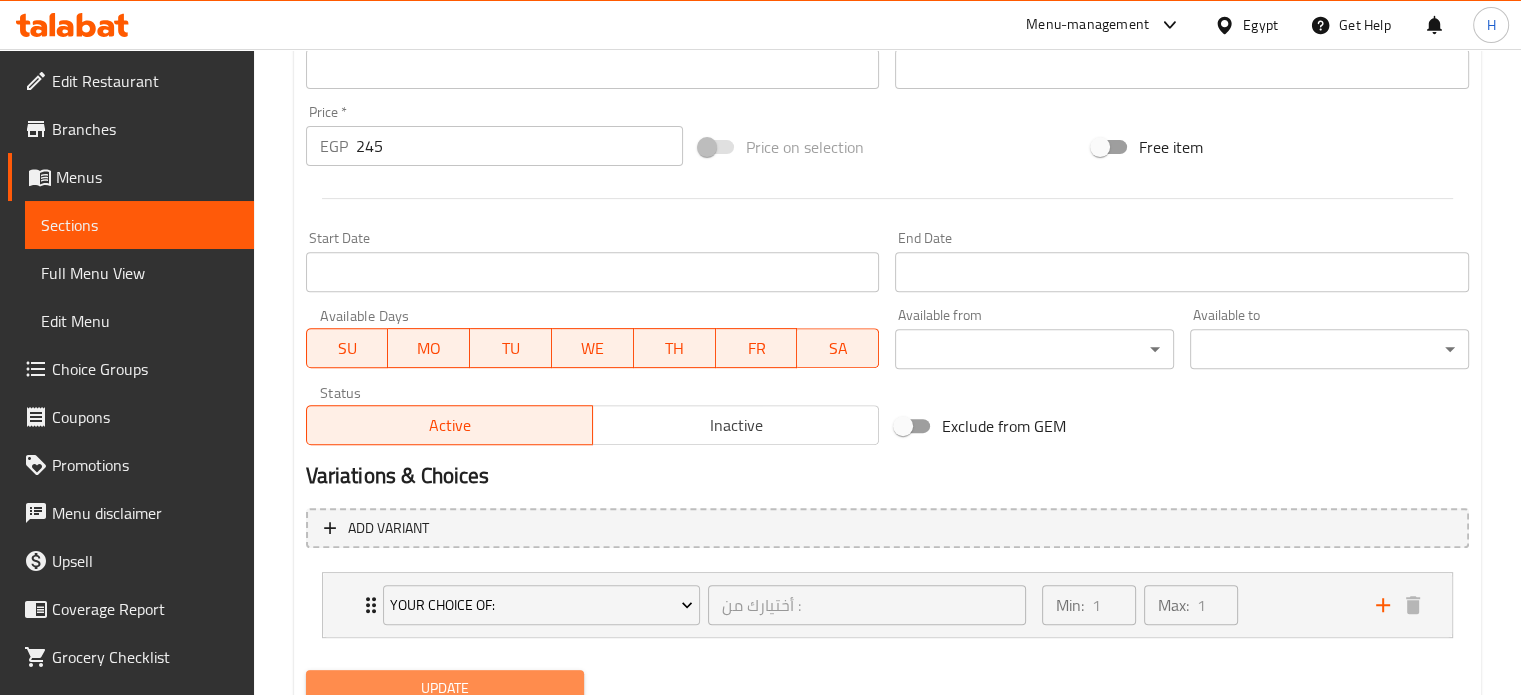 click on "Update" at bounding box center [445, 688] 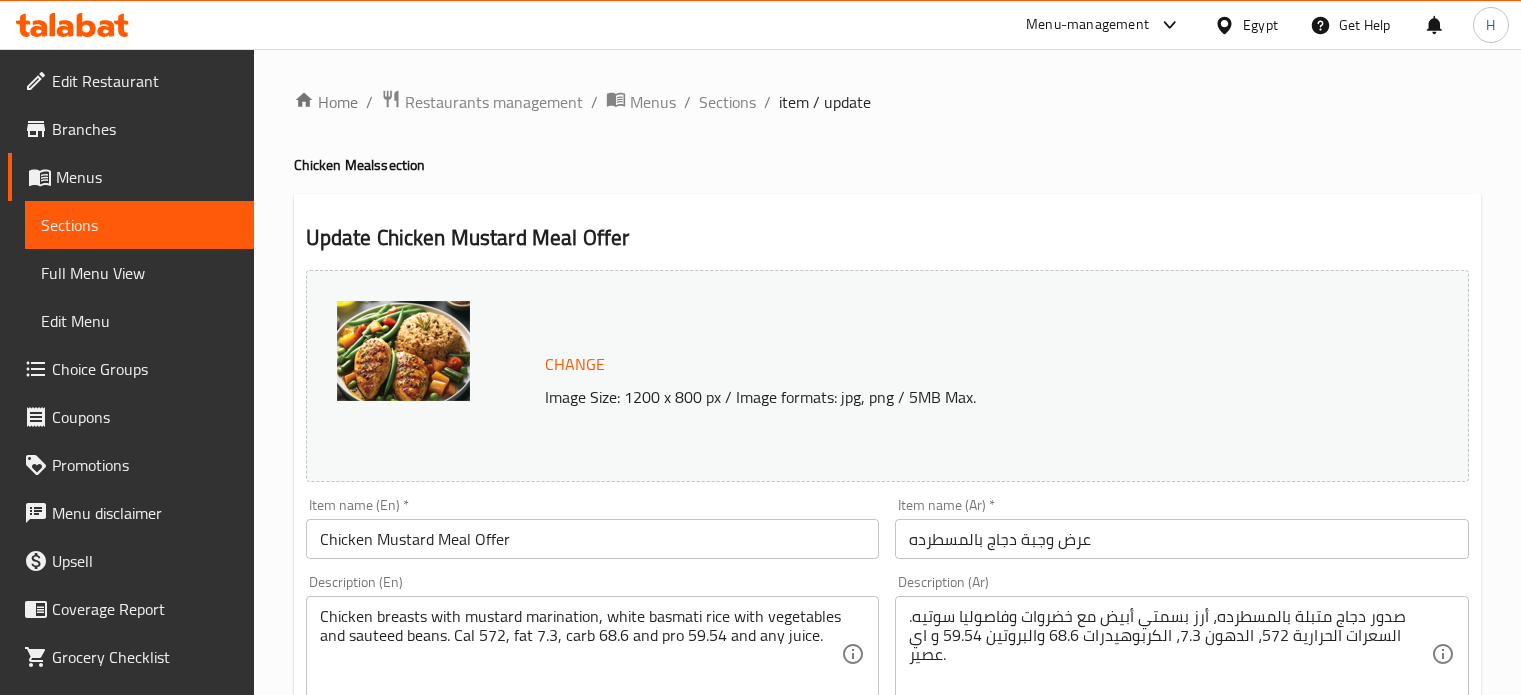 scroll, scrollTop: 0, scrollLeft: 0, axis: both 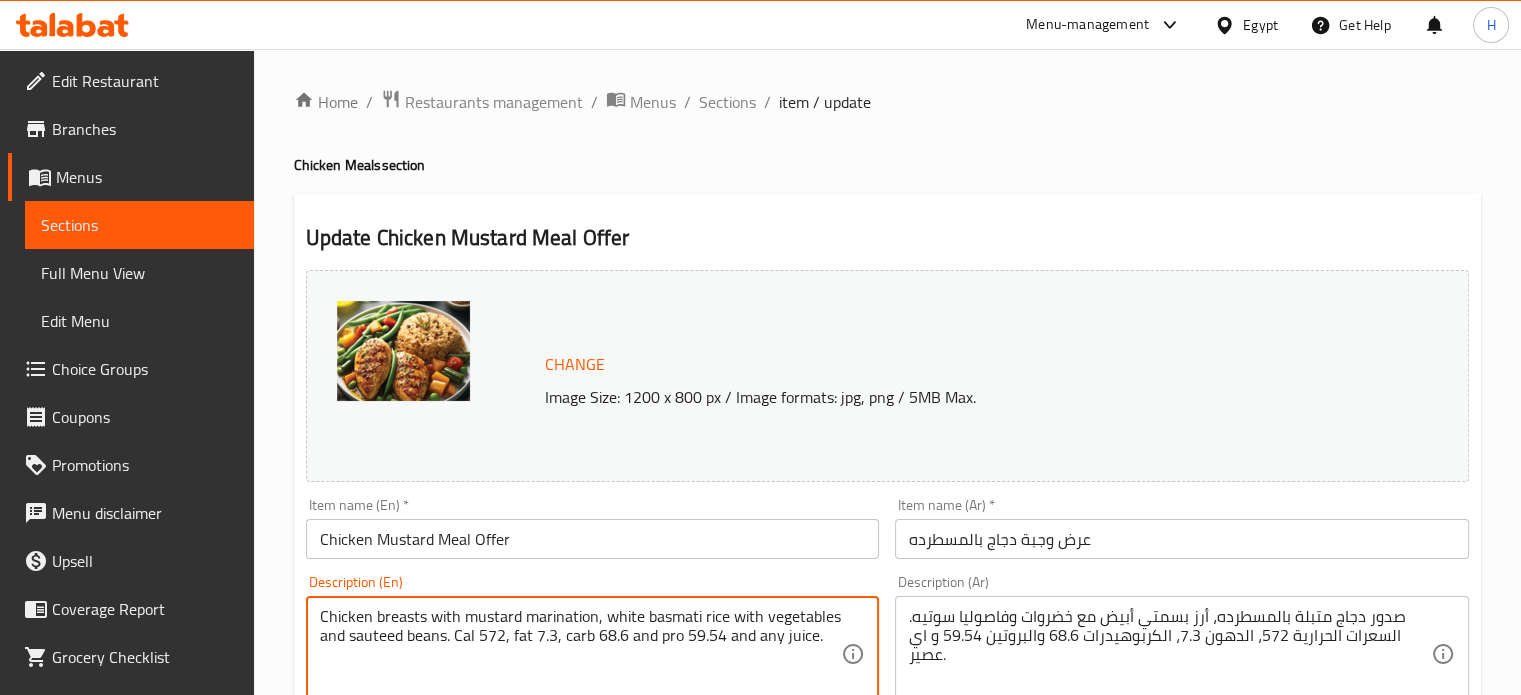 click on "Chicken breasts with mustard marination, white basmati rice with vegetables and sauteed beans. Cal 572, fat 7.3, carb 68.6 and pro 59.54 and any juice." at bounding box center [581, 654] 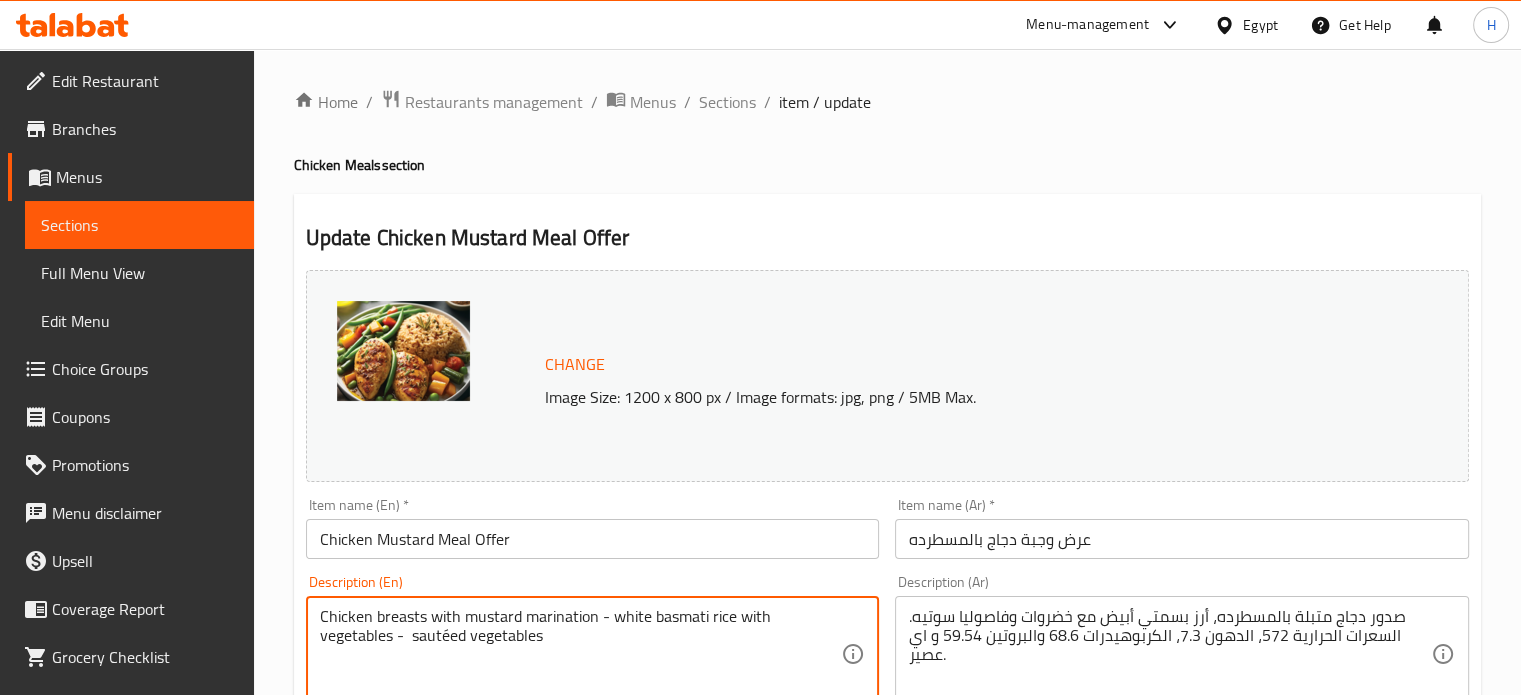 type on "Chicken breasts with mustard marination - white basmati rice with vegetables -  sautéed vegetables" 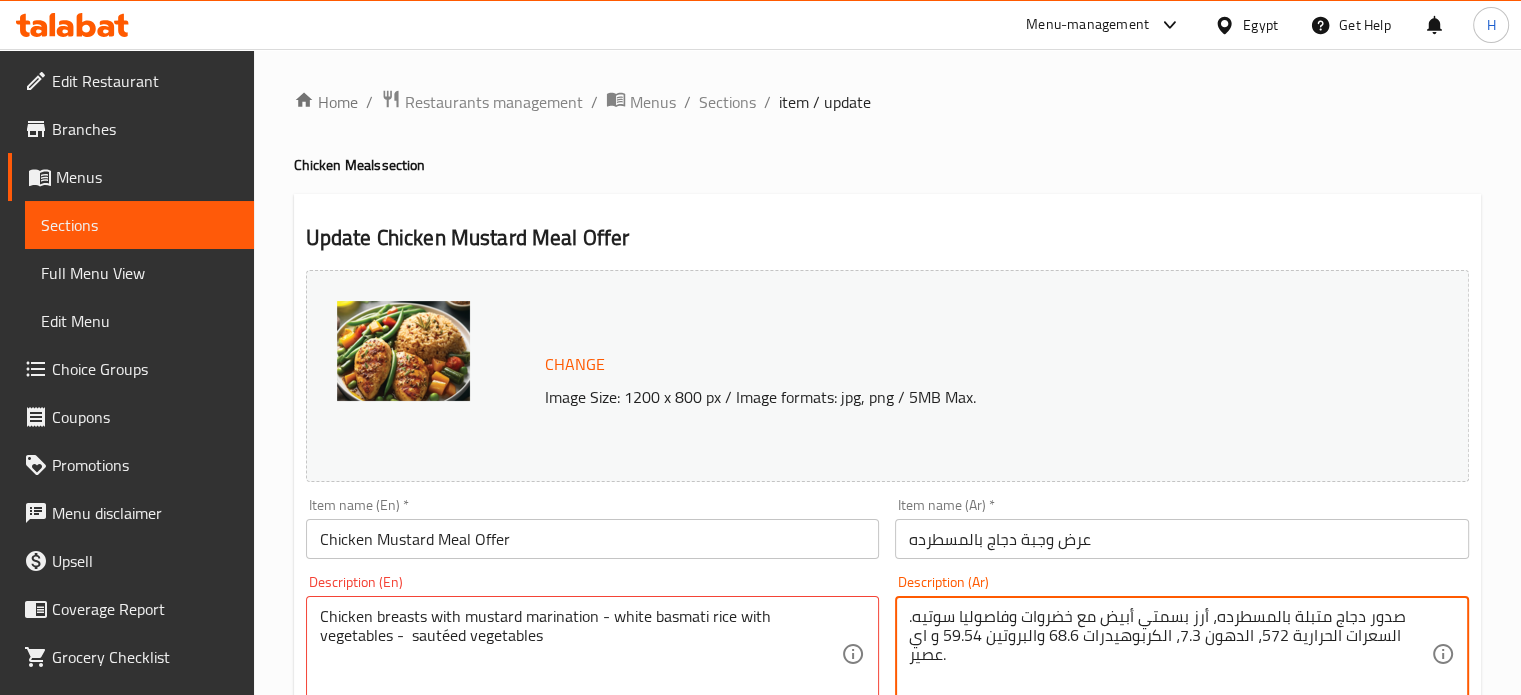 click on "صدور دجاج متبلة بالمسطرده، أرز بسمتي أبيض مع خضروات وفاصوليا سوتيه. السعرات الحرارية 572، الدهون 7.3، الكربوهيدرات 68.6 والبروتين 59.54 و اي عصير." at bounding box center [1170, 654] 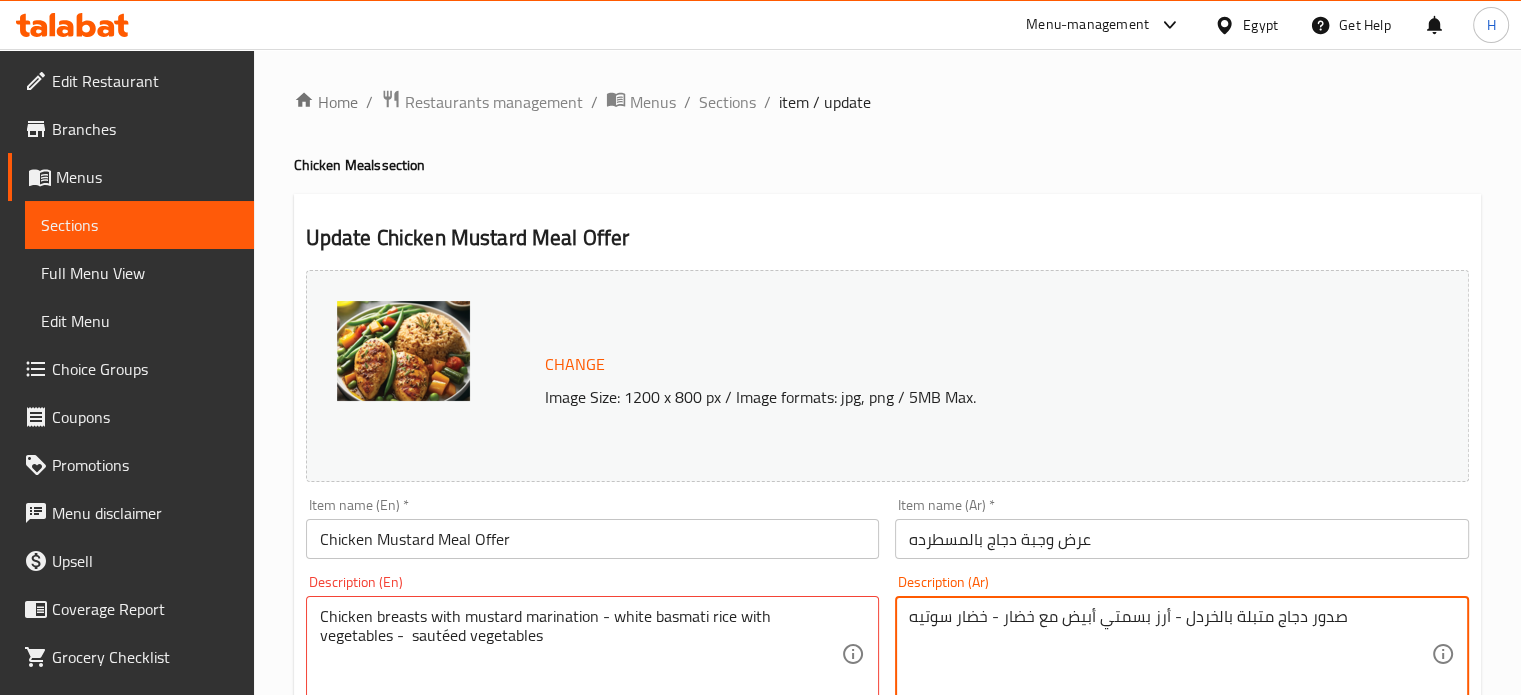 click on "صدور دجاج متبلة بالخردل - أرز بسمتي أبيض مع خضار - خضار سوتيه" at bounding box center [1170, 654] 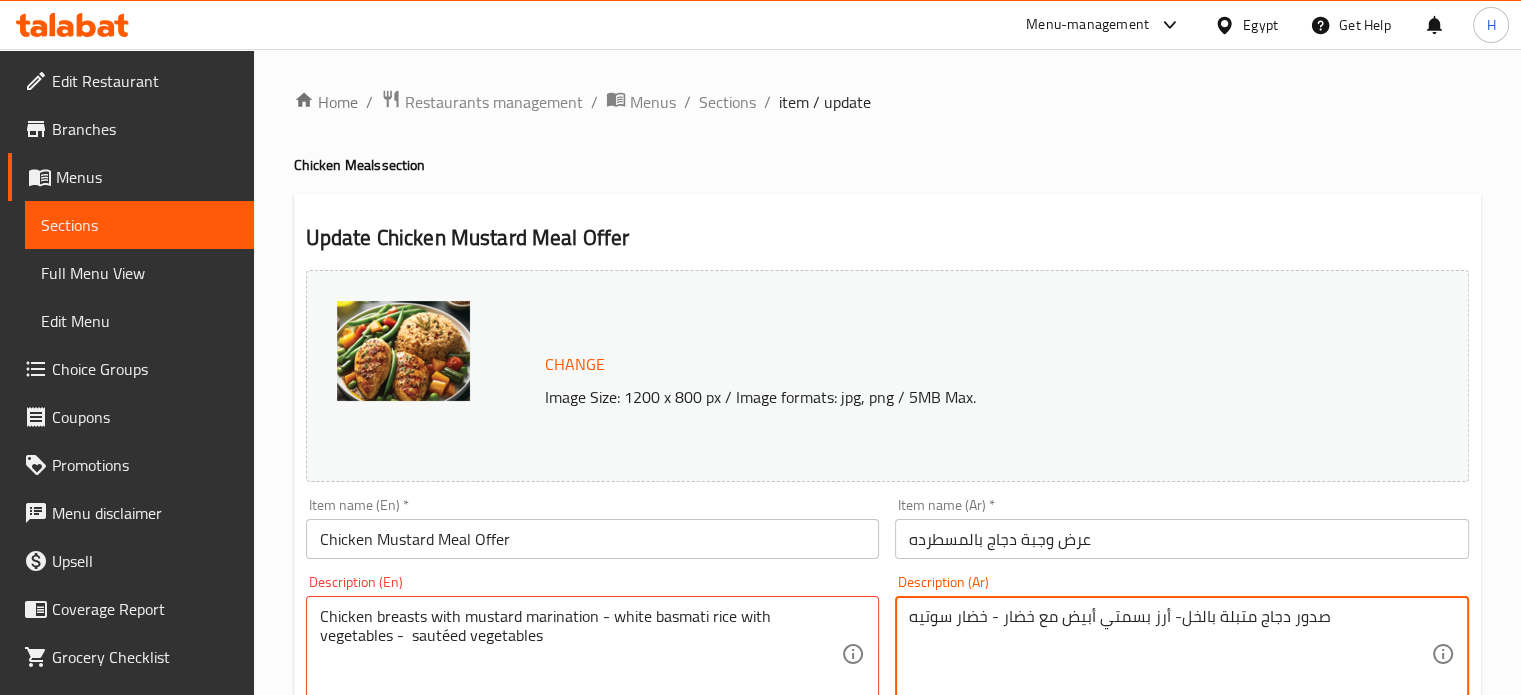 click on "صدور دجاج متبلة بالخل- أرز بسمتي أبيض مع خضار - خضار سوتيه" at bounding box center [1170, 654] 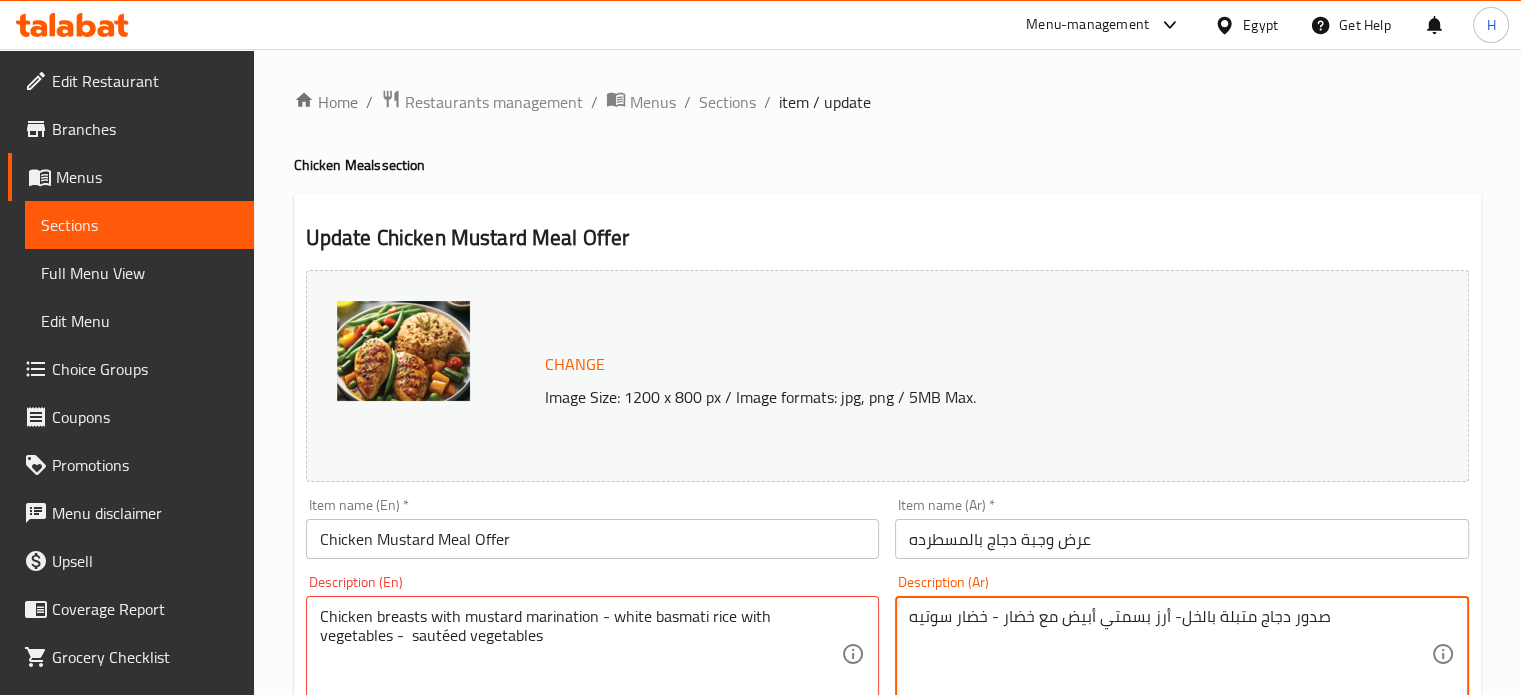 type on "صدور دجاج متبلة بالخل- أرز بسمتي أبيض مع خضار - خضار سوتيه" 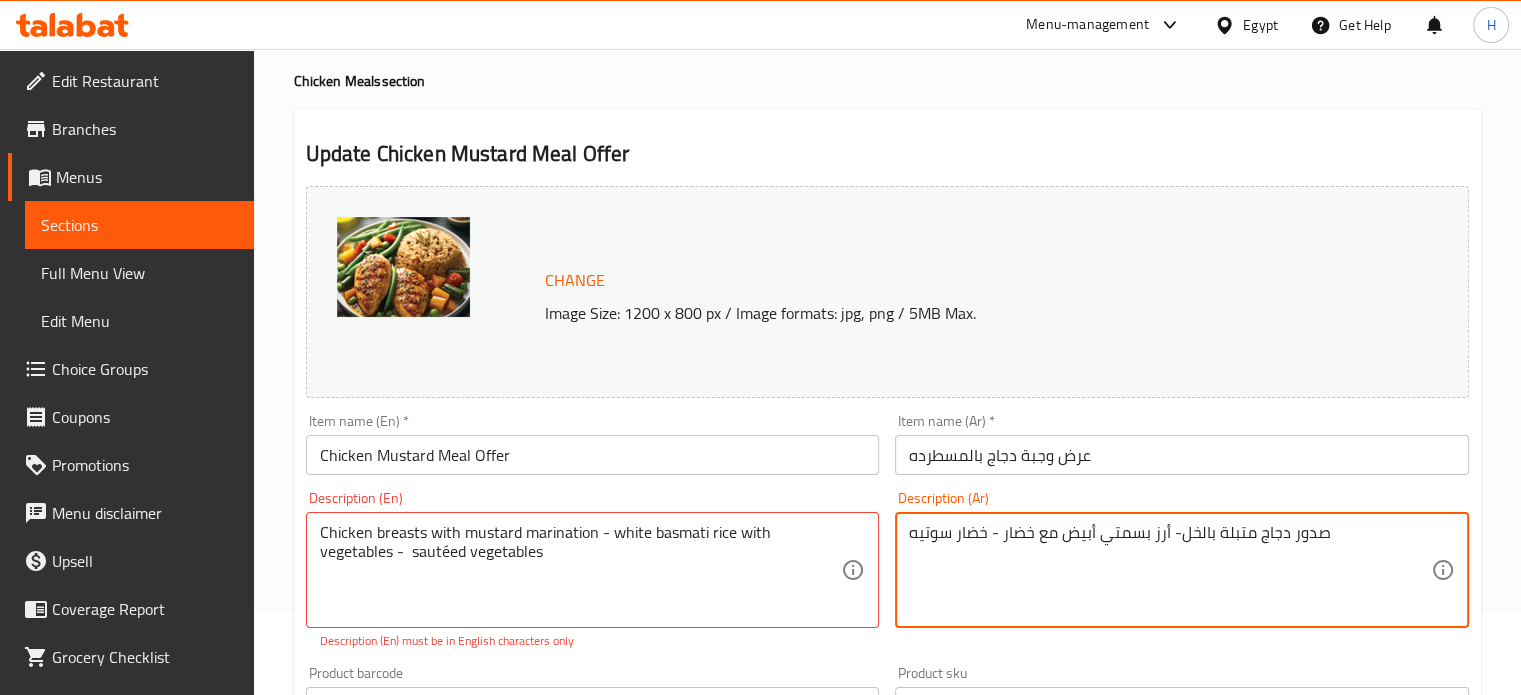 scroll, scrollTop: 400, scrollLeft: 0, axis: vertical 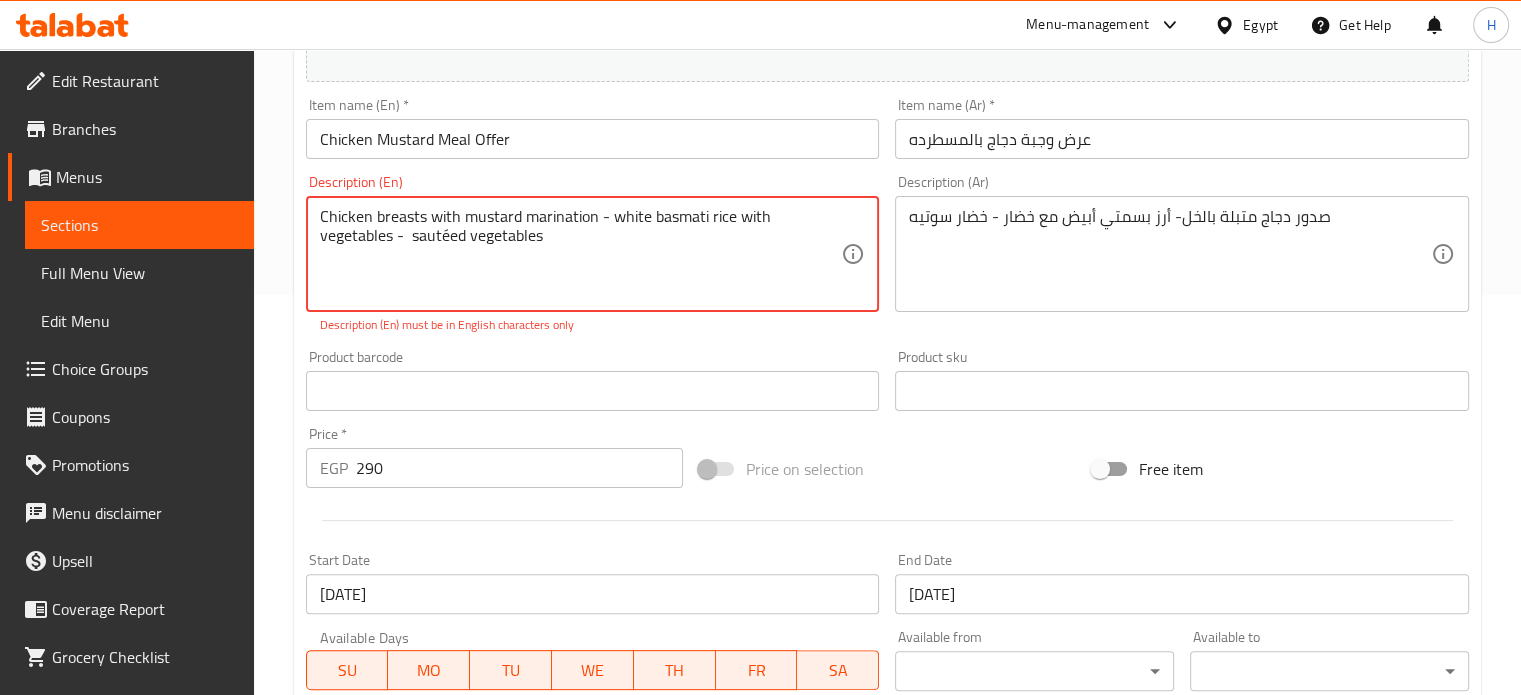 click on "Chicken breasts with mustard marination - white basmati rice with vegetables -  sautéed vegetables" at bounding box center [581, 254] 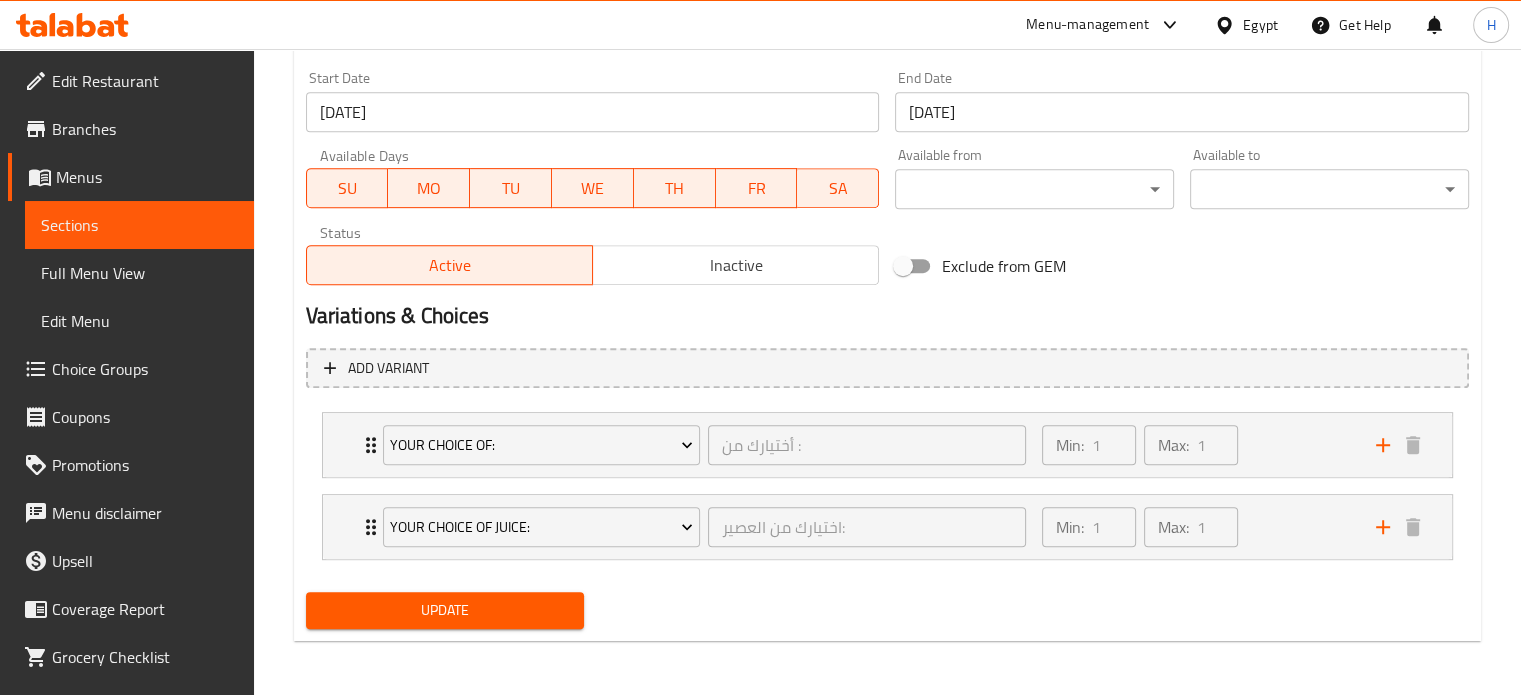 type on "Chicken breasts with mustard marination - white basmati rice with vegetables -  sauteed vegetables" 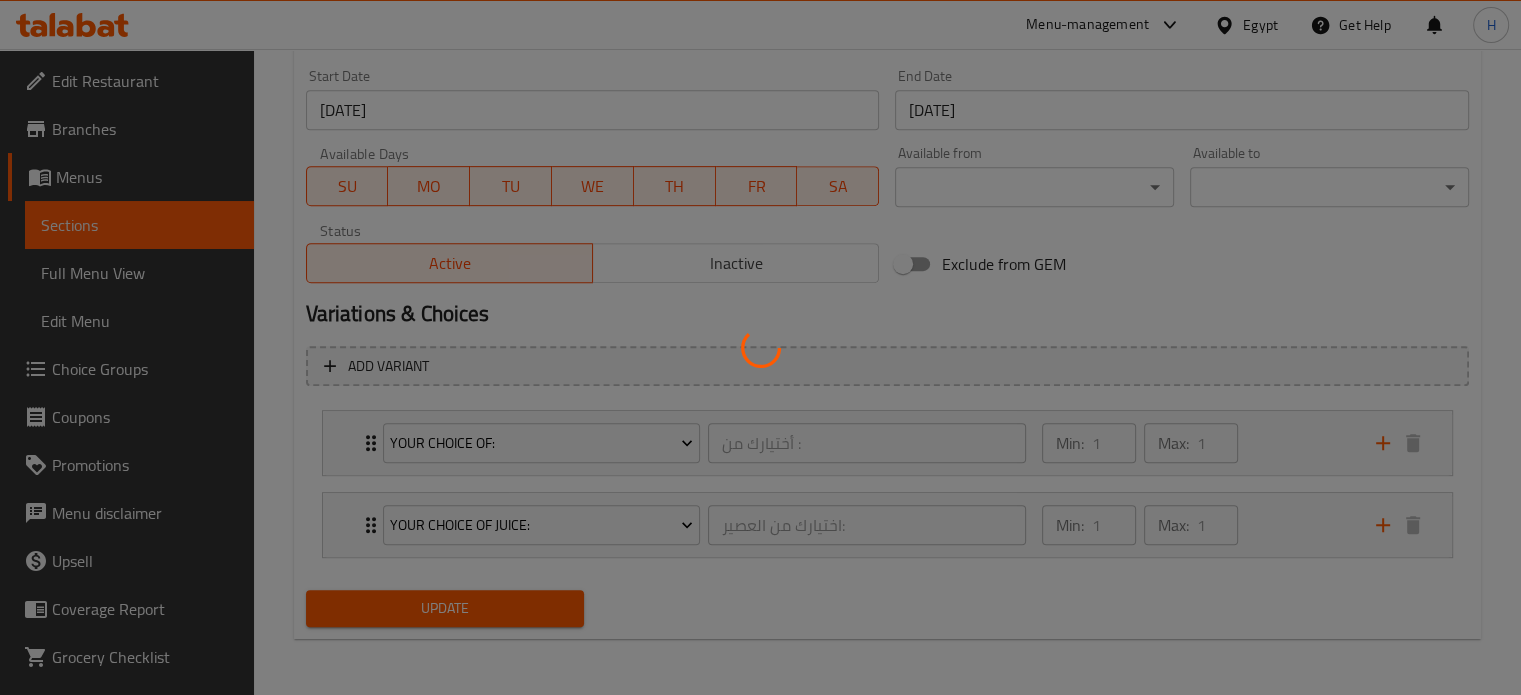 scroll, scrollTop: 860, scrollLeft: 0, axis: vertical 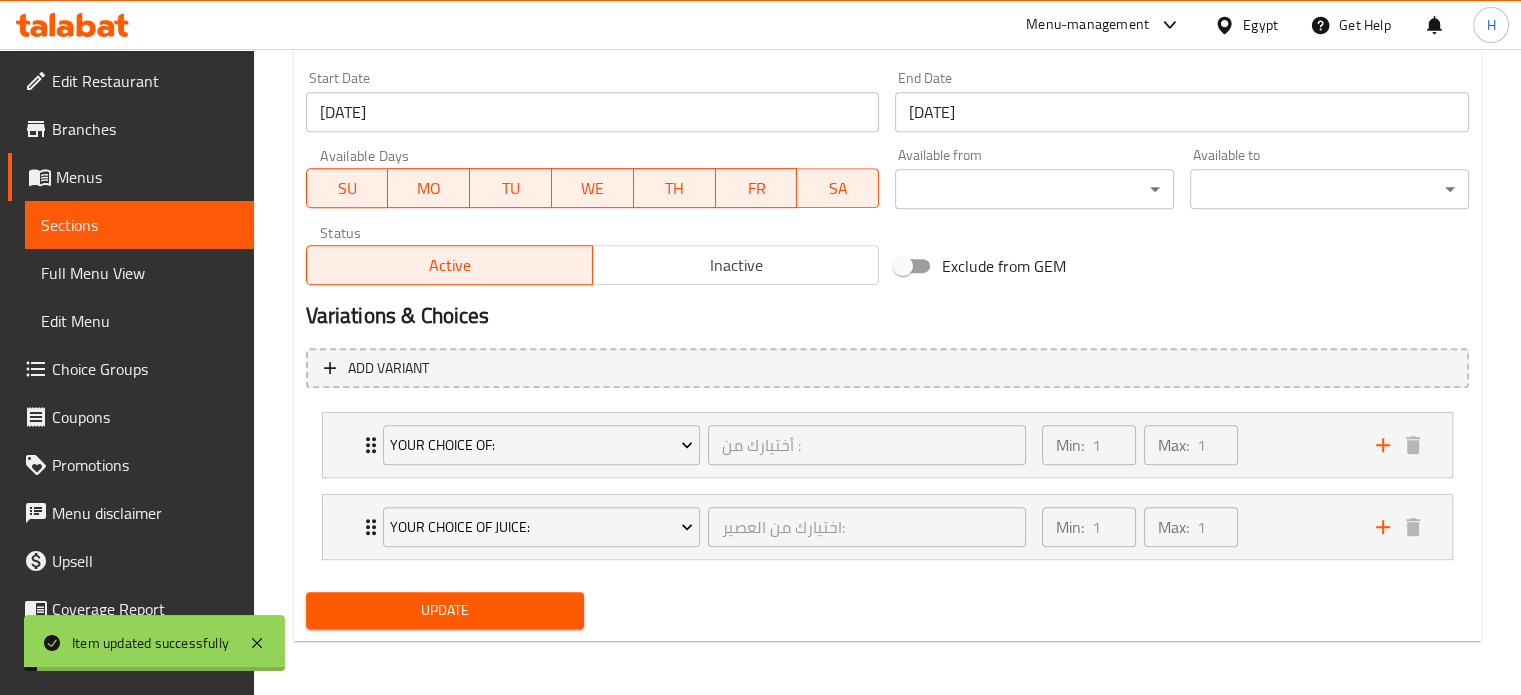 type 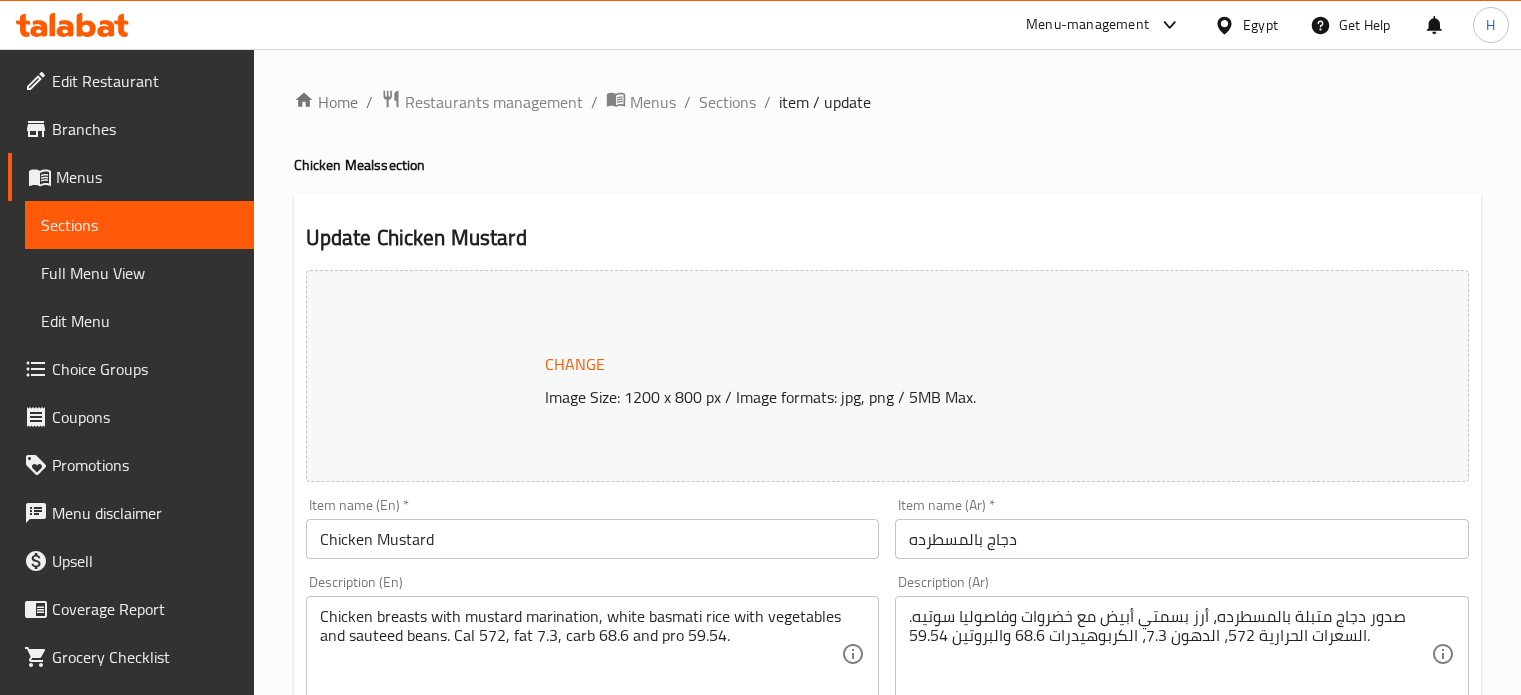 scroll, scrollTop: 0, scrollLeft: 0, axis: both 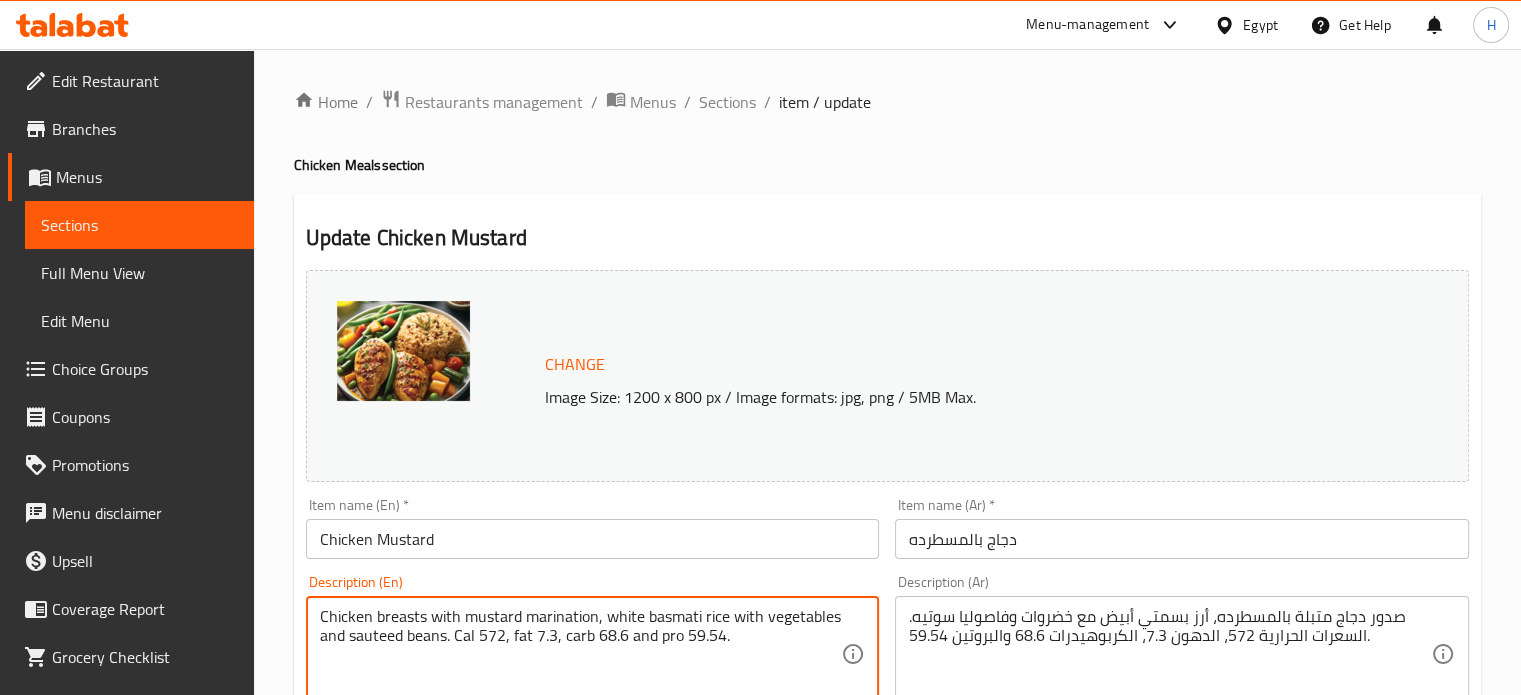 click on "Chicken breasts with mustard marination, white basmati rice with vegetables and sauteed beans. Cal 572, fat 7.3, carb 68.6 and pro 59.54." at bounding box center [581, 654] 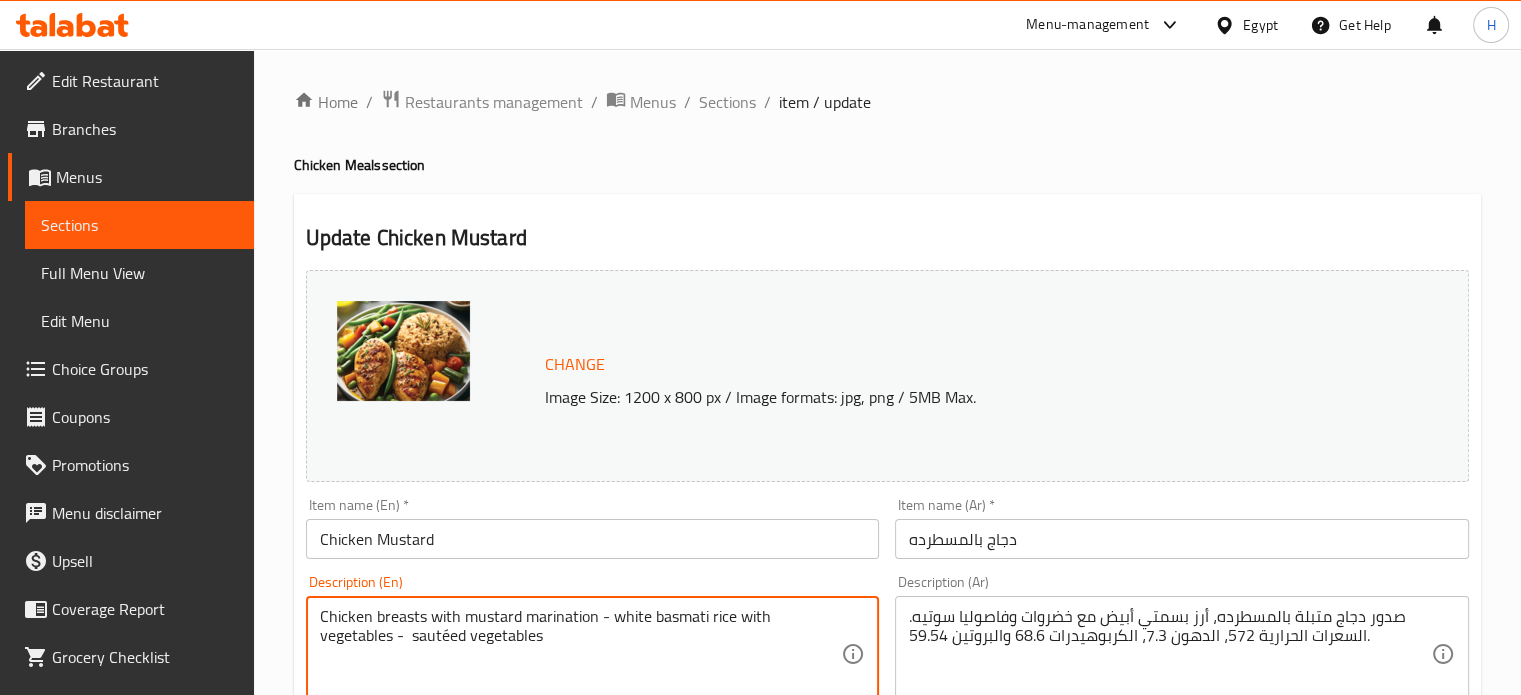 type on "Chicken breasts with mustard marination - white basmati rice with vegetables -  sautéed vegetables" 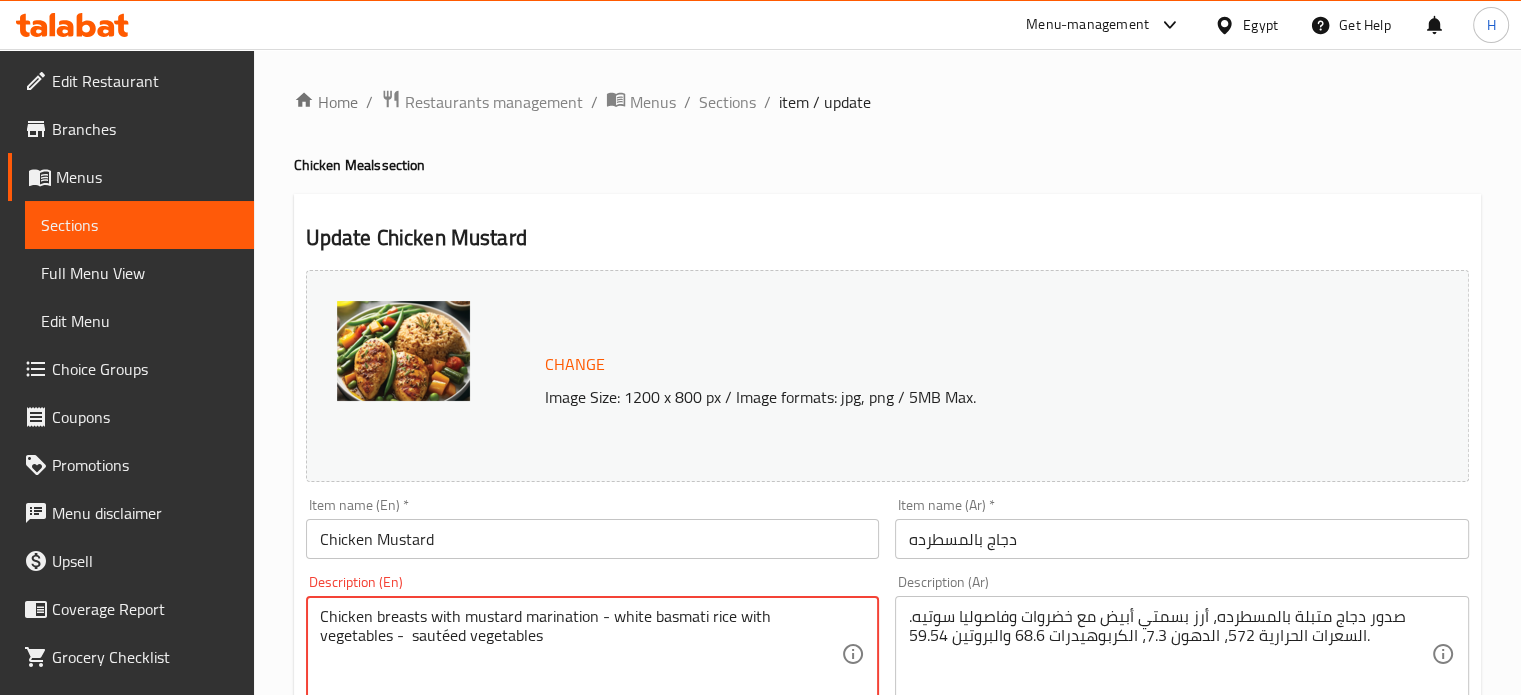 click on "صدور دجاج متبلة بالمسطرده، أرز بسمتي أبيض مع خضروات وفاصوليا سوتيه. السعرات الحرارية 572، الدهون 7.3، الكربوهيدرات 68.6 والبروتين 59.54. Description (Ar)" at bounding box center [1182, 654] 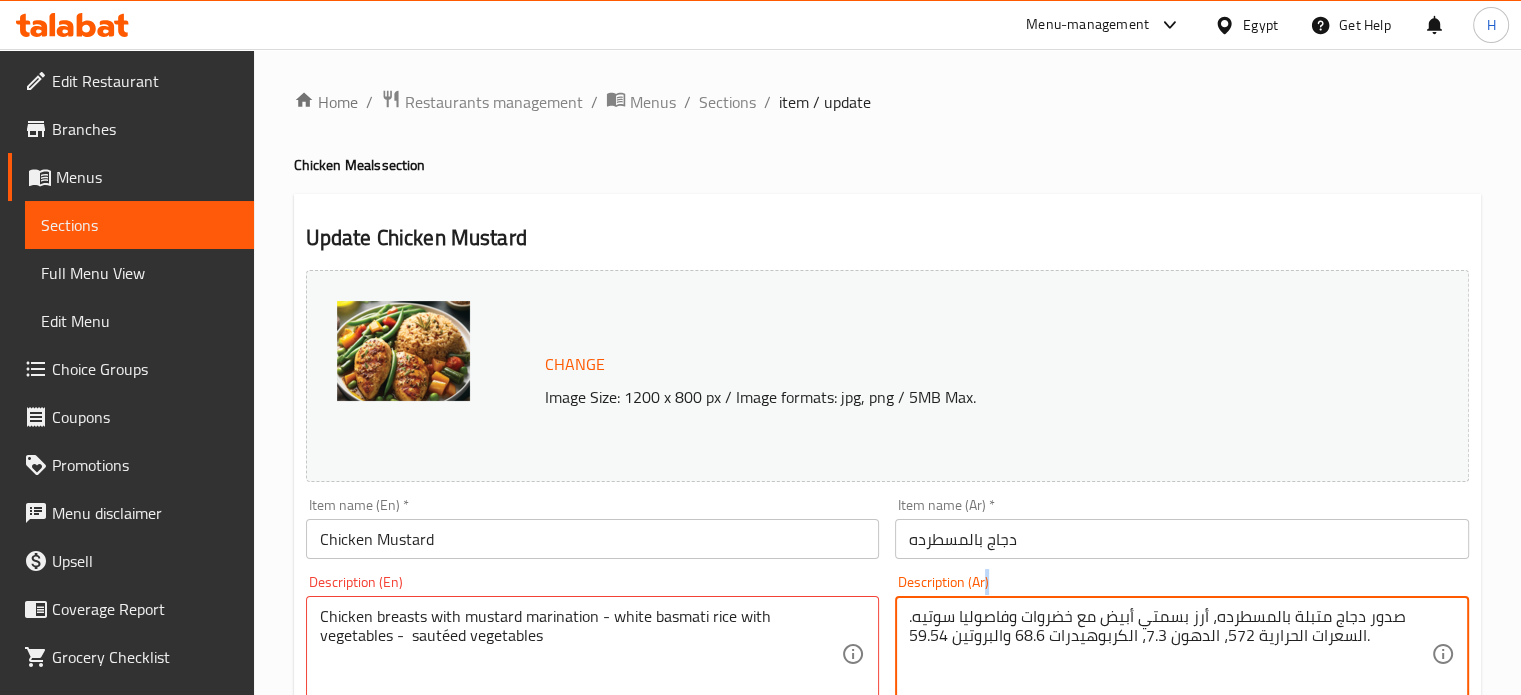 click on "صدور دجاج متبلة بالمسطرده، أرز بسمتي أبيض مع خضروات وفاصوليا سوتيه. السعرات الحرارية 572، الدهون 7.3، الكربوهيدرات 68.6 والبروتين 59.54. Description (Ar)" at bounding box center (1182, 654) 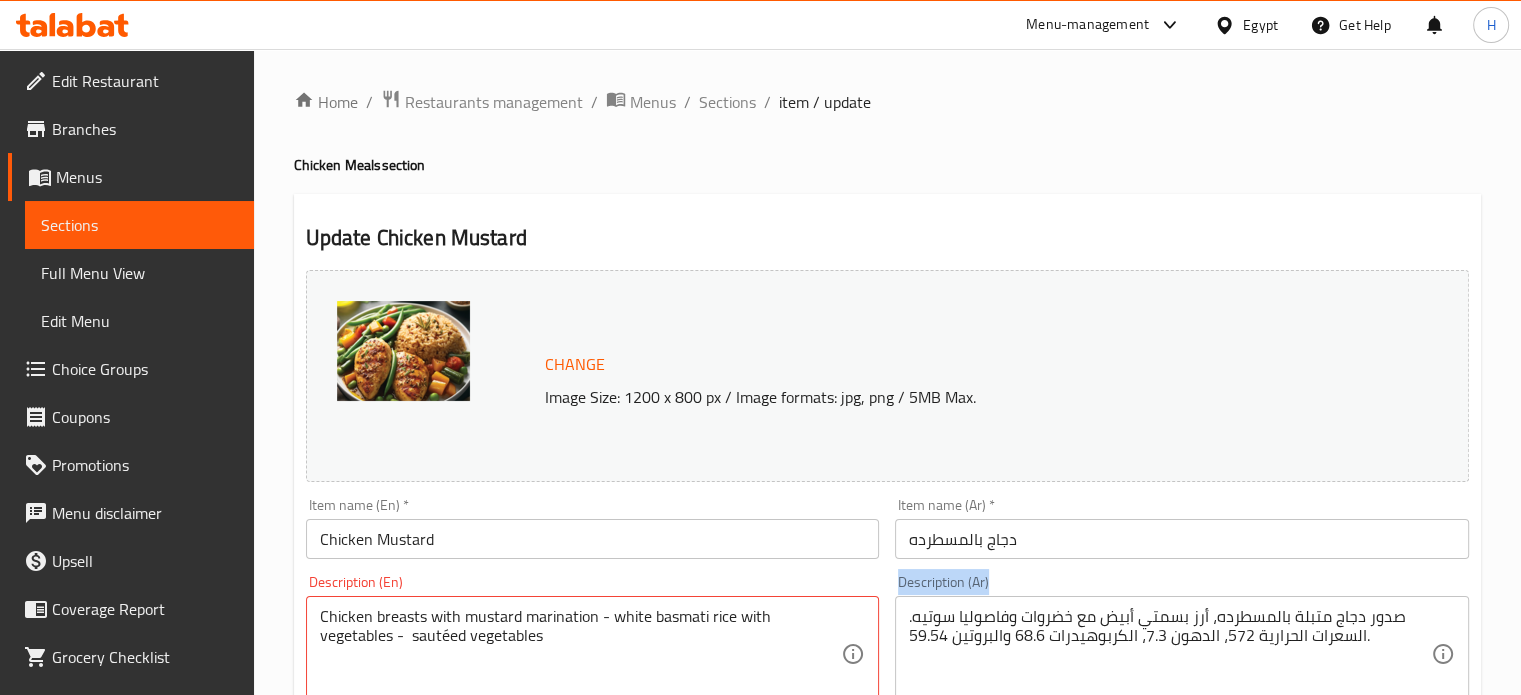 click on "صدور دجاج متبلة بالمسطرده، أرز بسمتي أبيض مع خضروات وفاصوليا سوتيه. السعرات الحرارية 572، الدهون 7.3، الكربوهيدرات 68.6 والبروتين 59.54. Description (Ar)" at bounding box center [1182, 654] 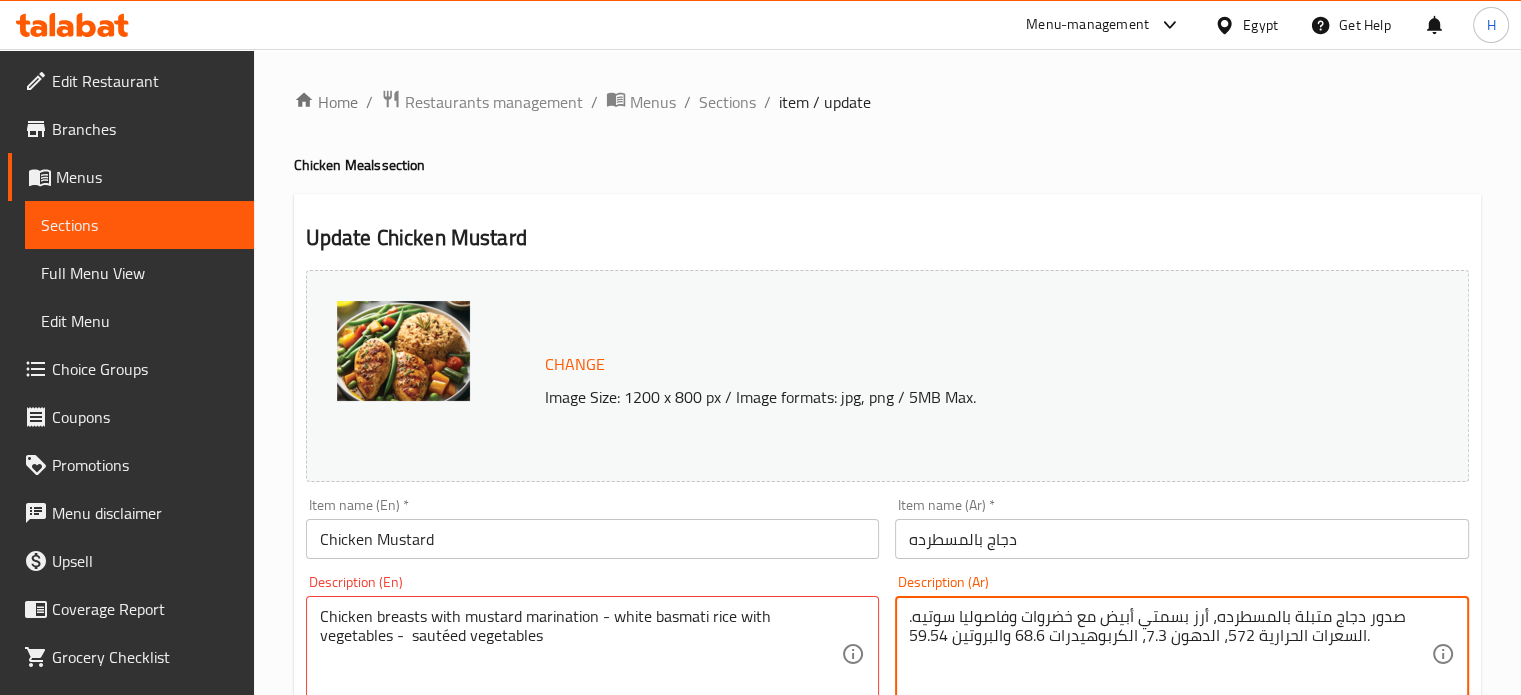 click on "صدور دجاج متبلة بالمسطرده، أرز بسمتي أبيض مع خضروات وفاصوليا سوتيه. السعرات الحرارية 572، الدهون 7.3، الكربوهيدرات 68.6 والبروتين 59.54." at bounding box center [1170, 654] 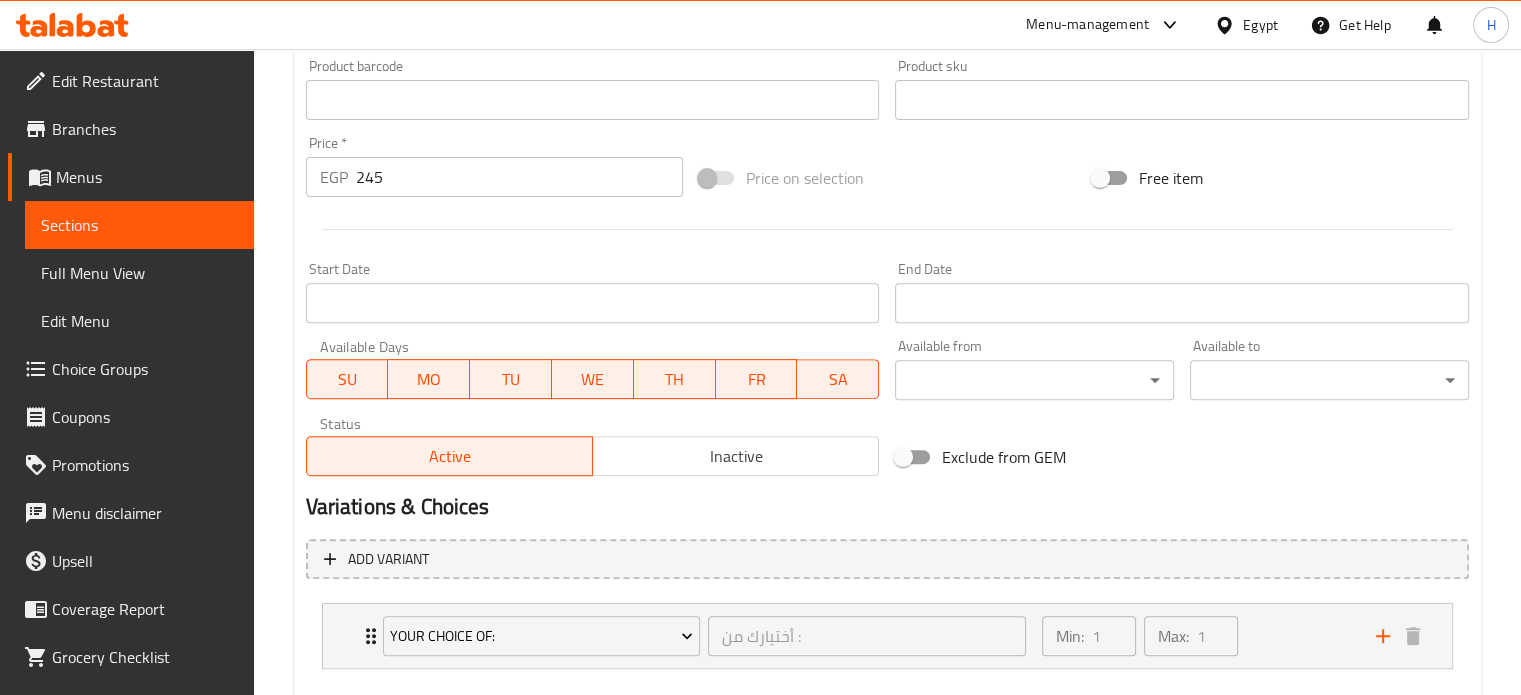 scroll, scrollTop: 800, scrollLeft: 0, axis: vertical 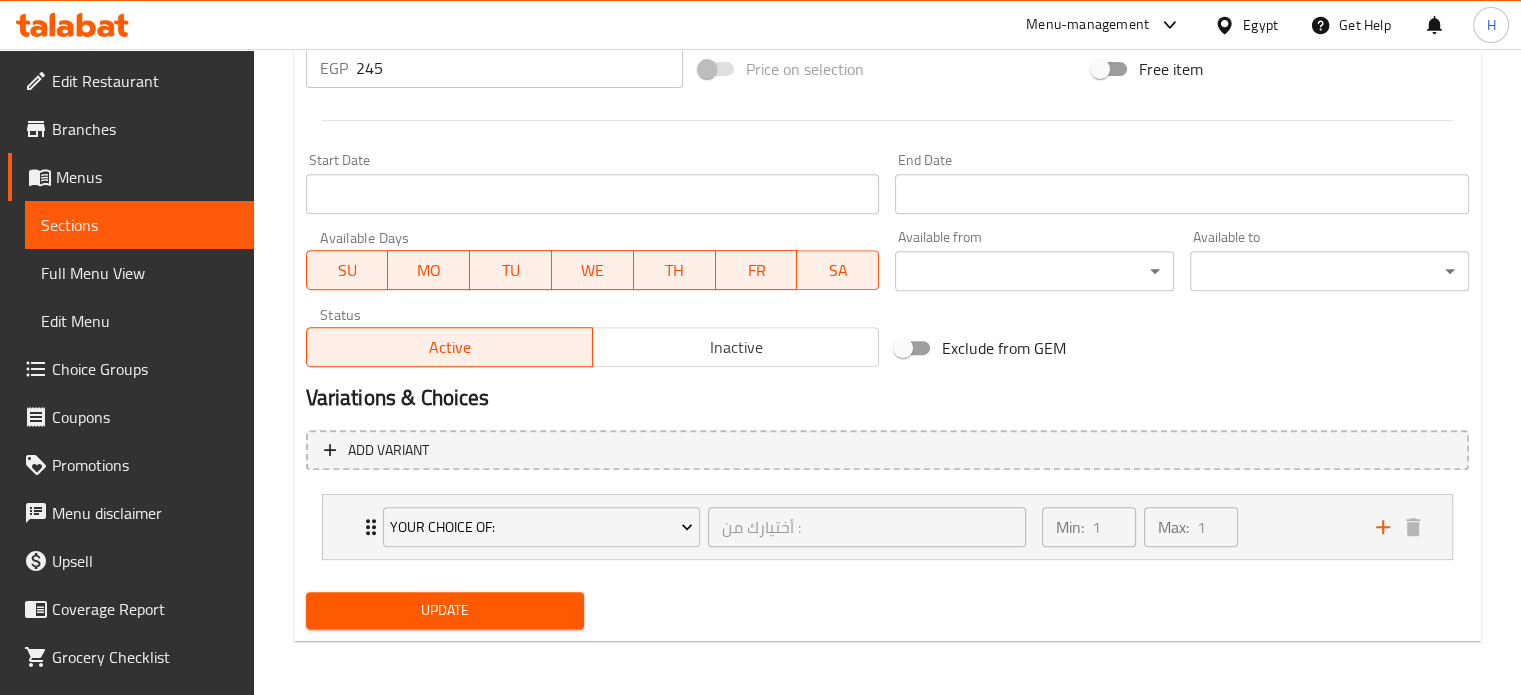 type on "صدور دجاج متبلة بالخل- أرز بسمتي أبيض مع خضار - خضار سوتيه" 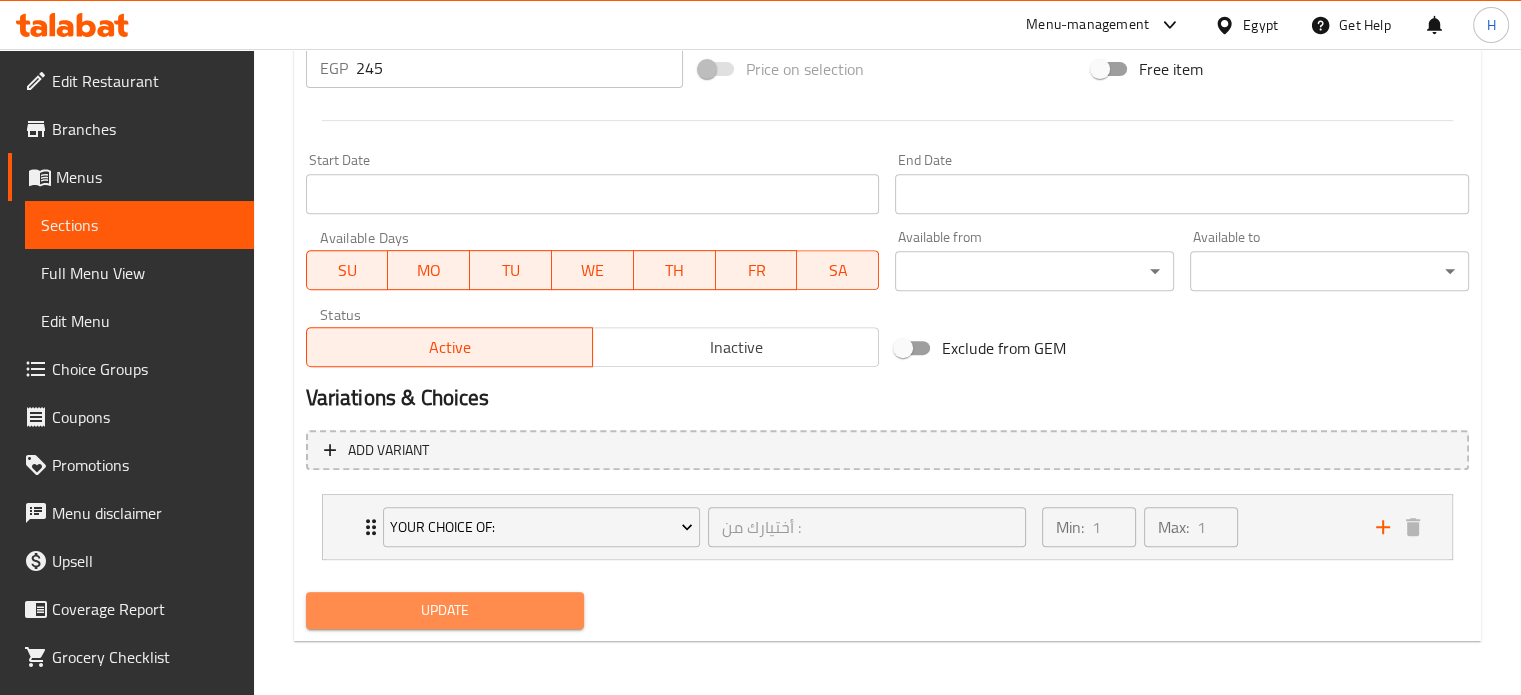 click on "Update" at bounding box center [445, 610] 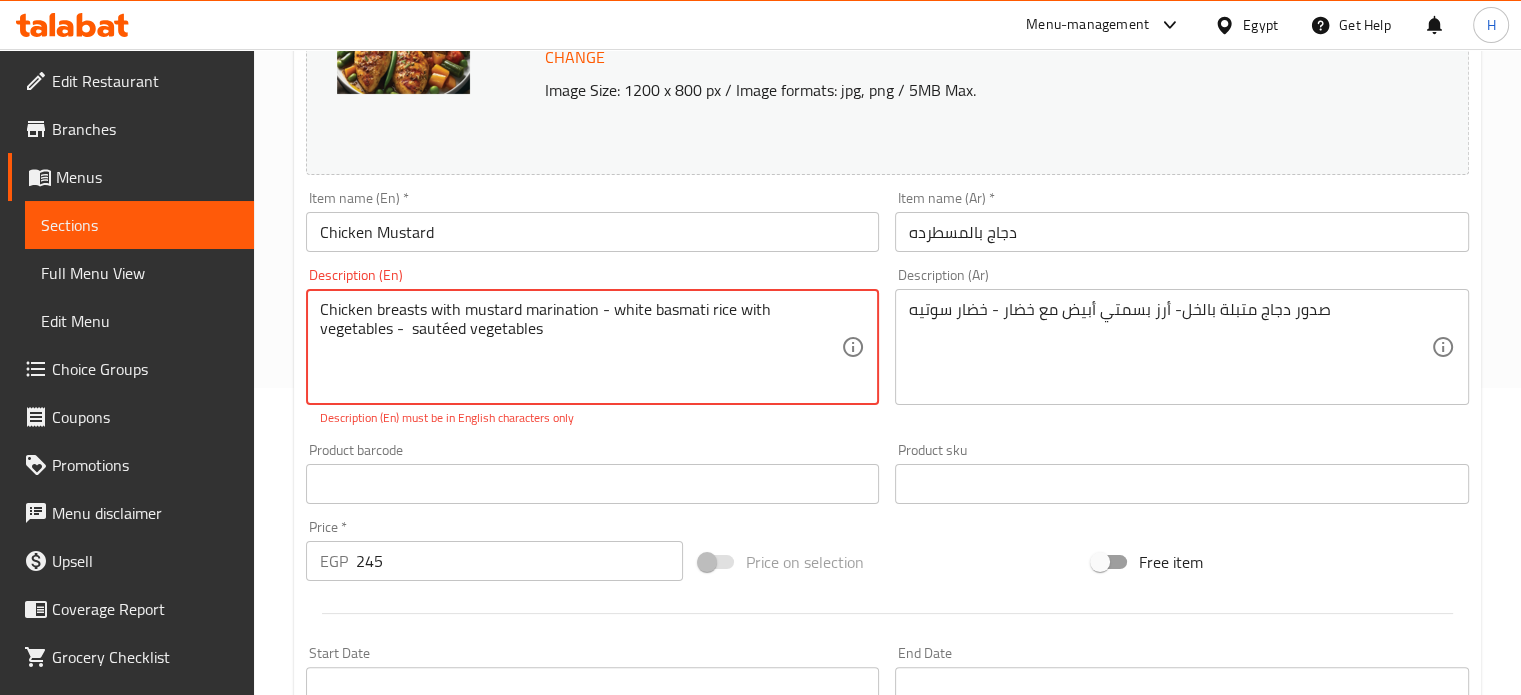 click on "Chicken breasts with mustard marination - white basmati rice with vegetables -  sautéed vegetables" at bounding box center [581, 347] 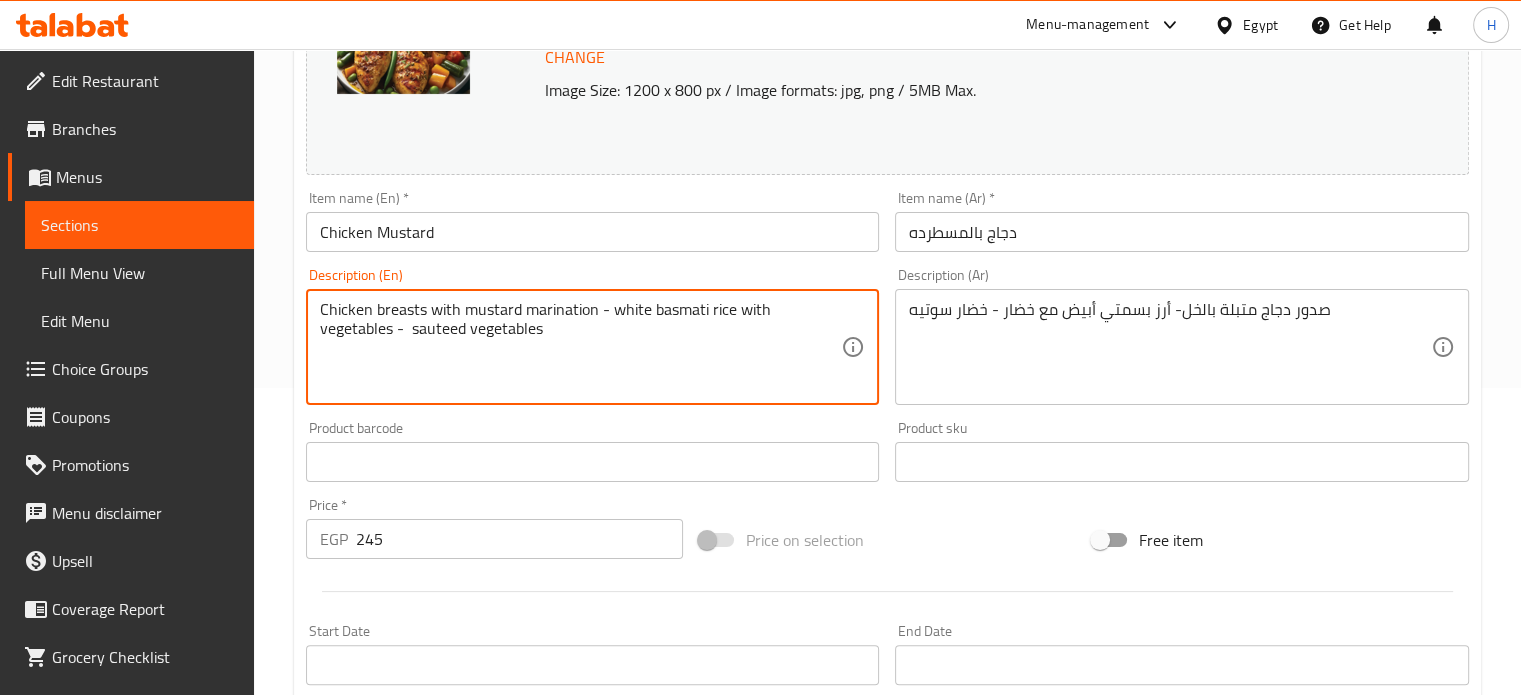 click on "Chicken breasts with mustard marination - white basmati rice with vegetables -  sauteed vegetables" at bounding box center [581, 347] 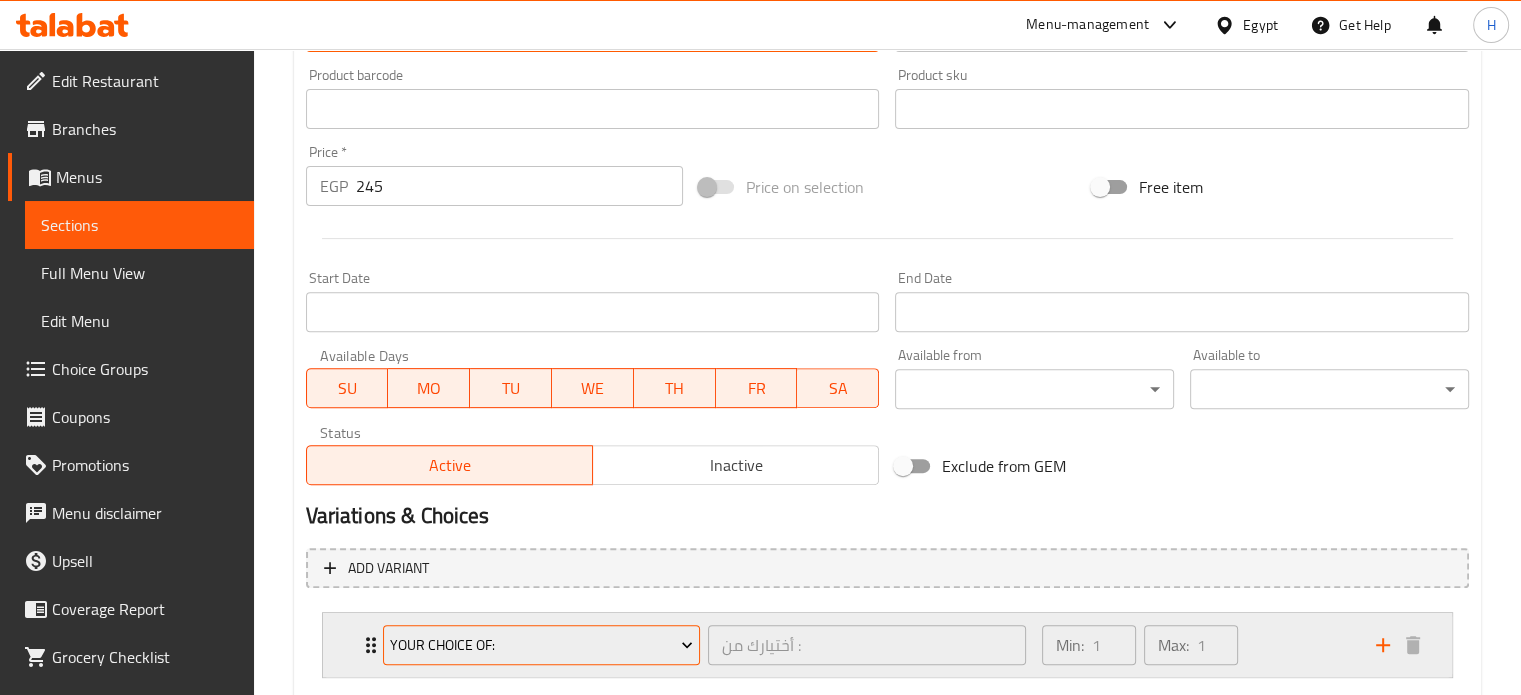 scroll, scrollTop: 707, scrollLeft: 0, axis: vertical 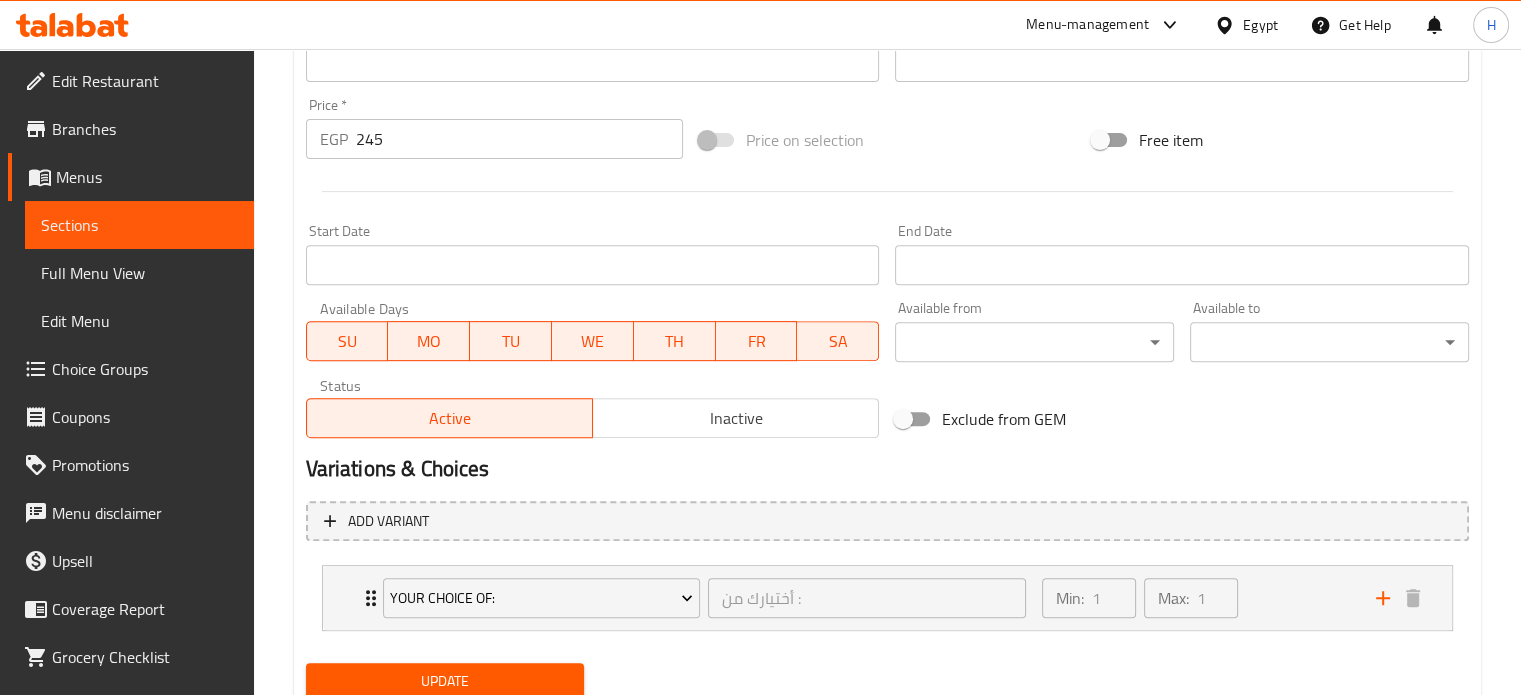 type on "Chicken breasts with mustard marination - white basmati rice with vegetables -  sauteed vegetables" 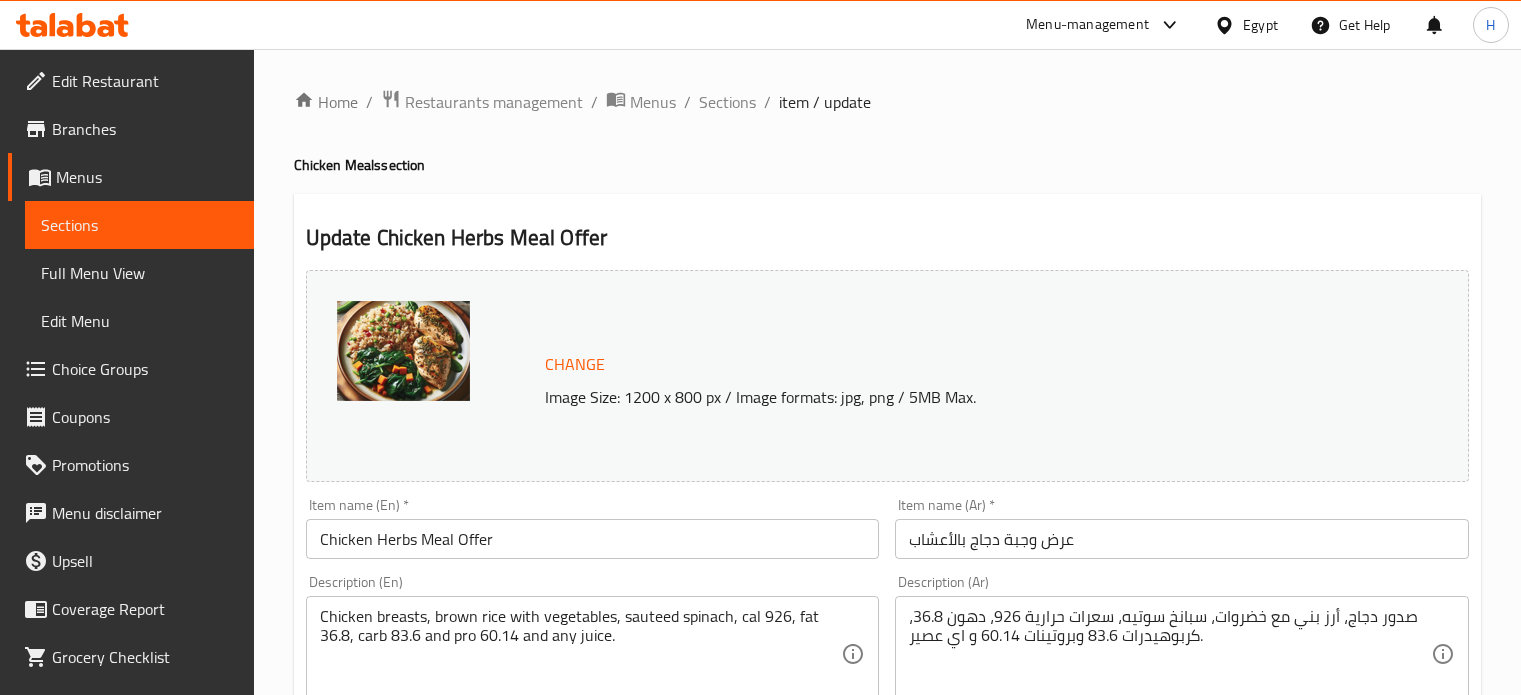 scroll, scrollTop: 0, scrollLeft: 0, axis: both 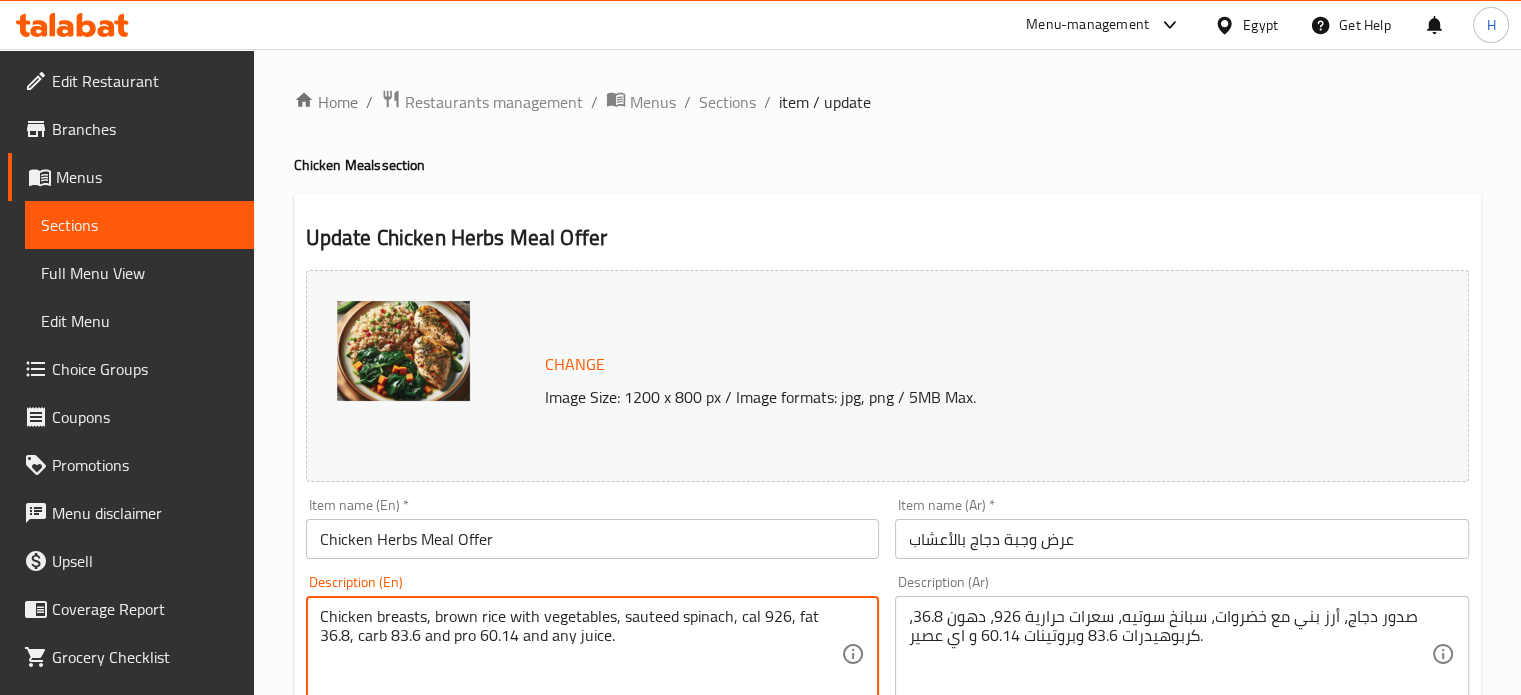 click on "Chicken breasts, brown rice with vegetables, sauteed spinach, cal 926, fat 36.8, carb 83.6 and pro 60.14 and any juice." at bounding box center (581, 654) 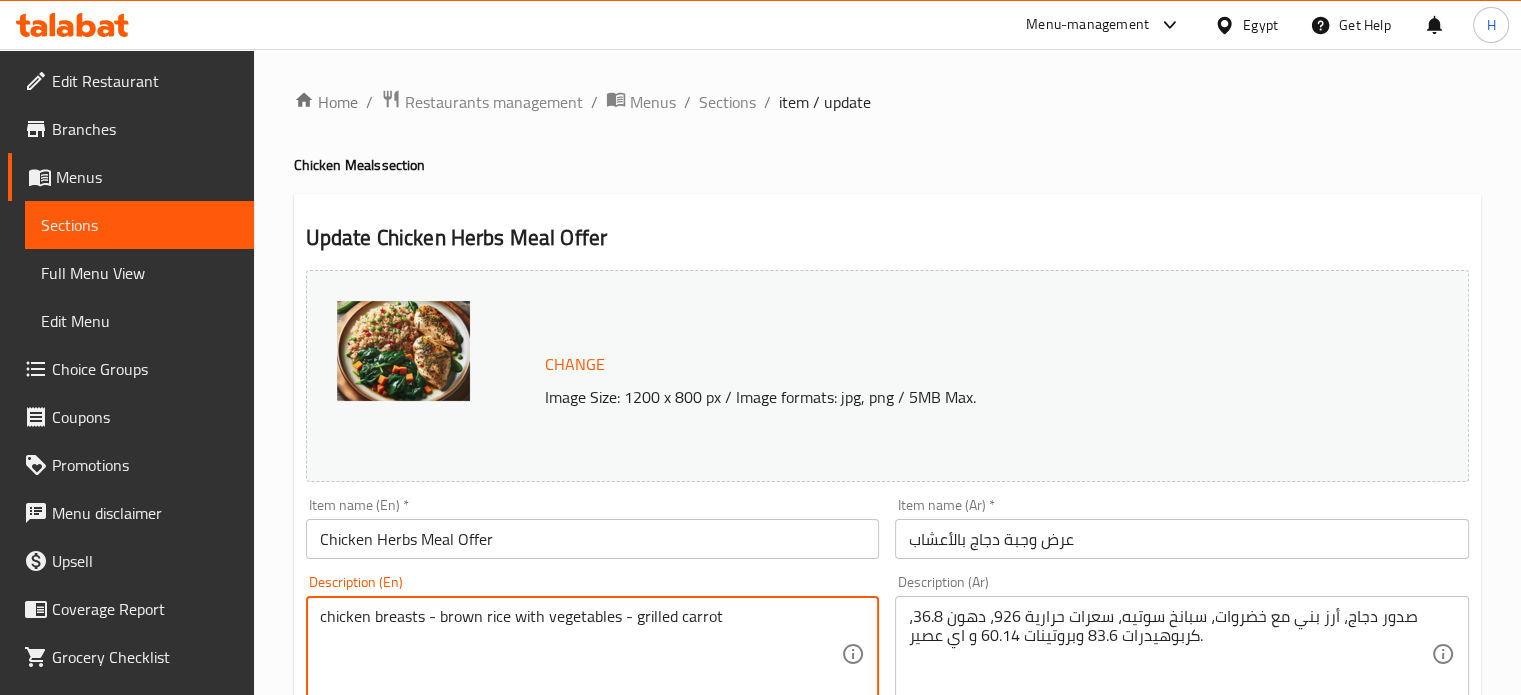 type on "chicken breasts - brown rice with vegetables - grilled carrot" 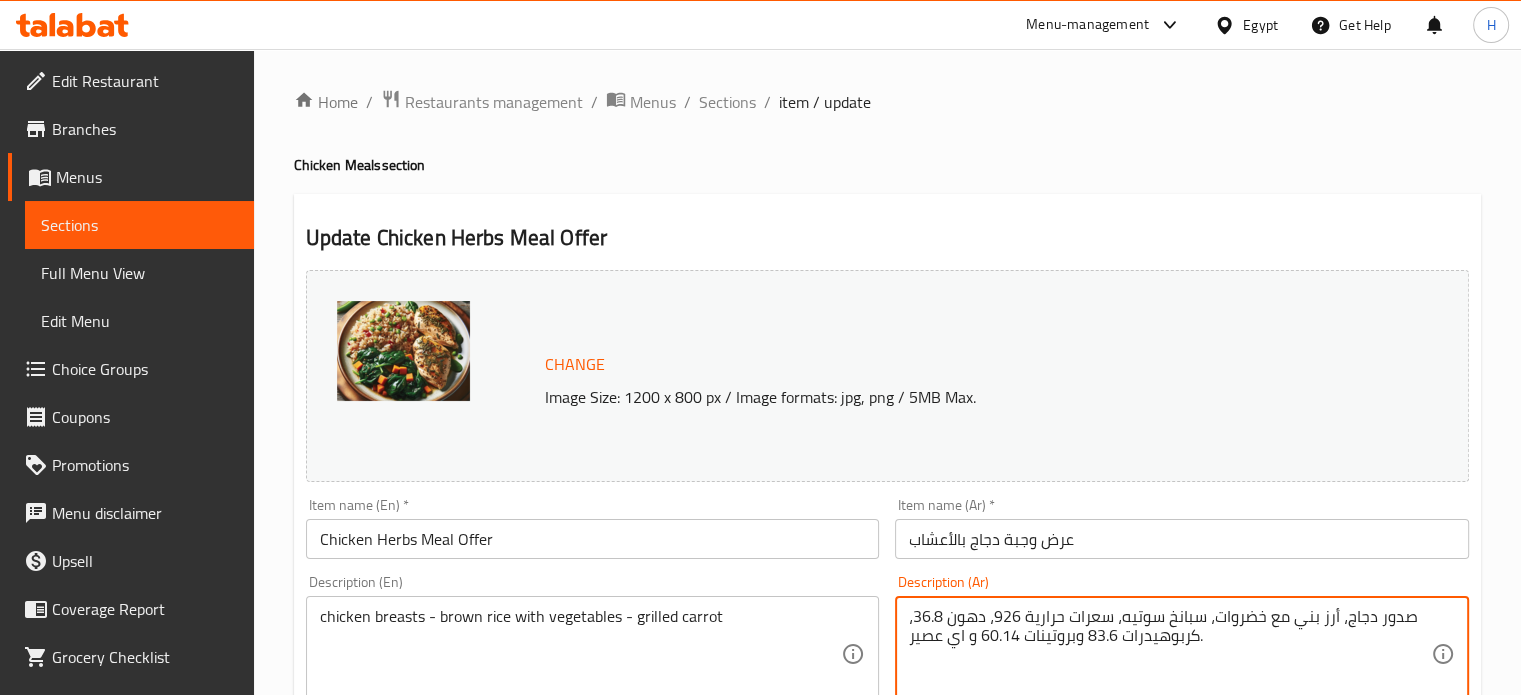 click on "صدور دجاج، أرز بني مع خضروات، سبانخ سوتيه، سعرات حرارية 926، دهون 36.8، كربوهيدرات 83.6 وبروتينات 60.14 و اي عصير." at bounding box center (1170, 654) 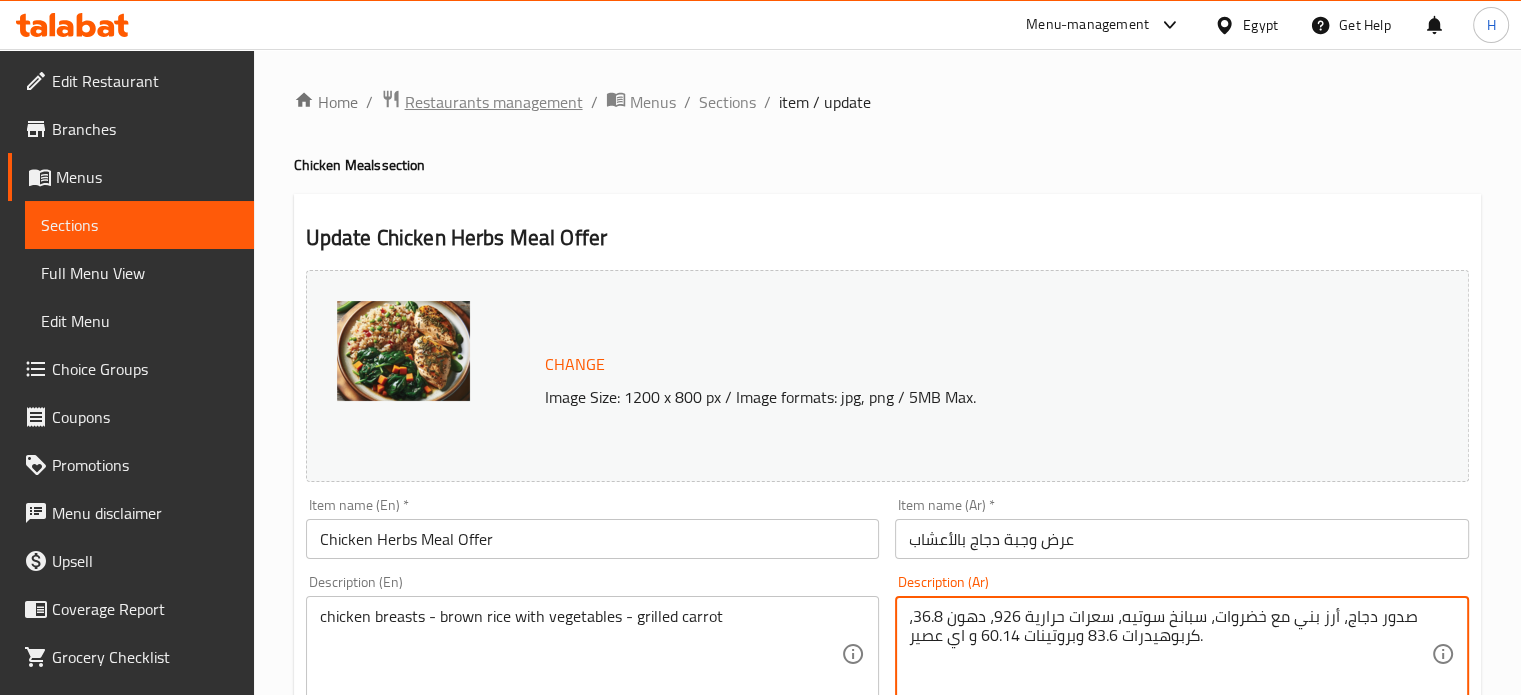 paste on "- أرز بني مع خضار - جزر مشوي" 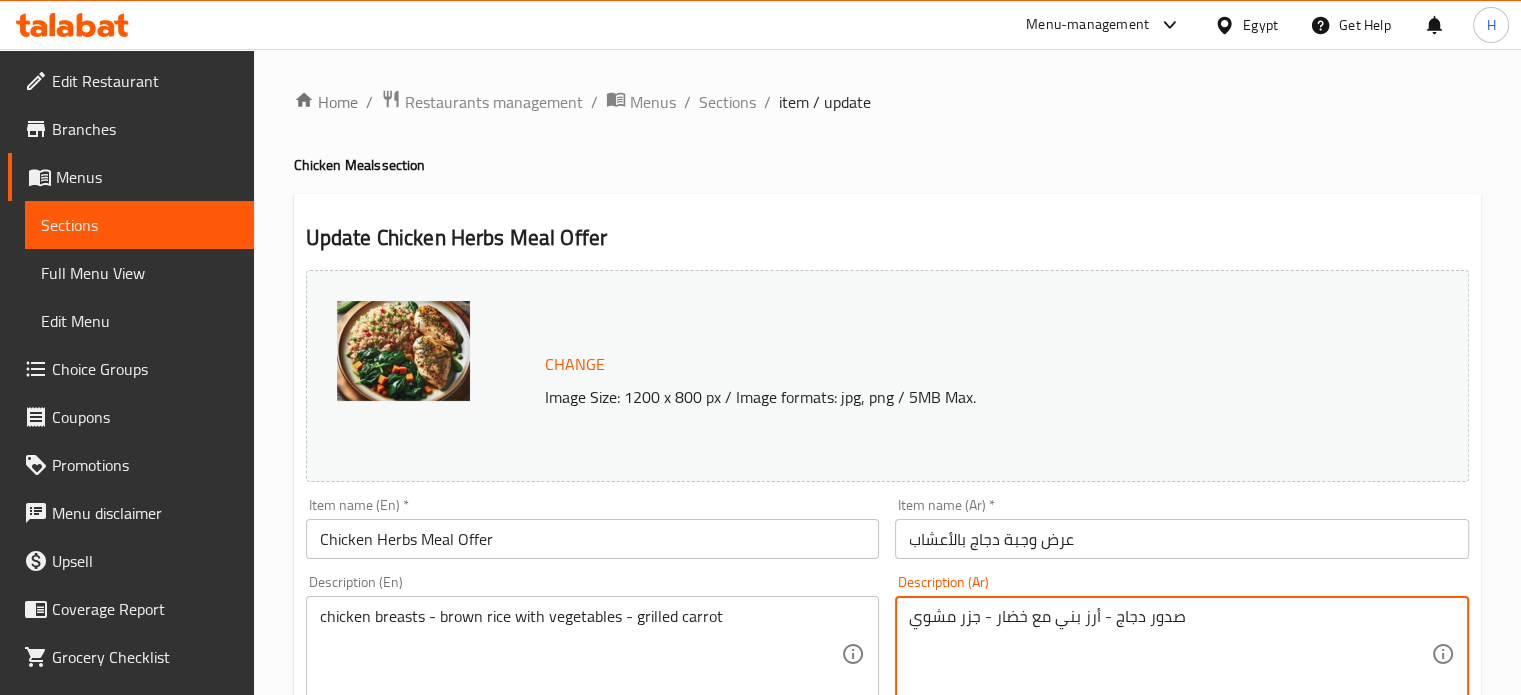 type on "صدور دجاج - أرز بني مع خضار - جزر مشوي" 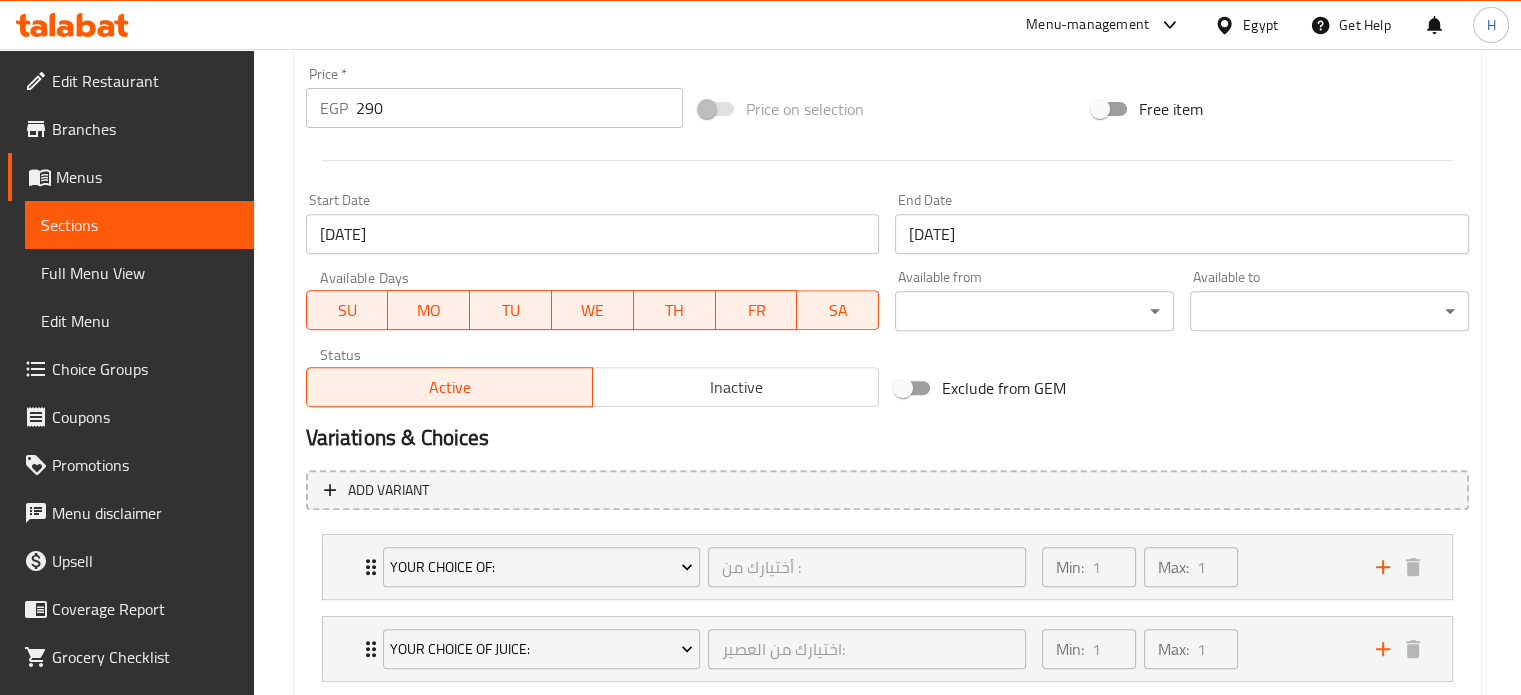 scroll, scrollTop: 860, scrollLeft: 0, axis: vertical 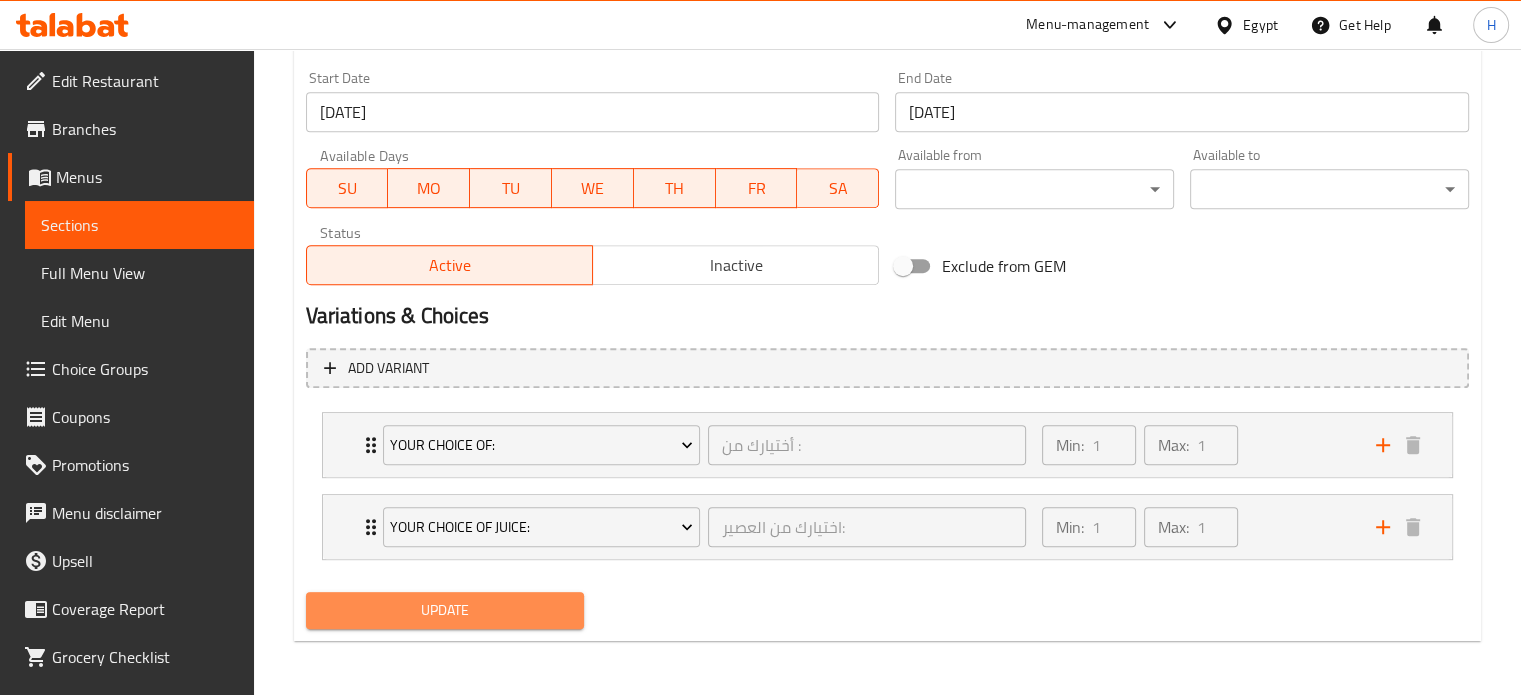 click on "Update" at bounding box center (445, 610) 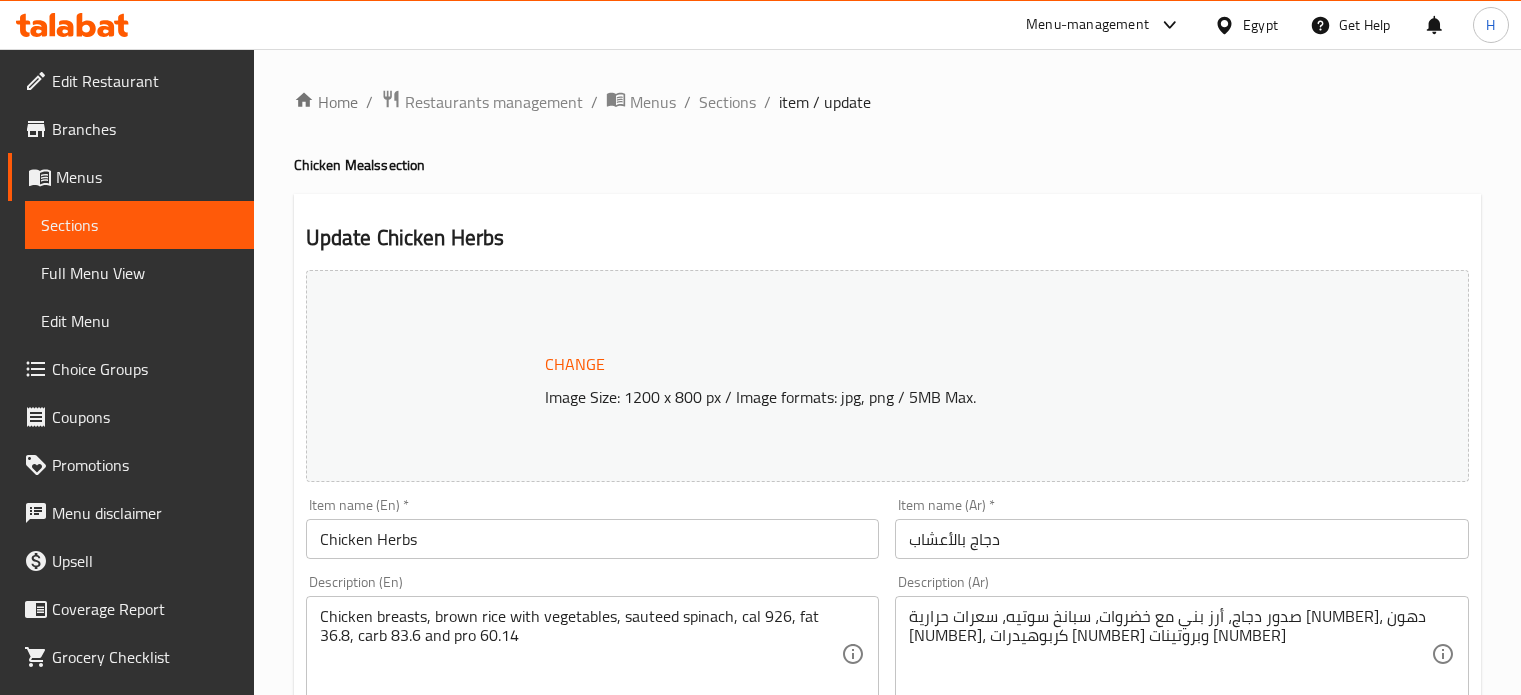 scroll, scrollTop: 0, scrollLeft: 0, axis: both 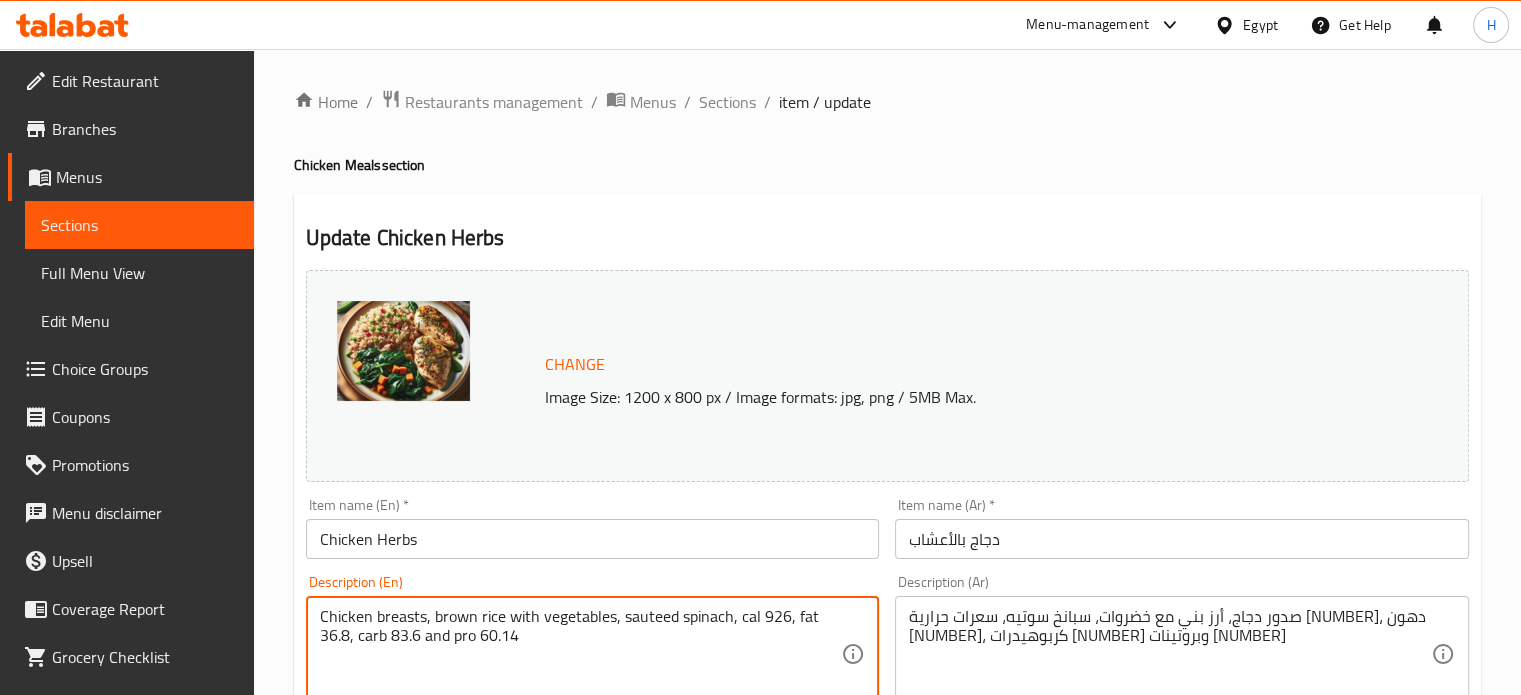 click on "Chicken breasts, brown rice with vegetables, sauteed spinach, cal 926, fat 36.8, carb 83.6 and pro 60.14" at bounding box center [581, 654] 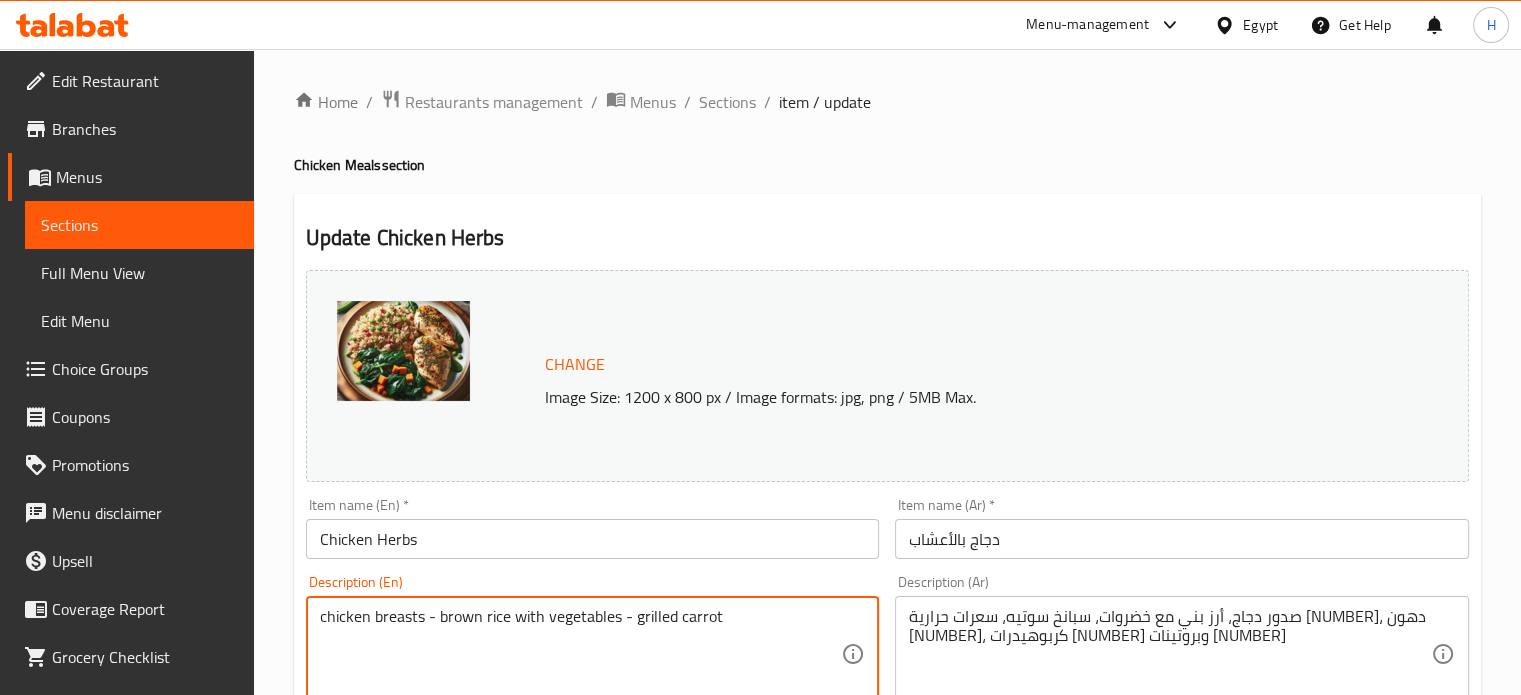type on "chicken breasts - brown rice with vegetables - grilled carrot" 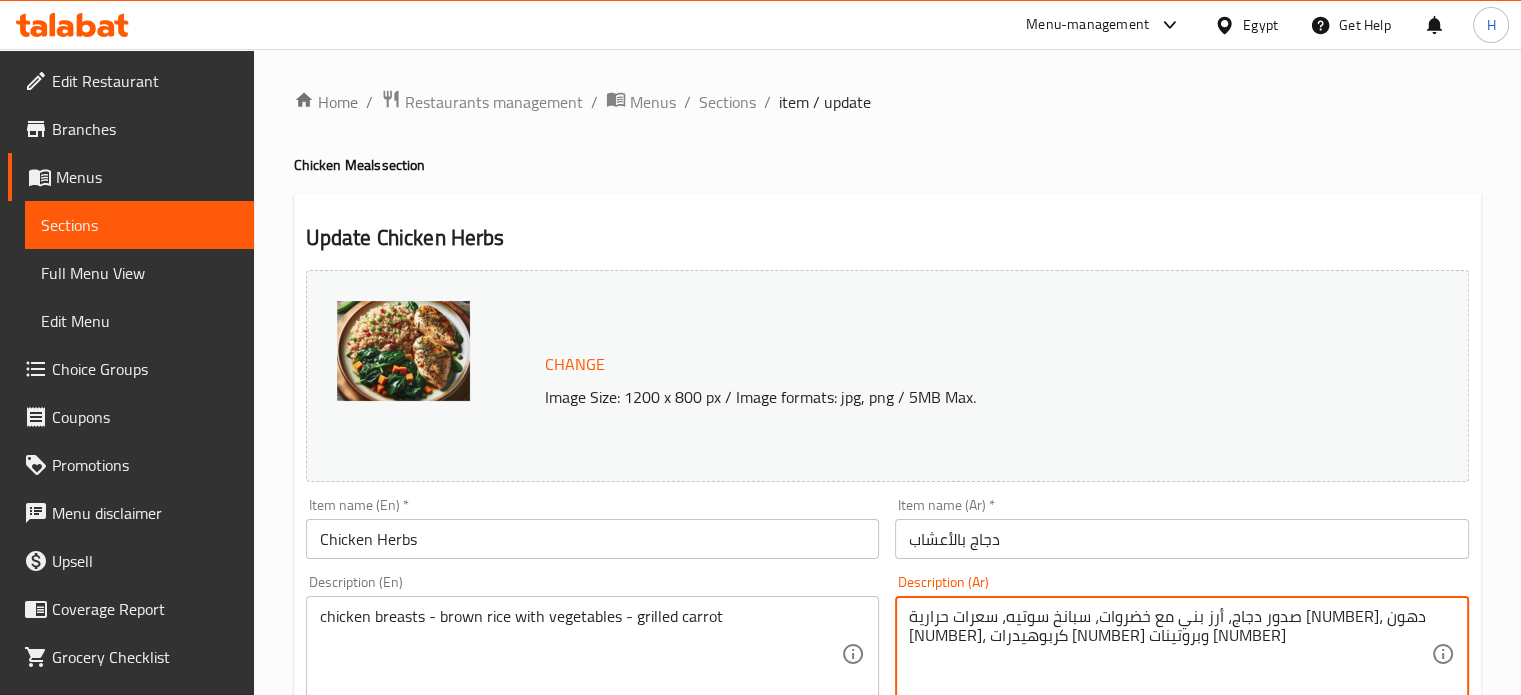 click on "صدور دجاج، أرز بني مع خضروات، سبانخ سوتيه، سعرات حرارية 926، دهون 36.8، كربوهيدرات 83.6 وبروتينات 60.14" at bounding box center (1170, 654) 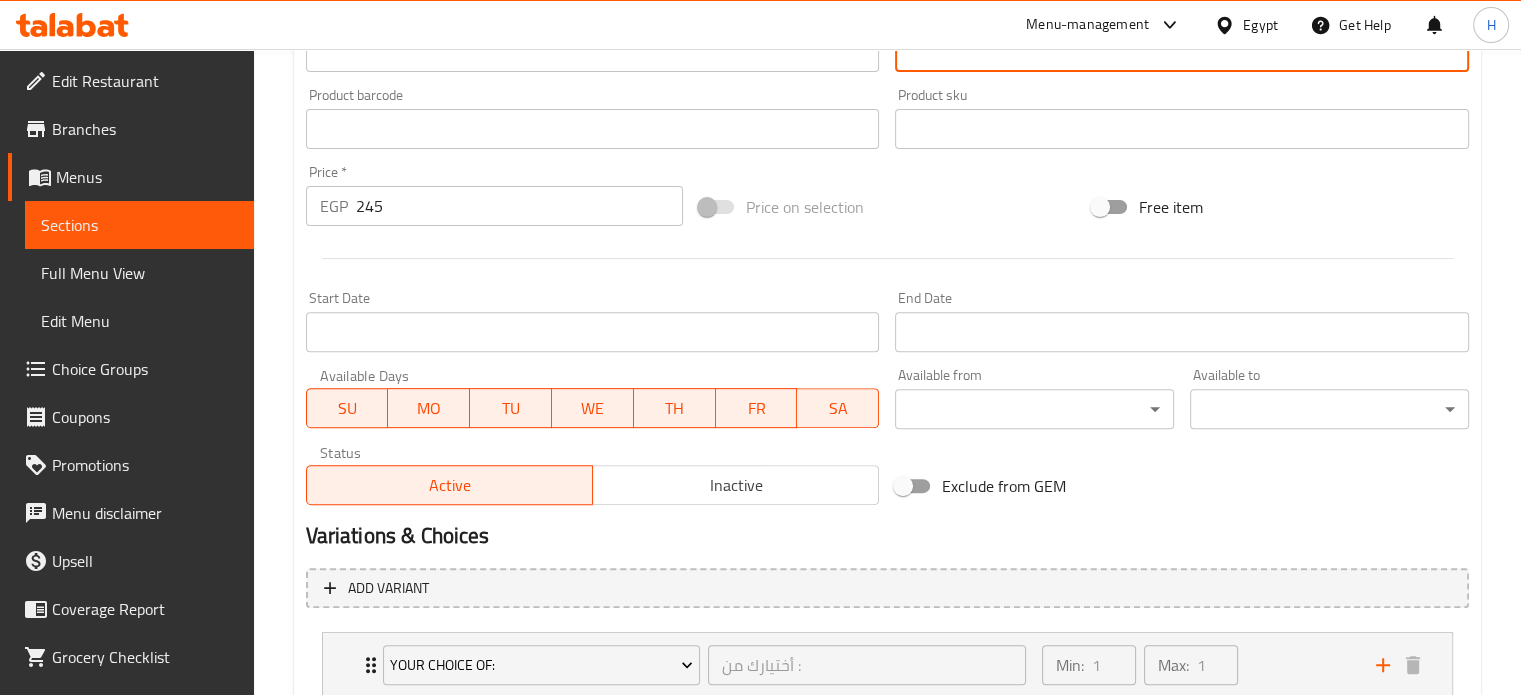 scroll, scrollTop: 779, scrollLeft: 0, axis: vertical 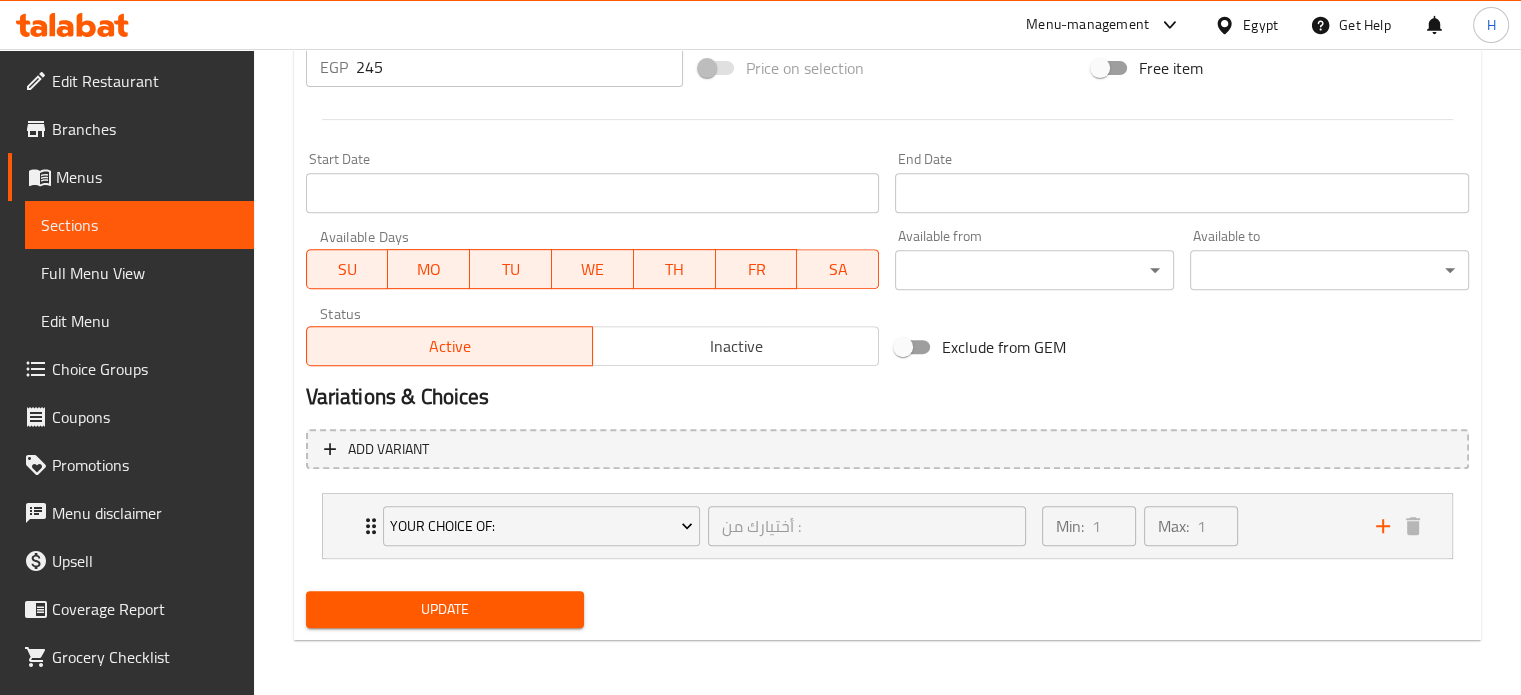 type on "صدور دجاج - أرز بني مع خضار - جزر مشوي" 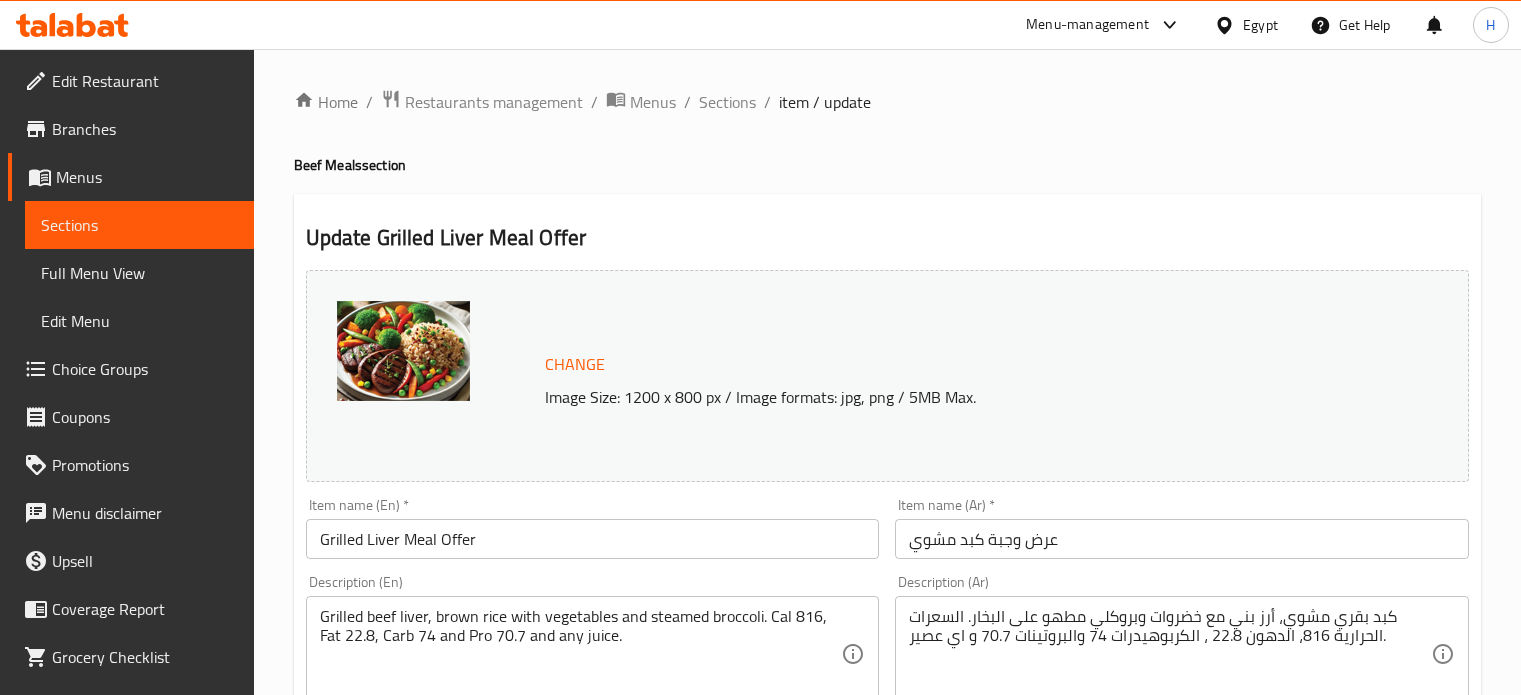 scroll, scrollTop: 0, scrollLeft: 0, axis: both 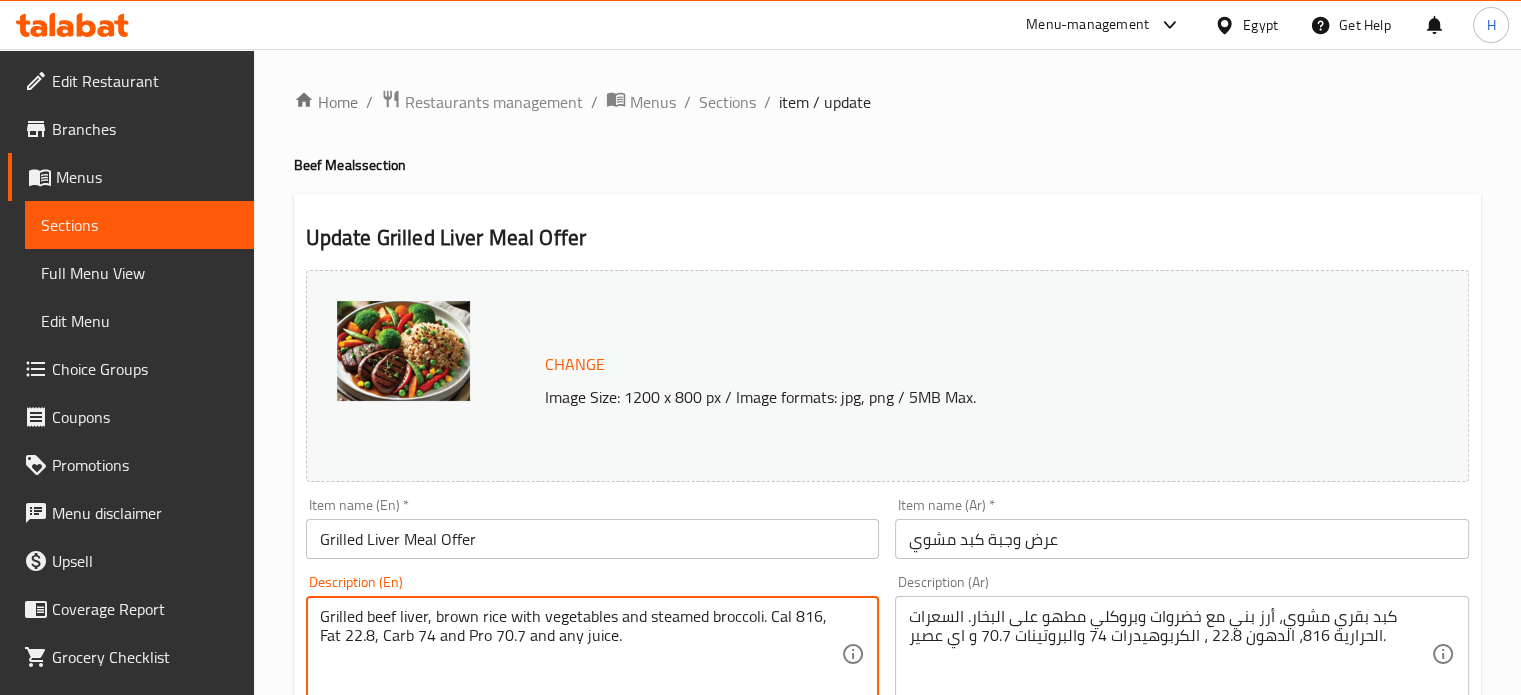 click on "Grilled beef liver, brown rice with vegetables and steamed broccoli. Cal 816, Fat 22.8, Carb 74 and Pro 70.7 and any juice." at bounding box center (581, 654) 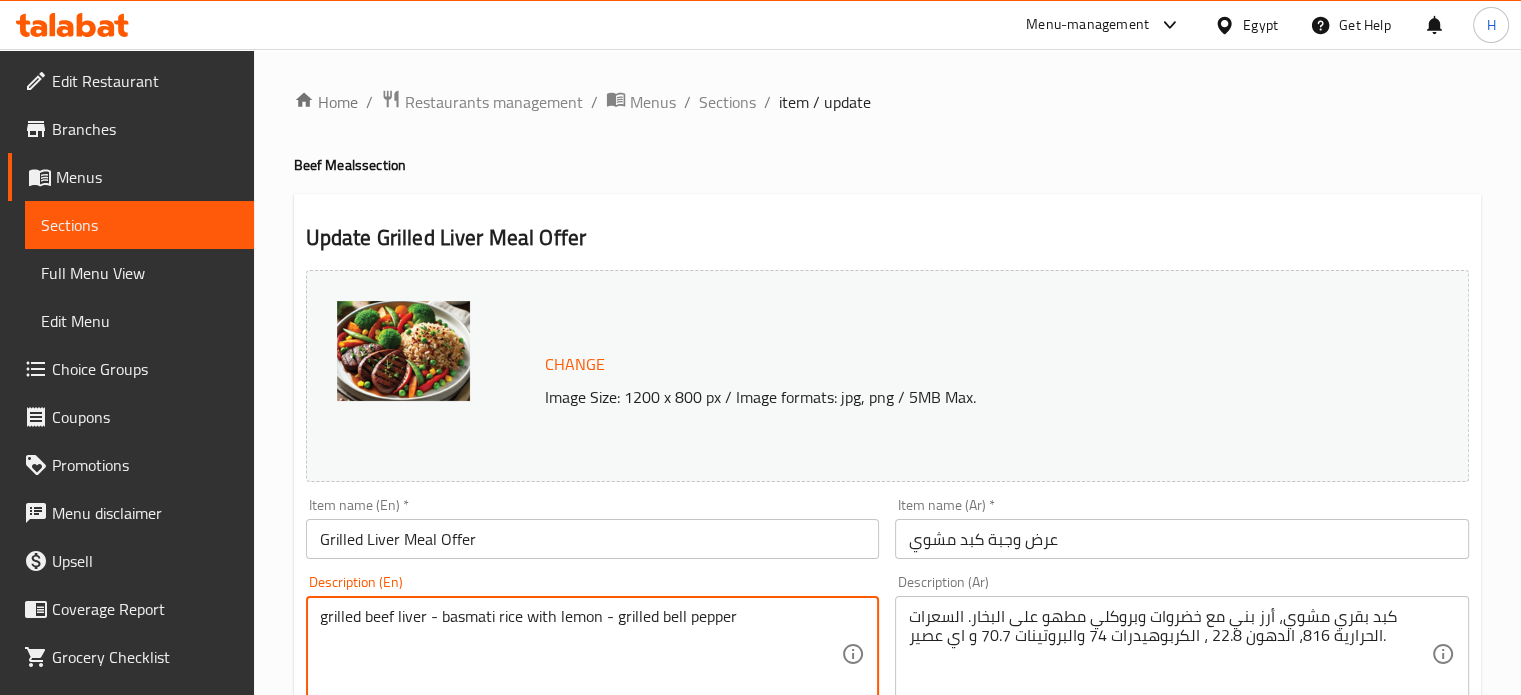 type on "grilled beef liver - basmati rice with lemon - grilled bell pepper" 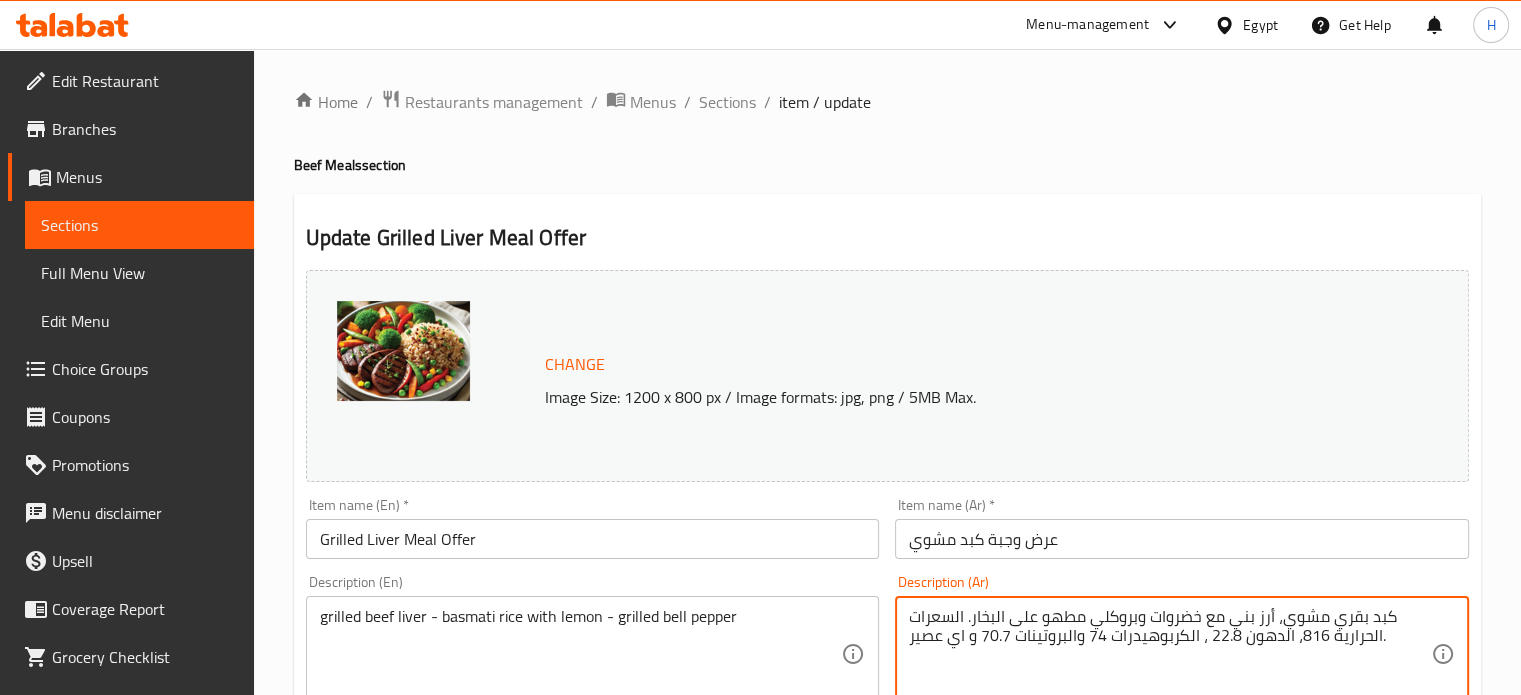 click on "كبد بقري مشوي، أرز بني مع خضروات وبروكلي مطهو على البخار. السعرات الحرارية 816، الدهون 22.8 ، الكربوهيدرات 74 والبروتينات 70.7 و اي عصير." at bounding box center [1170, 654] 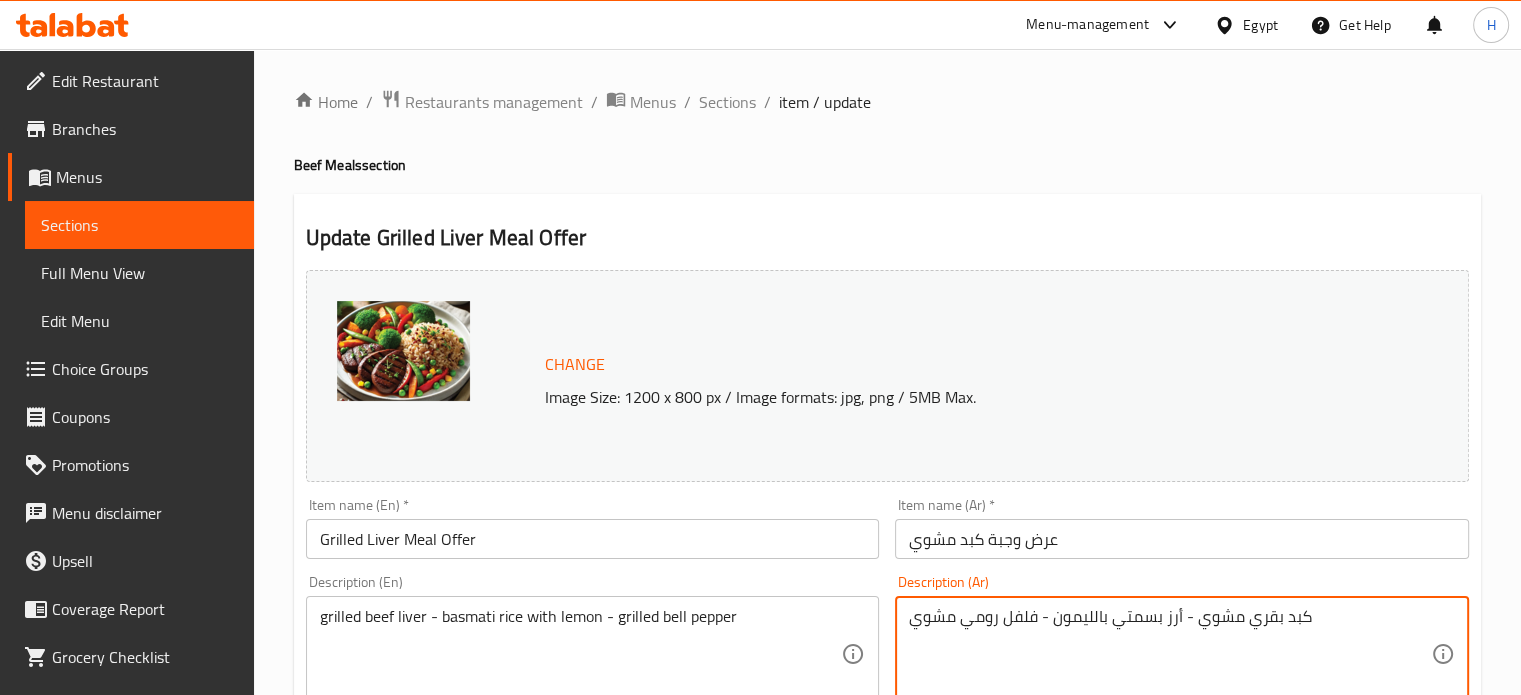 type on "كبد بقري مشوي - أرز بسمتي بالليمون - فلفل رومي مشوي" 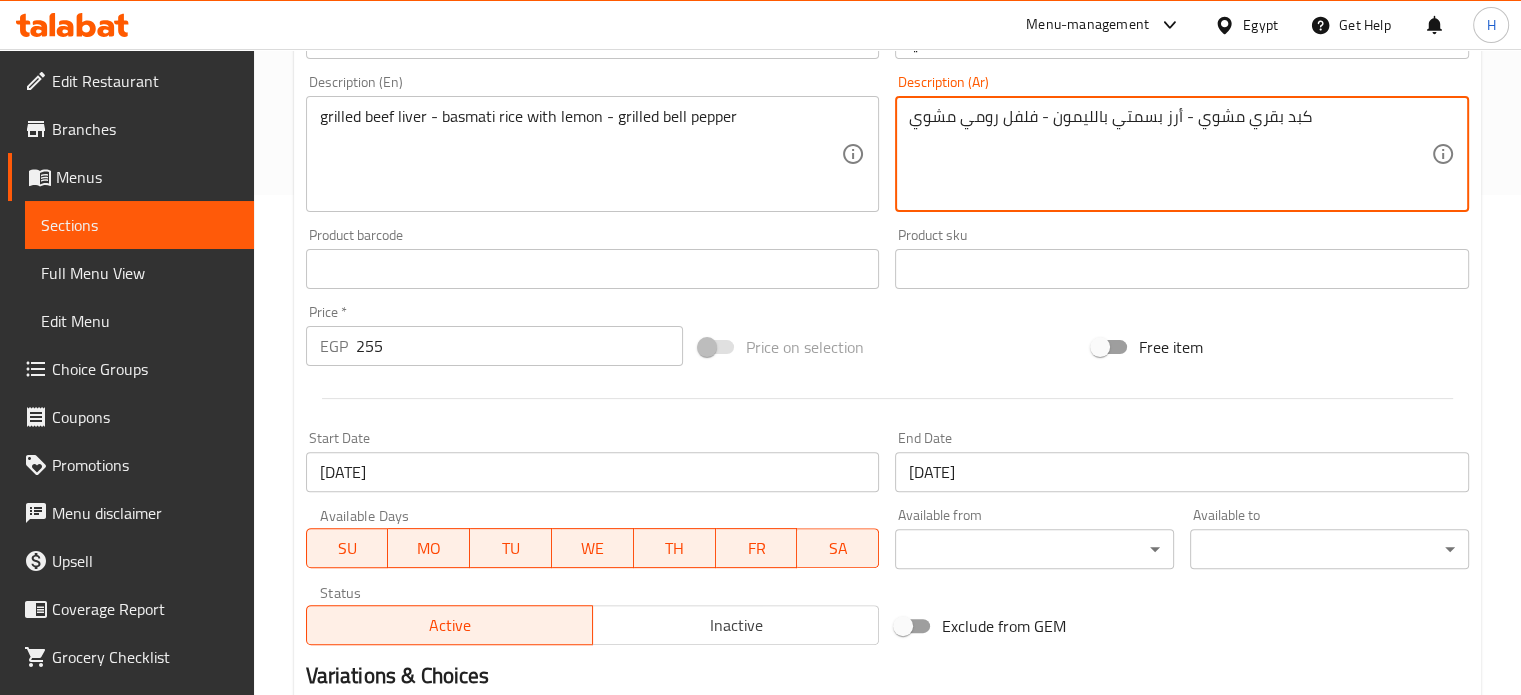 scroll, scrollTop: 800, scrollLeft: 0, axis: vertical 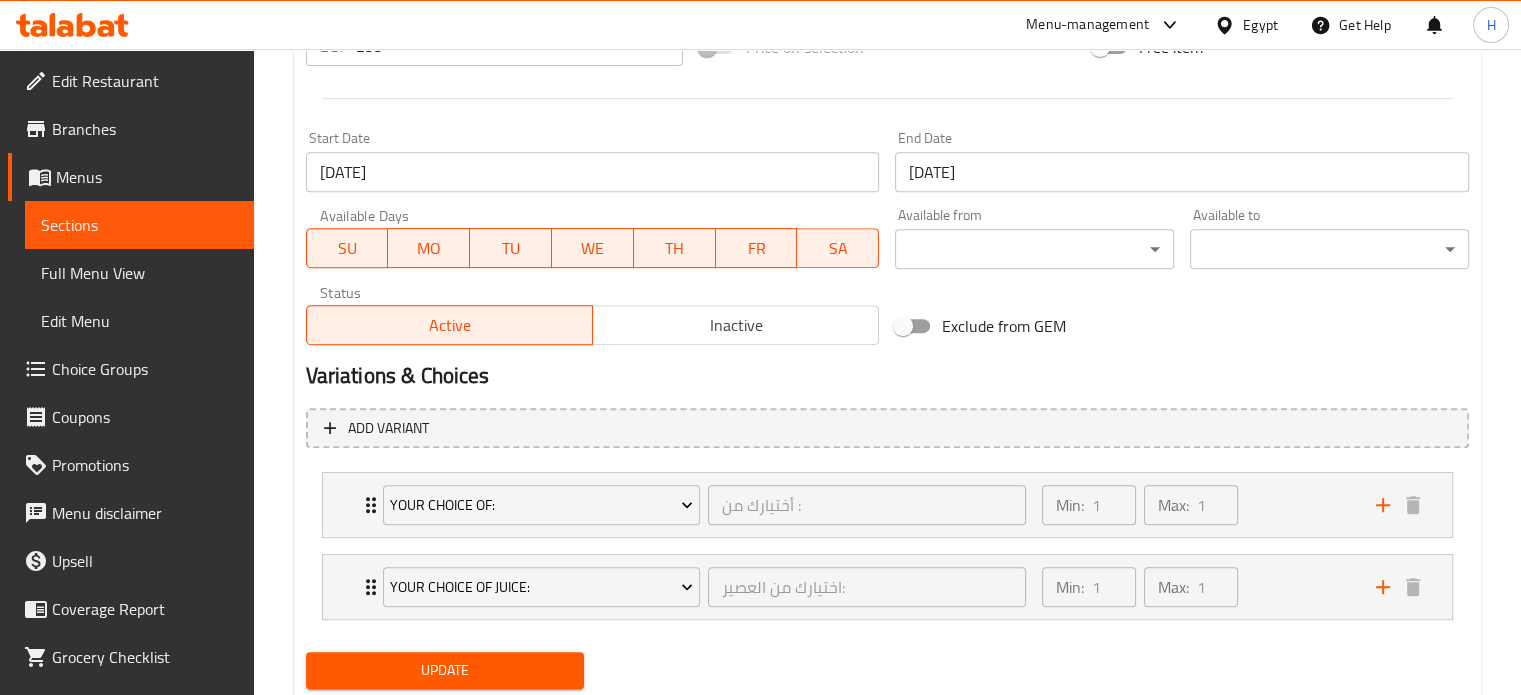 click on "Update" at bounding box center (445, 670) 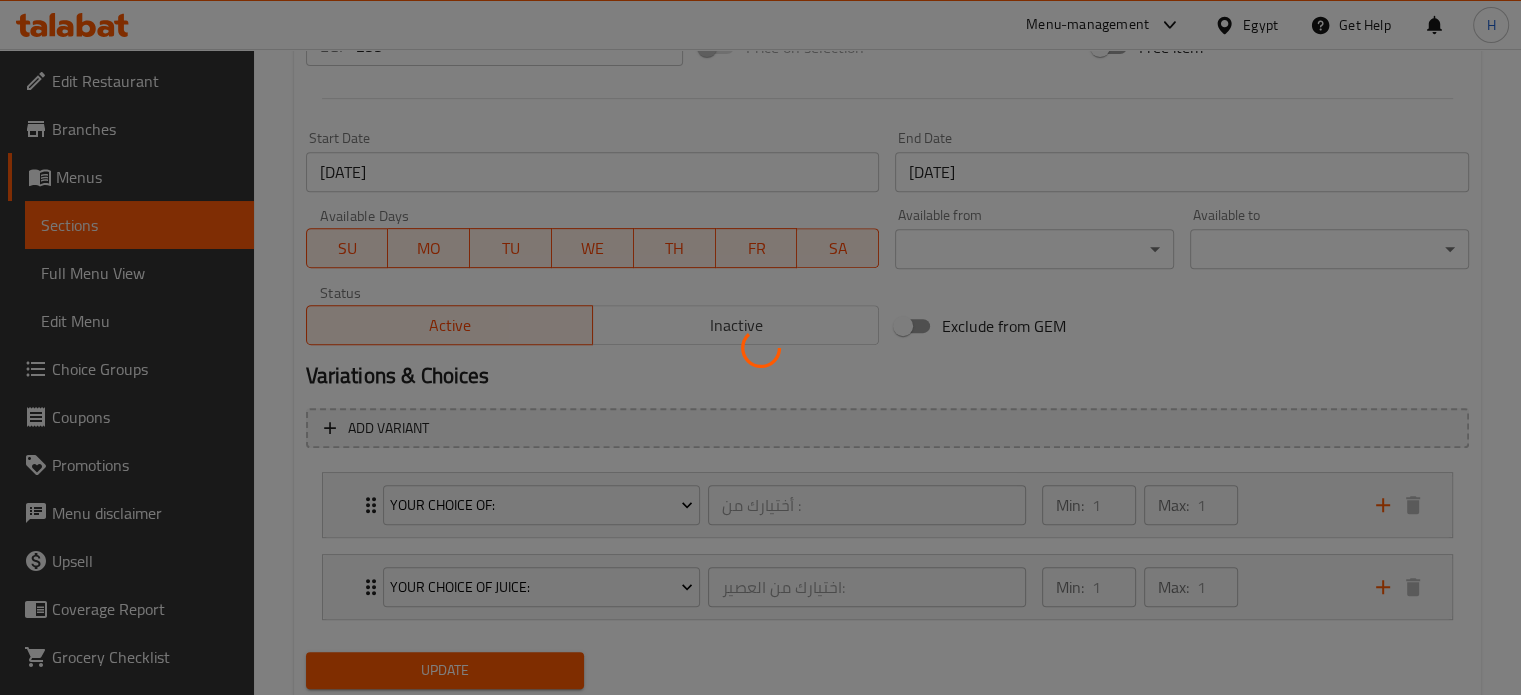 type 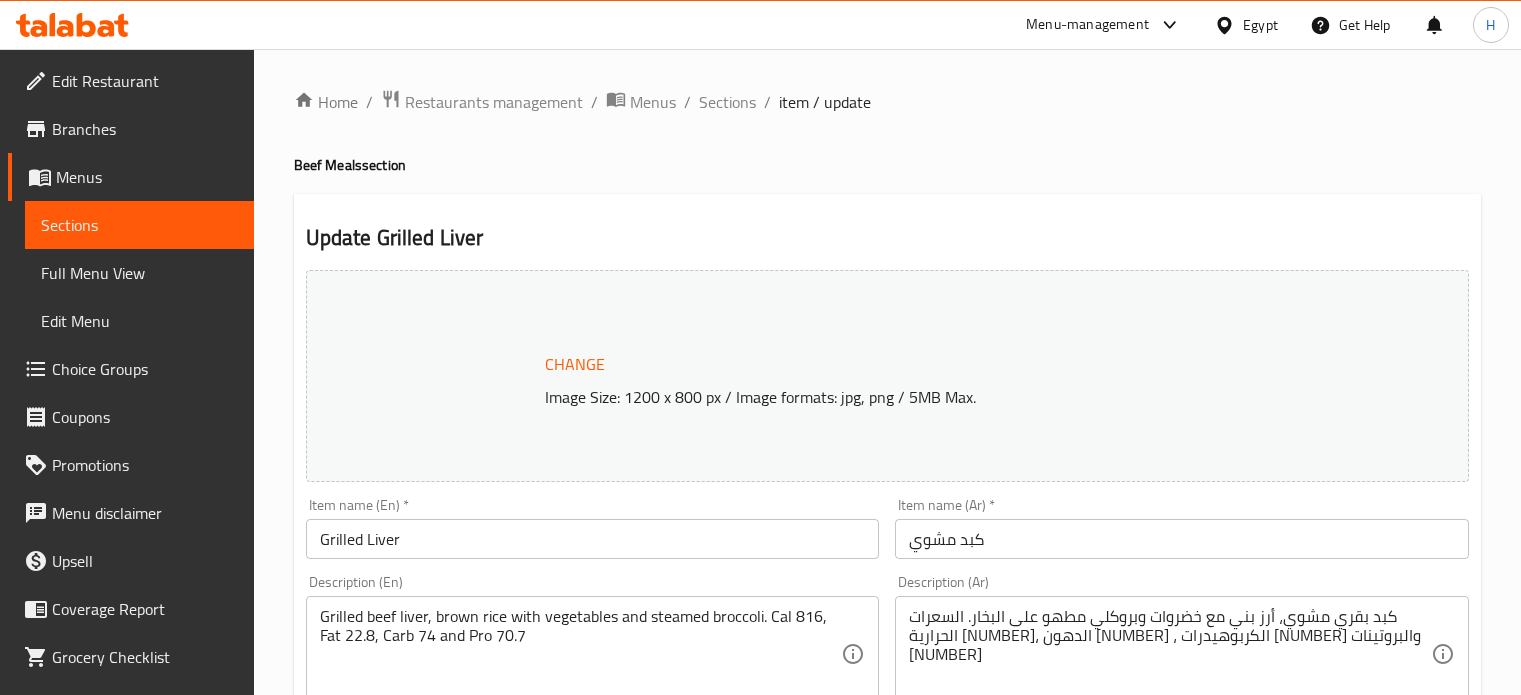 scroll, scrollTop: 0, scrollLeft: 0, axis: both 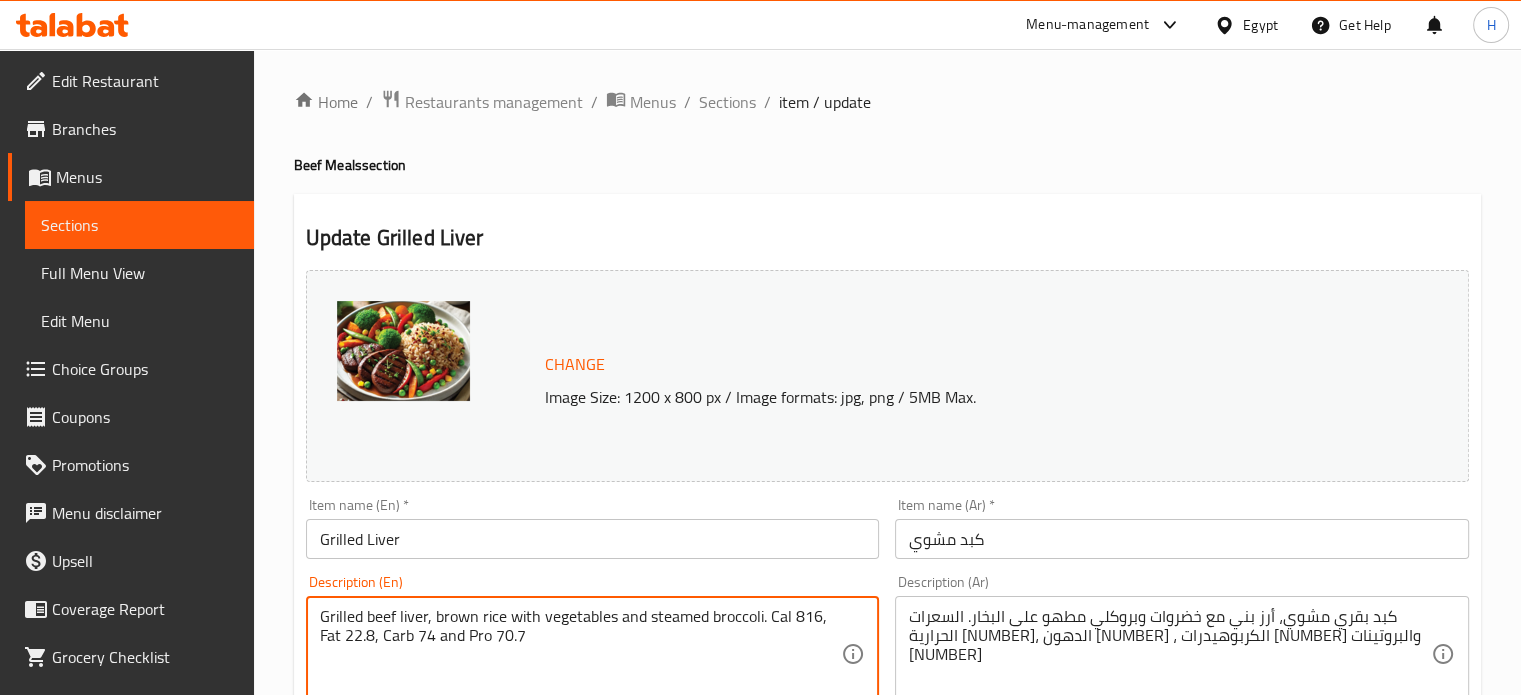 click on "Grilled beef liver, brown rice with vegetables and steamed broccoli. Cal 816, Fat 22.8, Carb 74 and Pro 70.7" at bounding box center [581, 654] 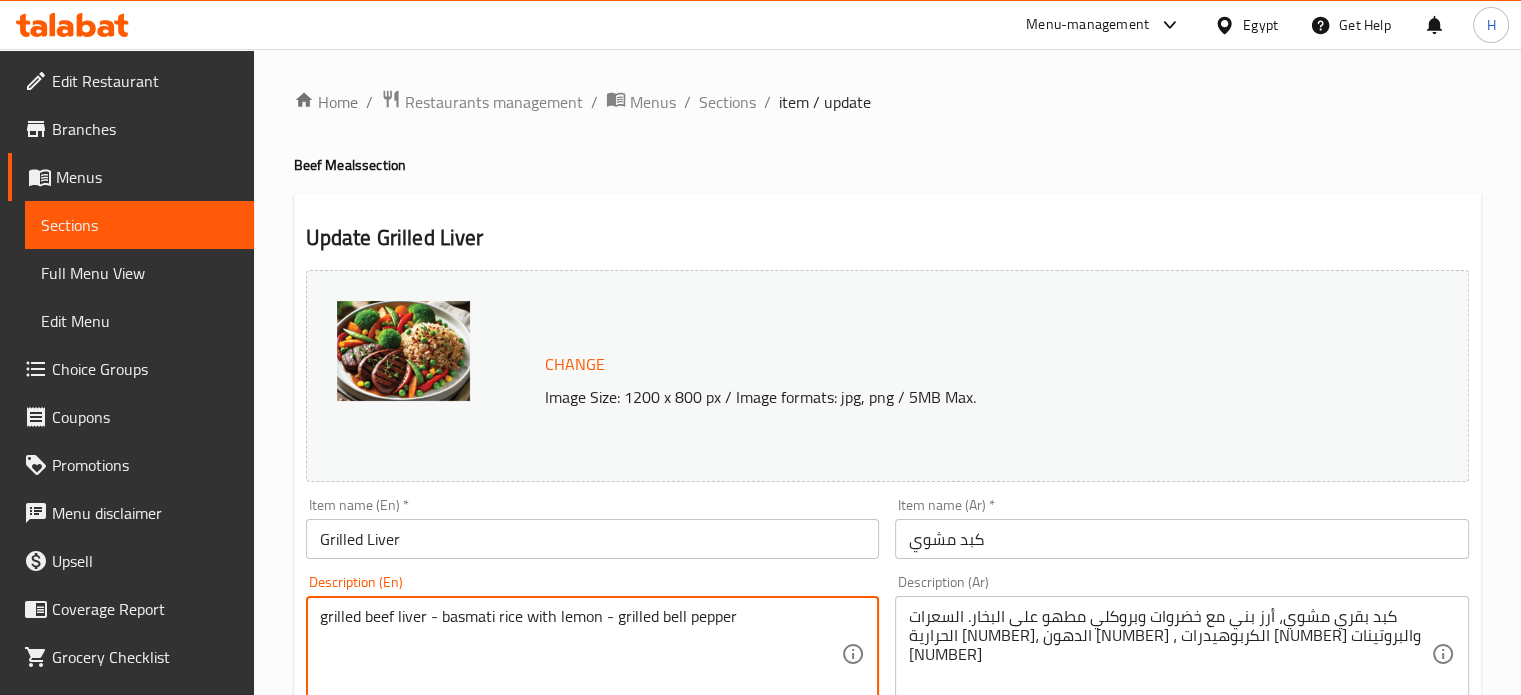 type on "grilled beef liver - basmati rice with lemon - grilled bell pepper" 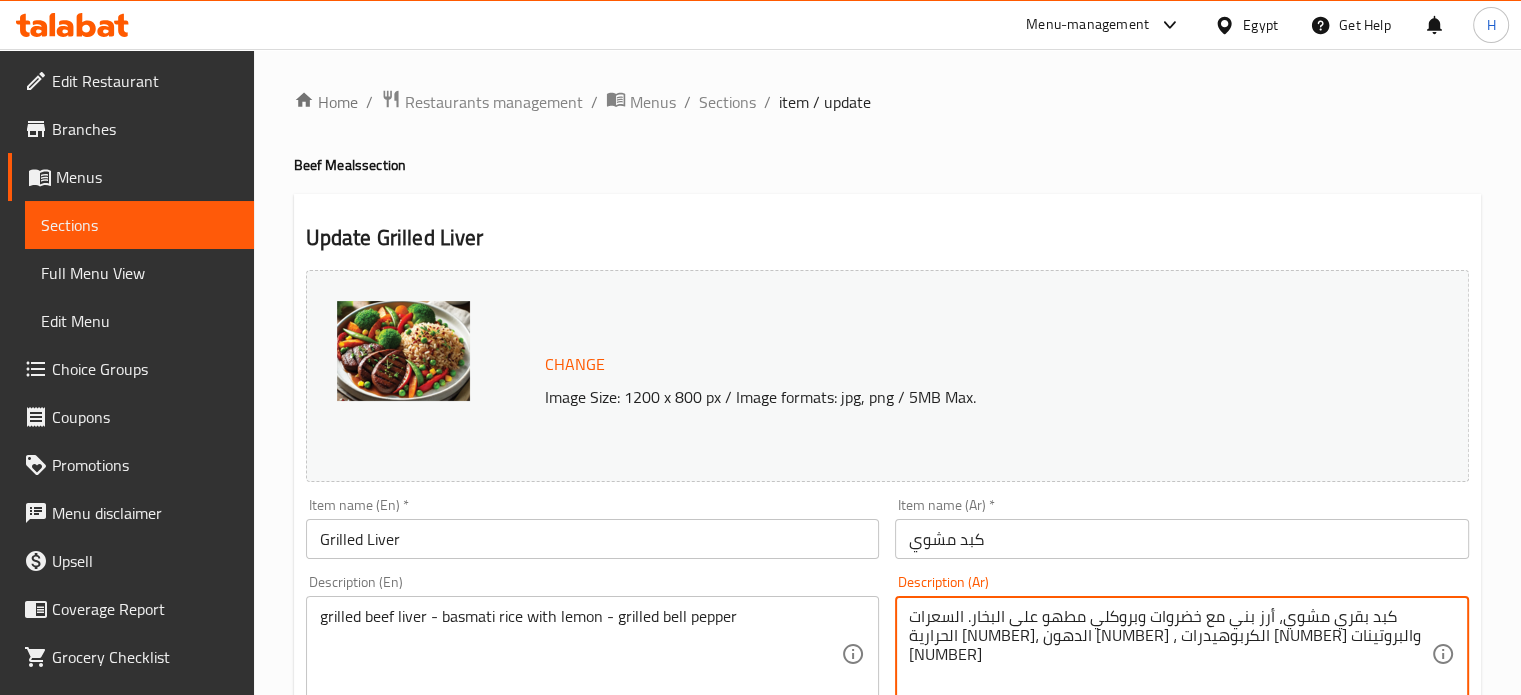 click on "كبد بقري مشوي، أرز بني مع خضروات وبروكلي مطهو على البخار. السعرات الحرارية 816، الدهون 22.8 ، الكربوهيدرات 74 والبروتينات 70.7" at bounding box center (1170, 654) 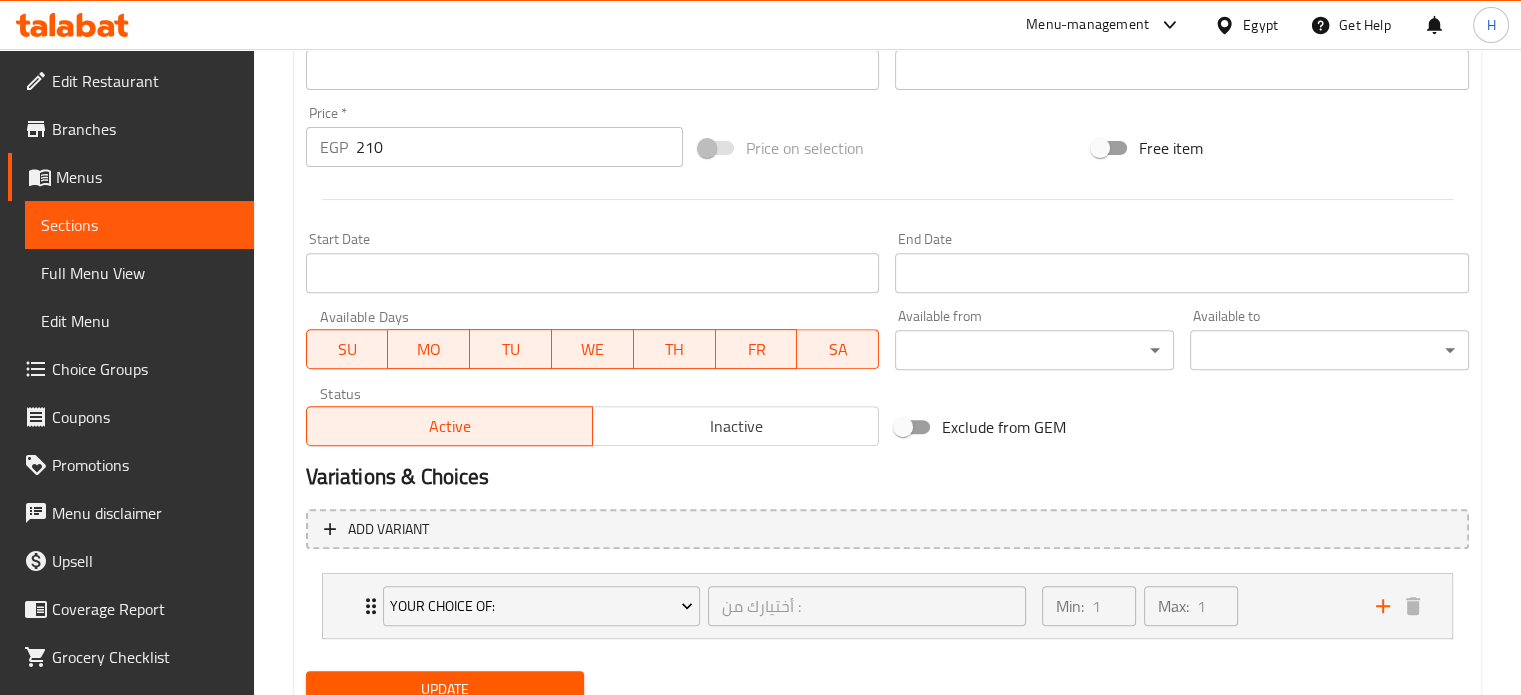 scroll, scrollTop: 779, scrollLeft: 0, axis: vertical 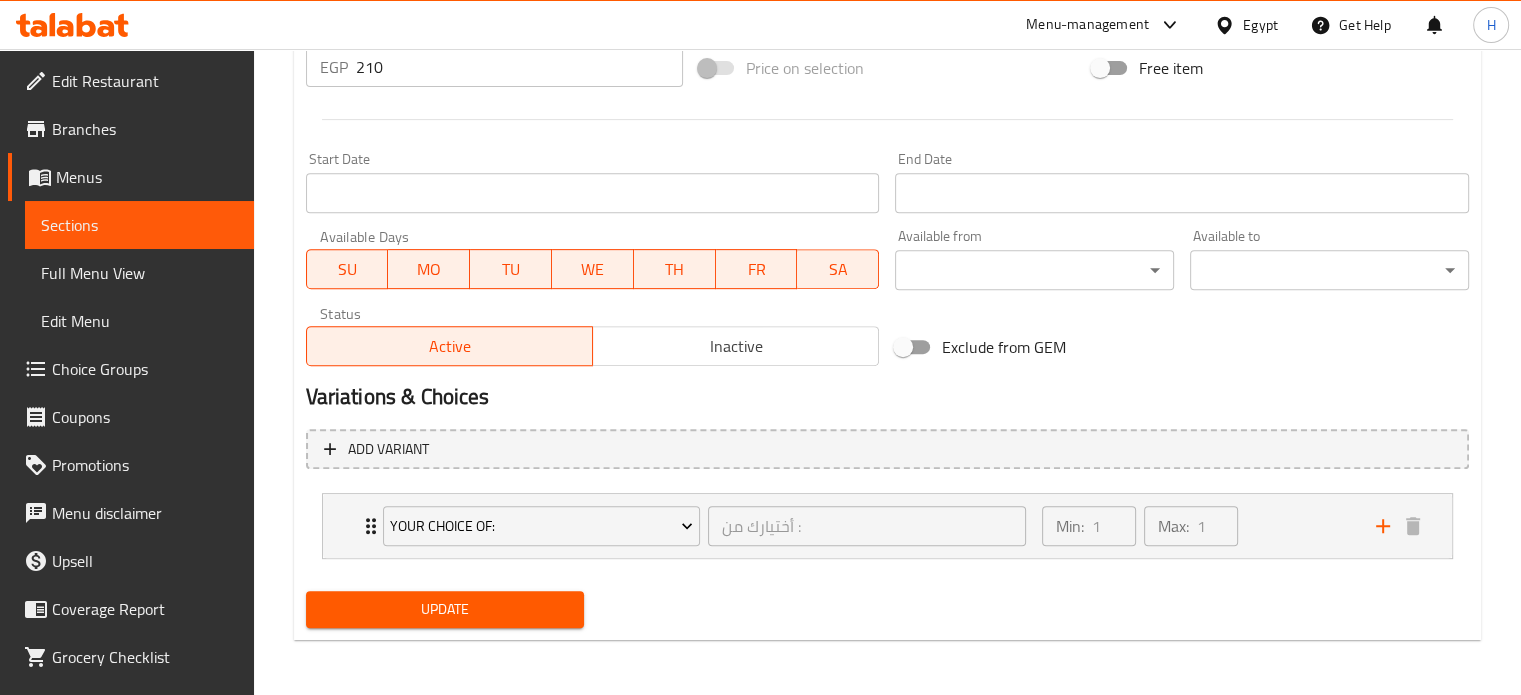 type on "كبد بقري مشوي - أرز بسمتي بالليمون - فلفل رومي مشوي" 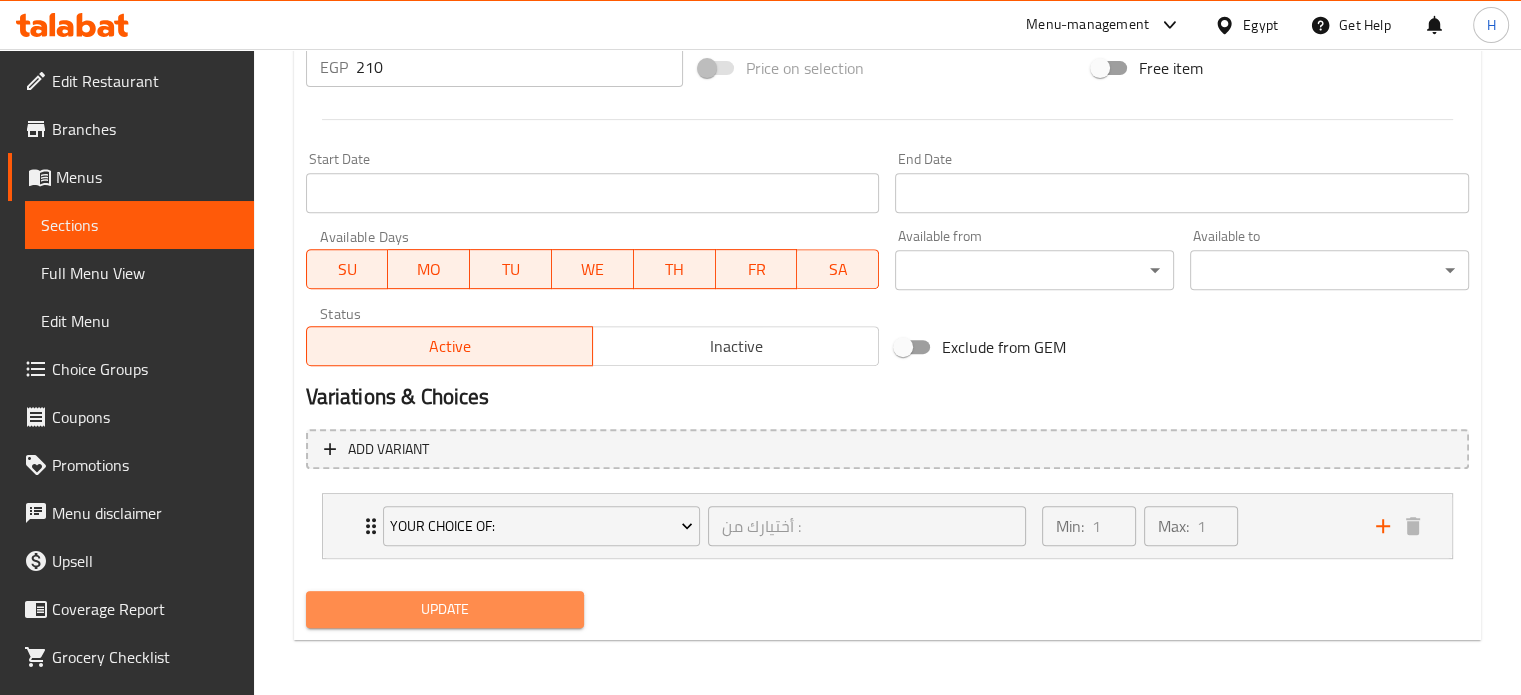 click on "Update" at bounding box center [445, 609] 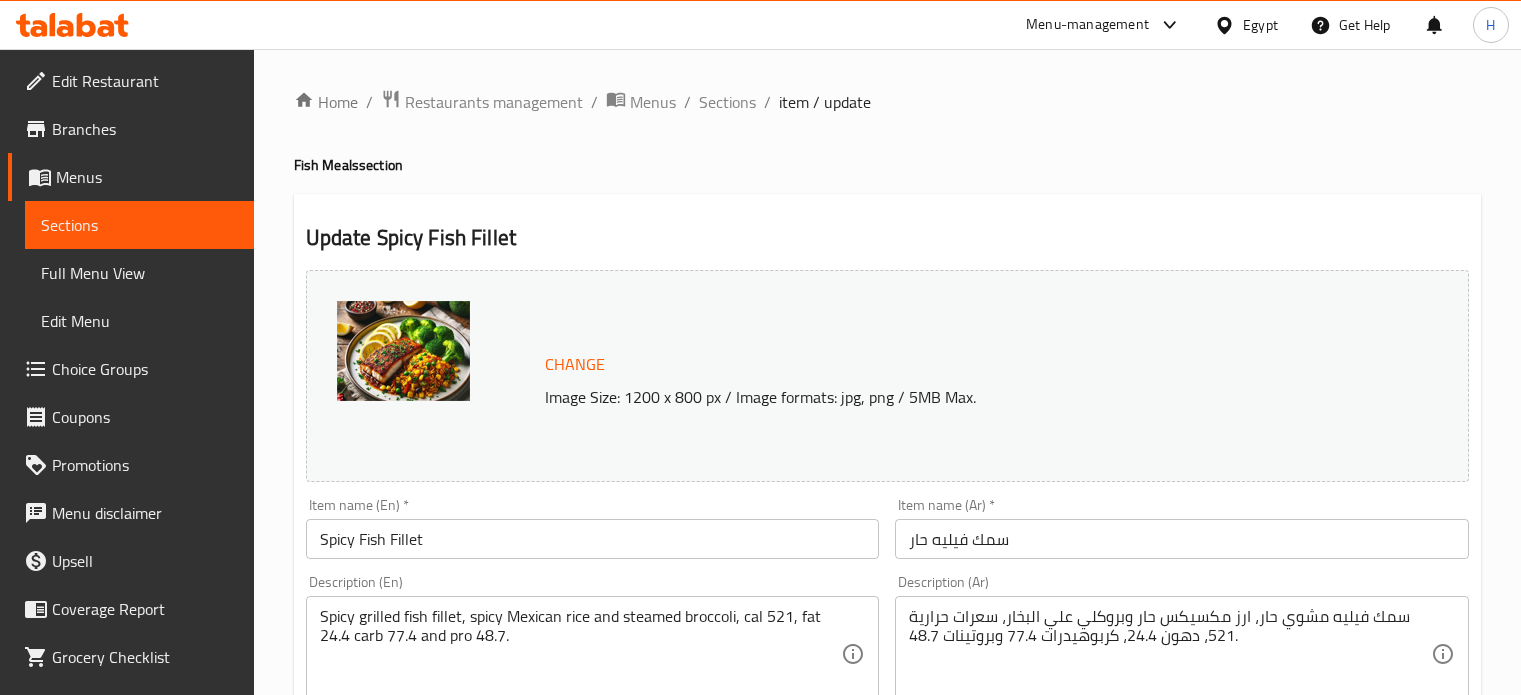 scroll, scrollTop: 0, scrollLeft: 0, axis: both 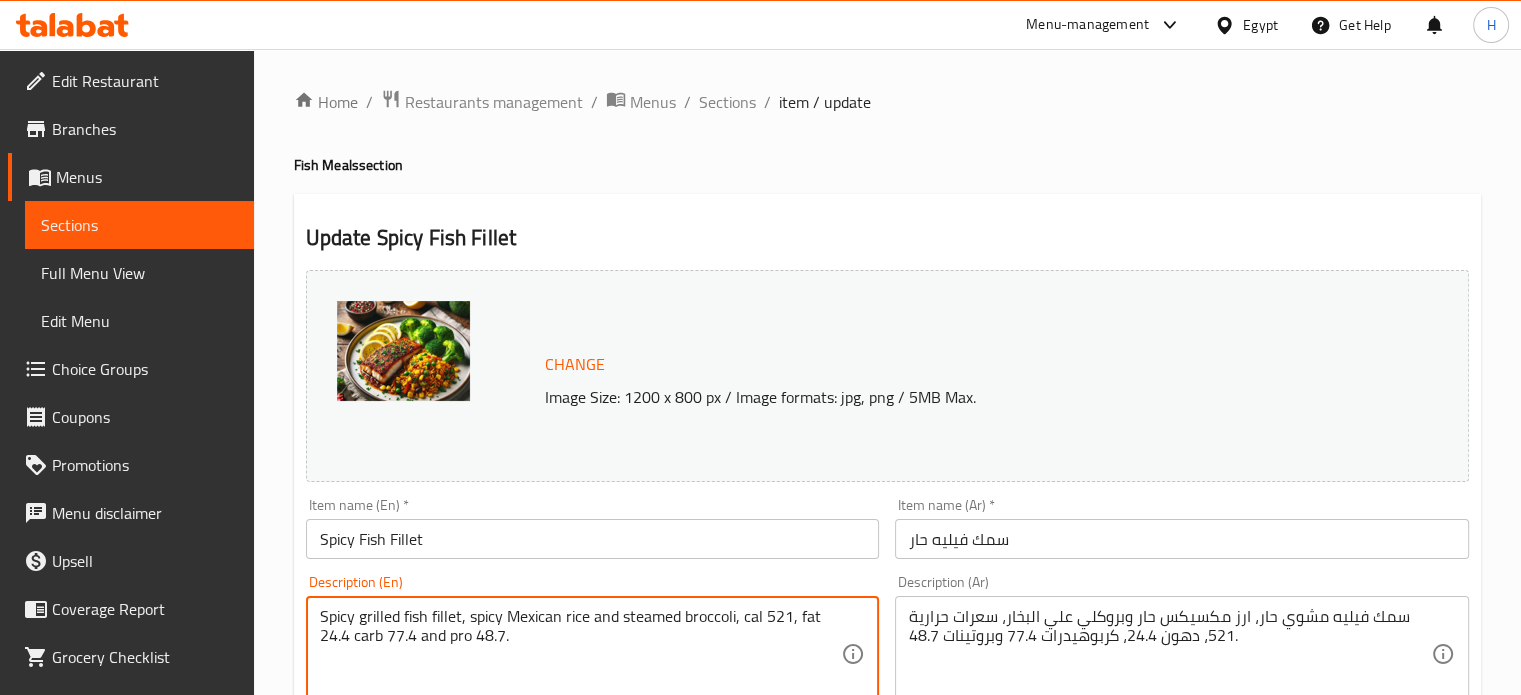 click on "Spicy grilled fish fillet, spicy Mexican rice and steamed broccoli, cal 521, fat 24.4 carb 77.4 and pro 48.7." at bounding box center (581, 654) 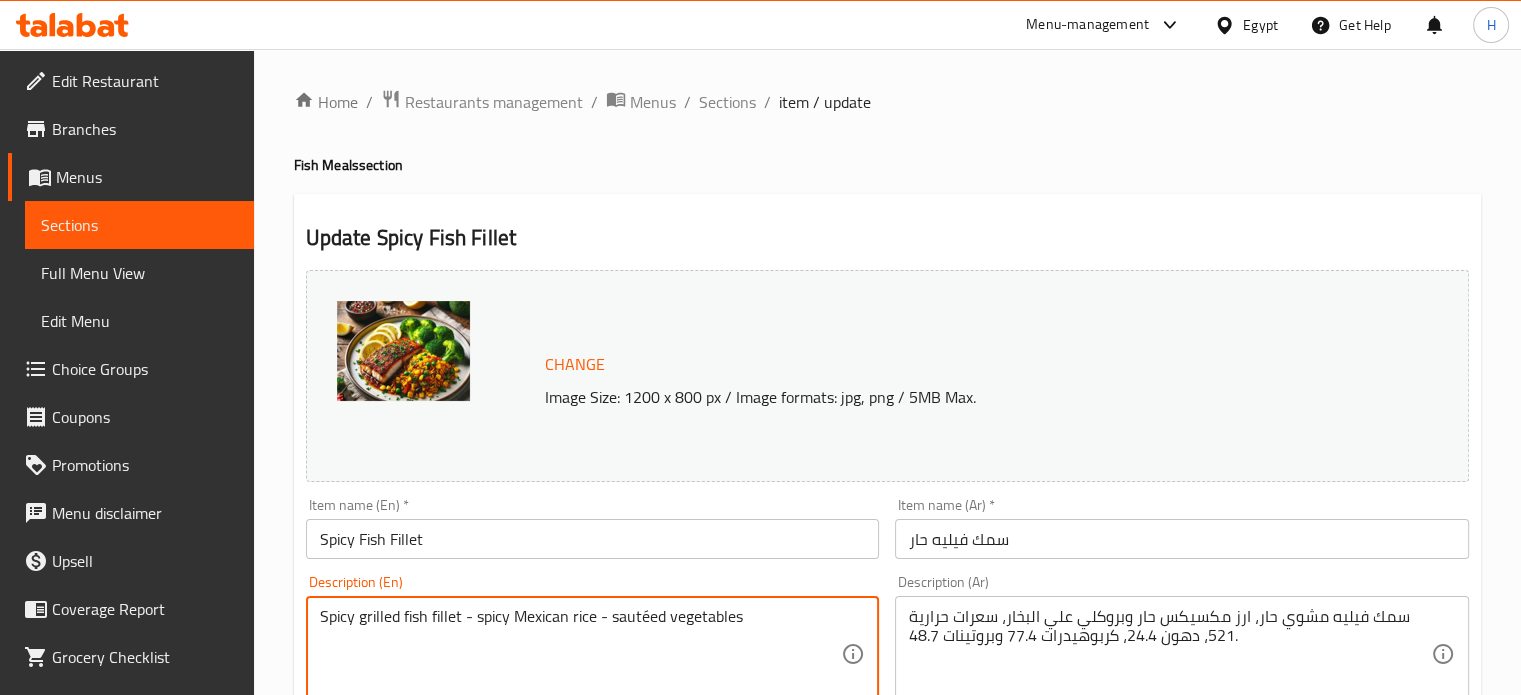 type on "Spicy grilled fish fillet - spicy Mexican rice - sautéed vegetables" 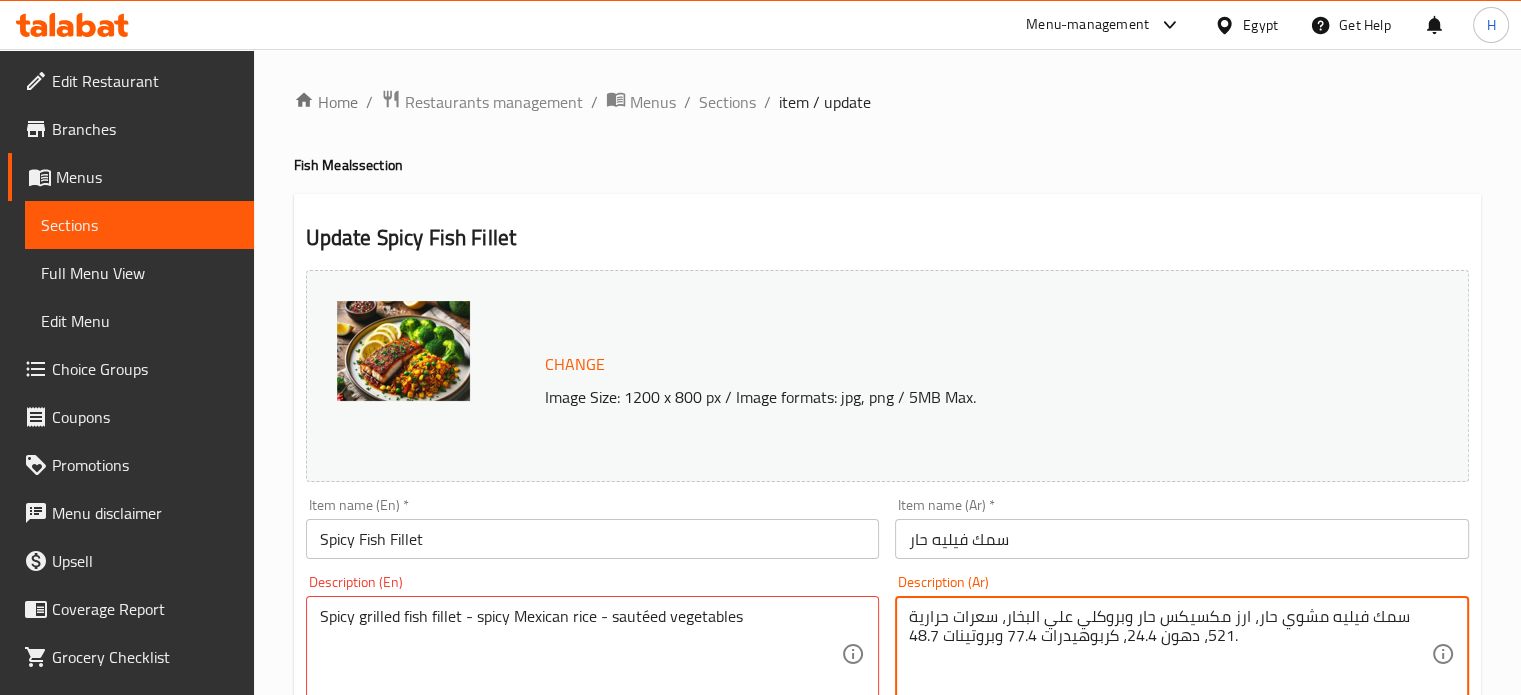 click on "سمك فيليه مشوي حار، ارز مكسيكس حار وبروكلي علي البخار، سعرات حرارية 521، دهون 24.4، كربوهيدرات 77.4 وبروتينات 48.7." at bounding box center [1170, 654] 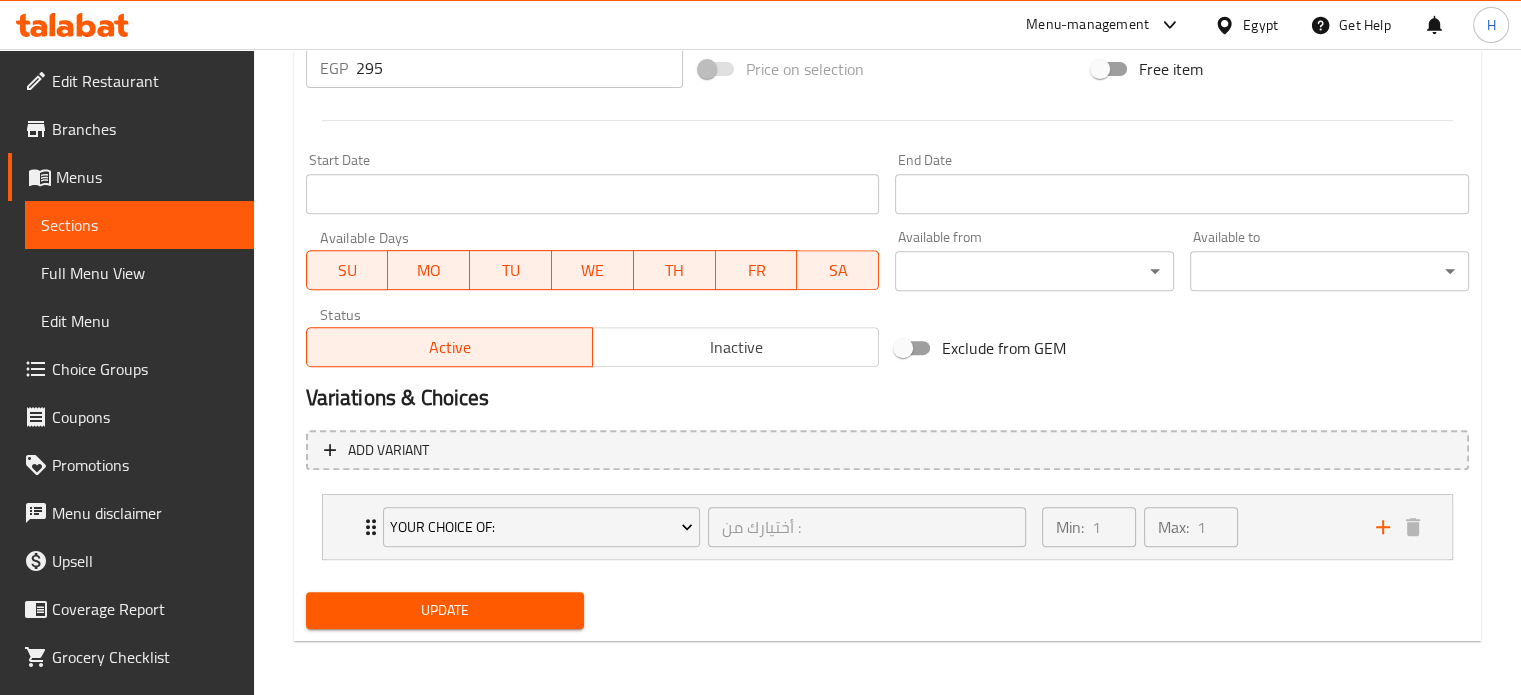 type on "فيليه سمك مشوي حار - أرز مكسيكي حار - خضار سوتيه" 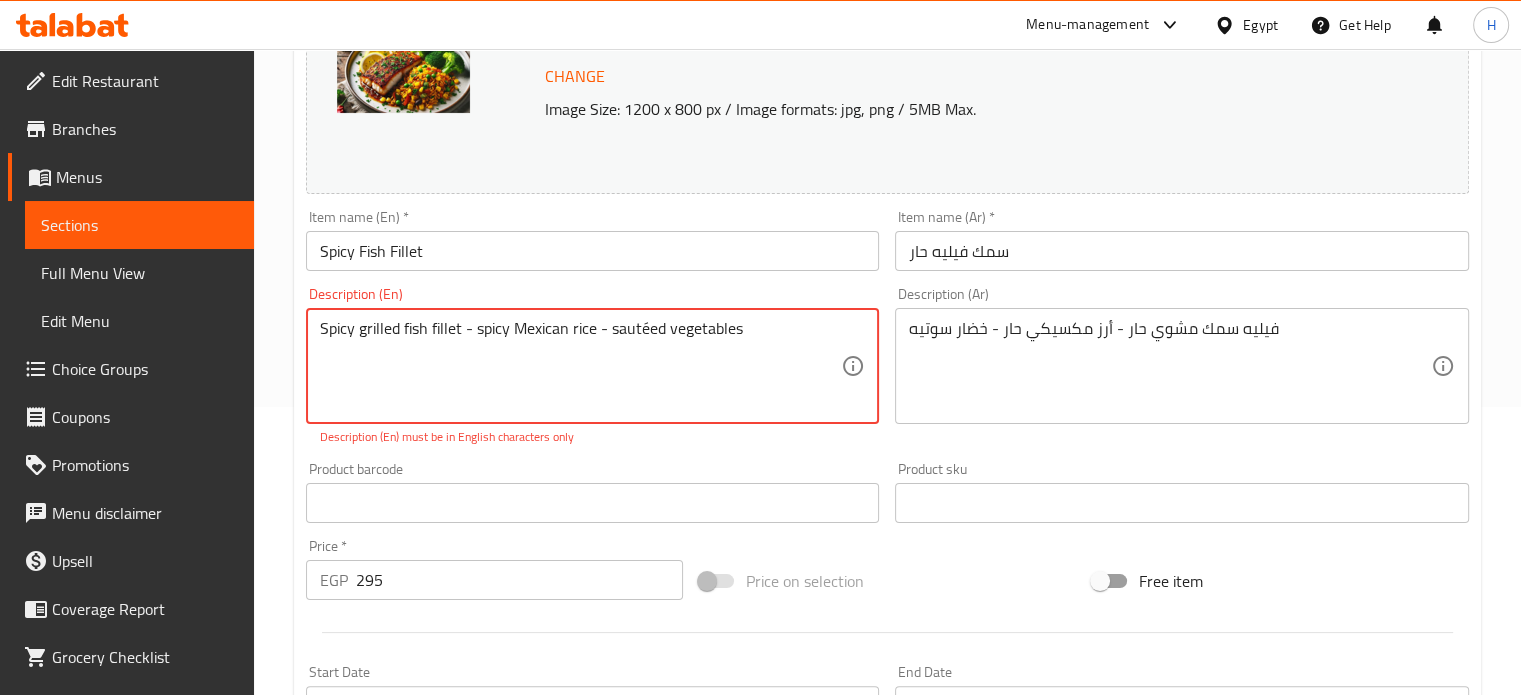 click on "Spicy grilled fish fillet - spicy Mexican rice - sautéed vegetables" at bounding box center [581, 366] 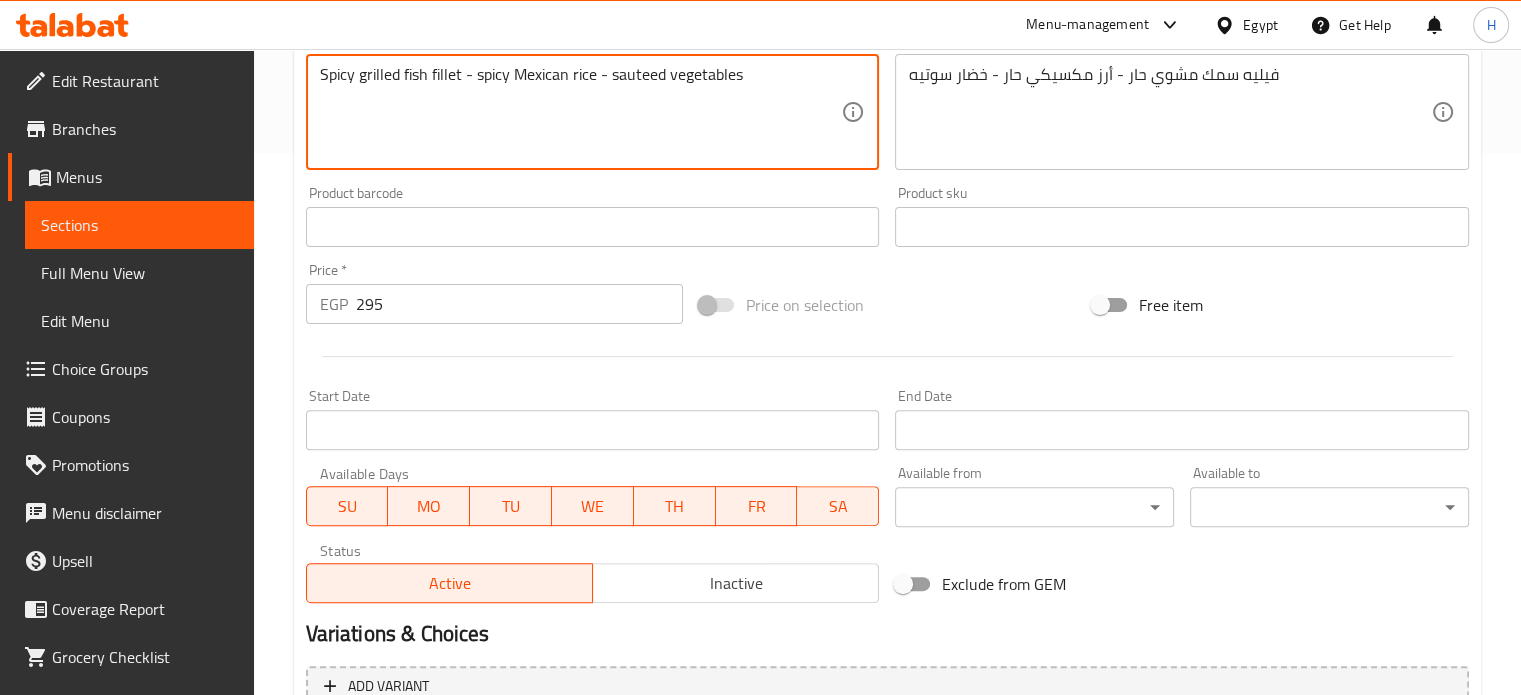 scroll, scrollTop: 779, scrollLeft: 0, axis: vertical 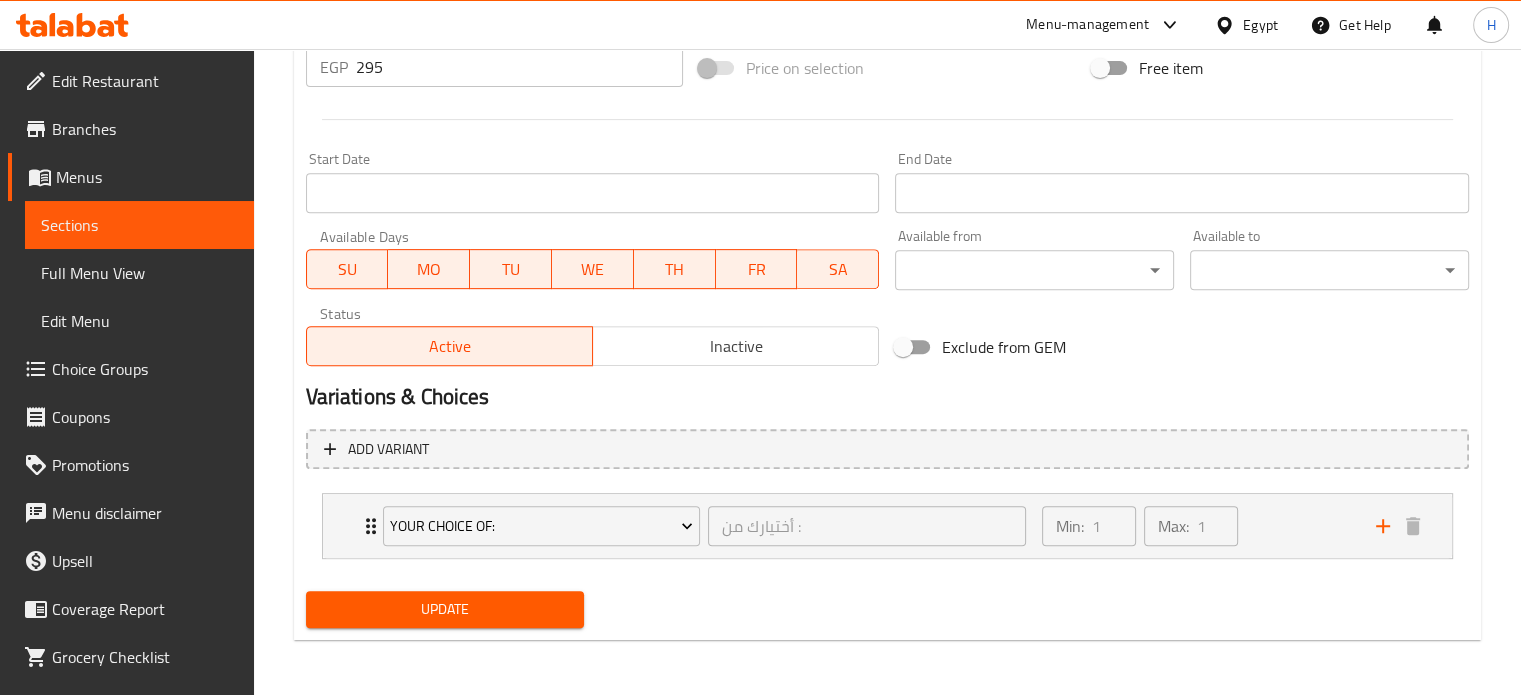 type on "Spicy grilled fish fillet - spicy Mexican rice - sauteed vegetables" 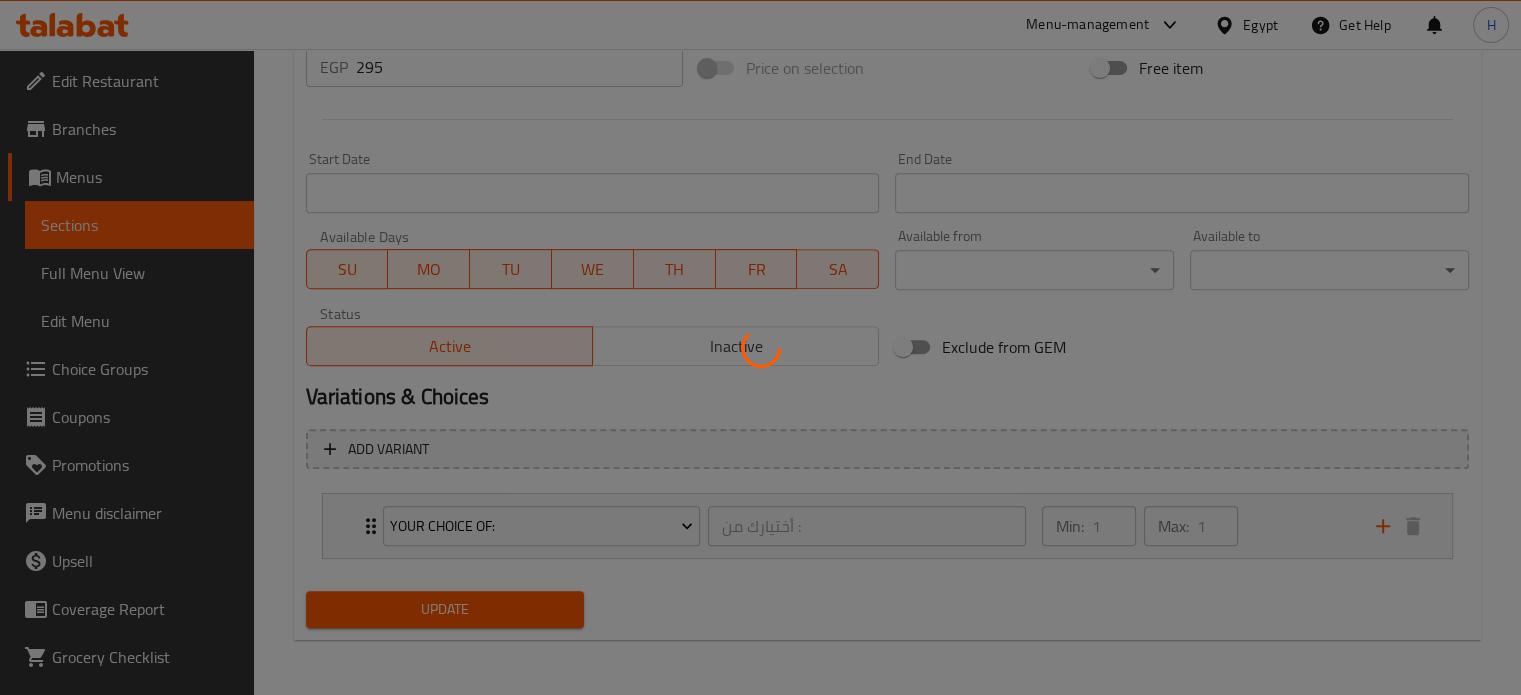type 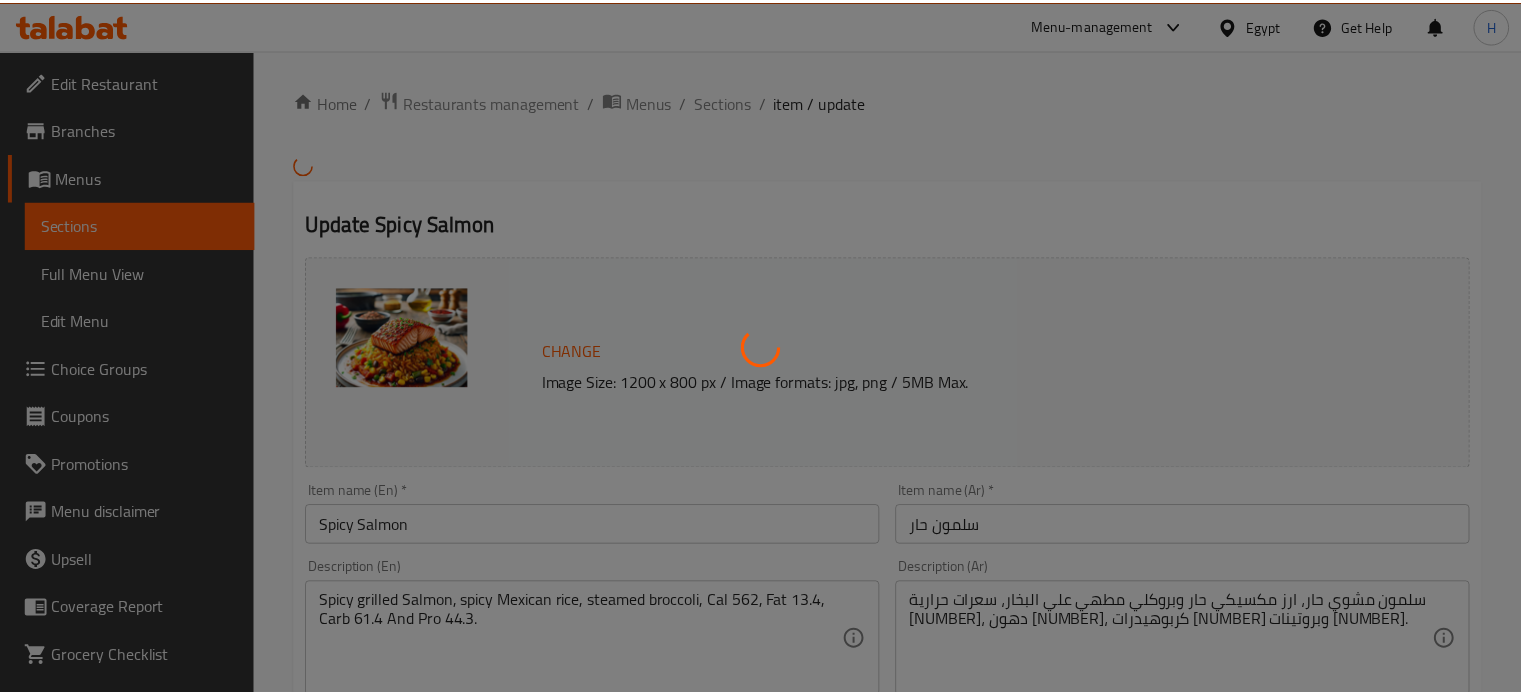 scroll, scrollTop: 0, scrollLeft: 0, axis: both 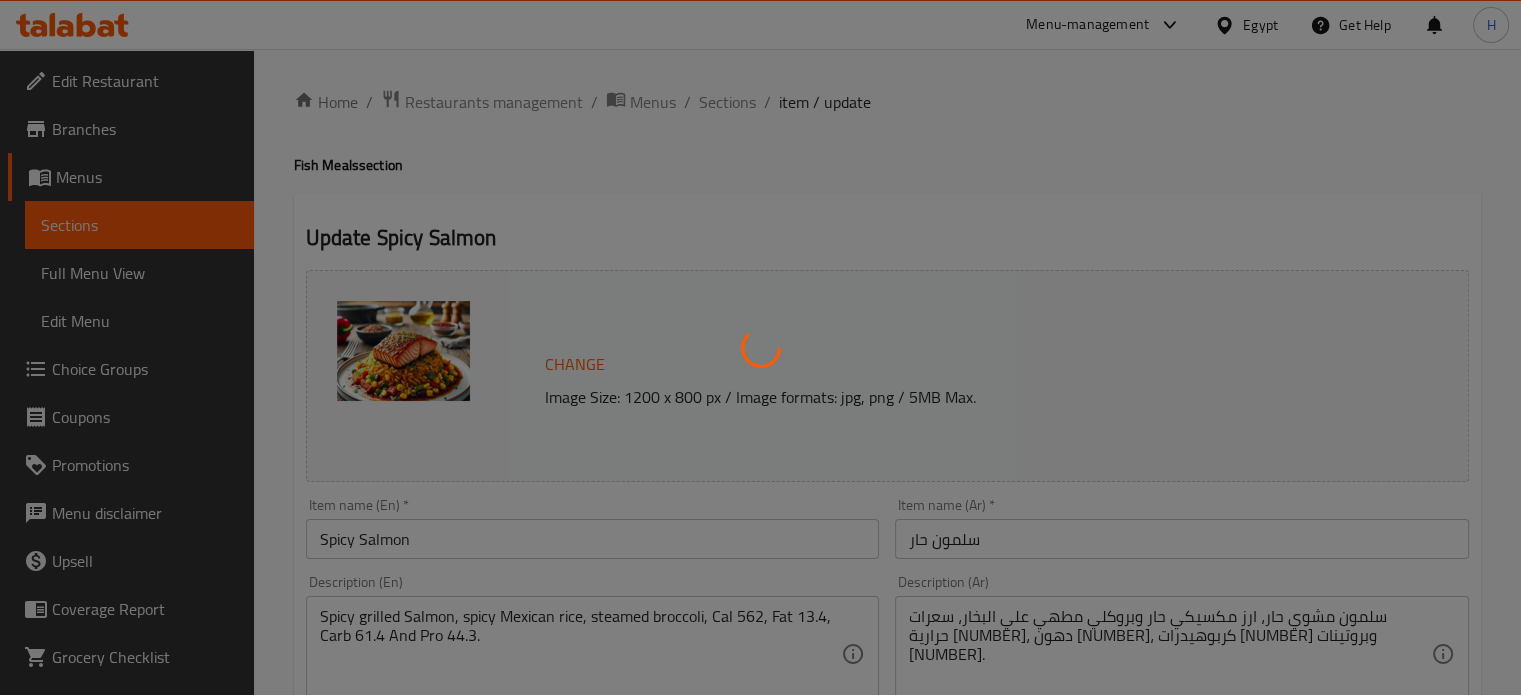 type on "أختيارك من :" 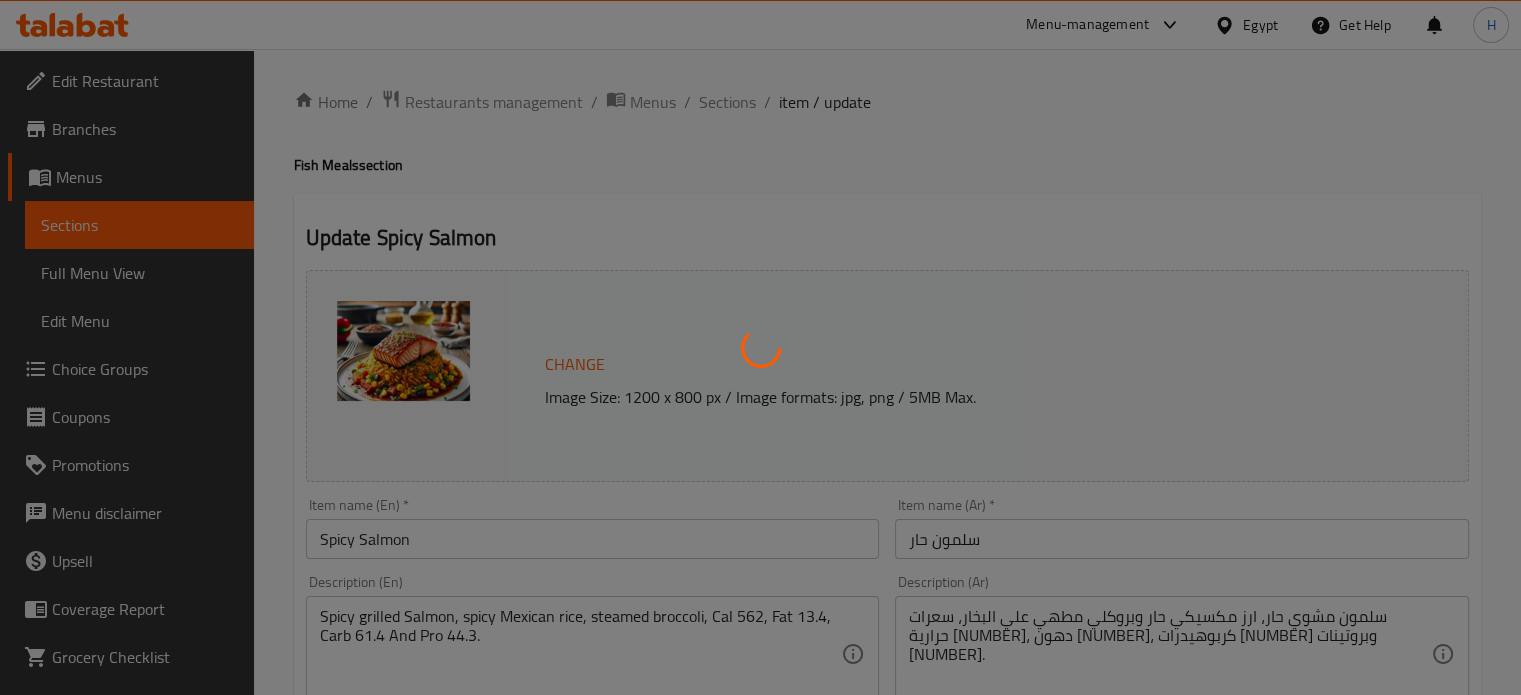 type on "1" 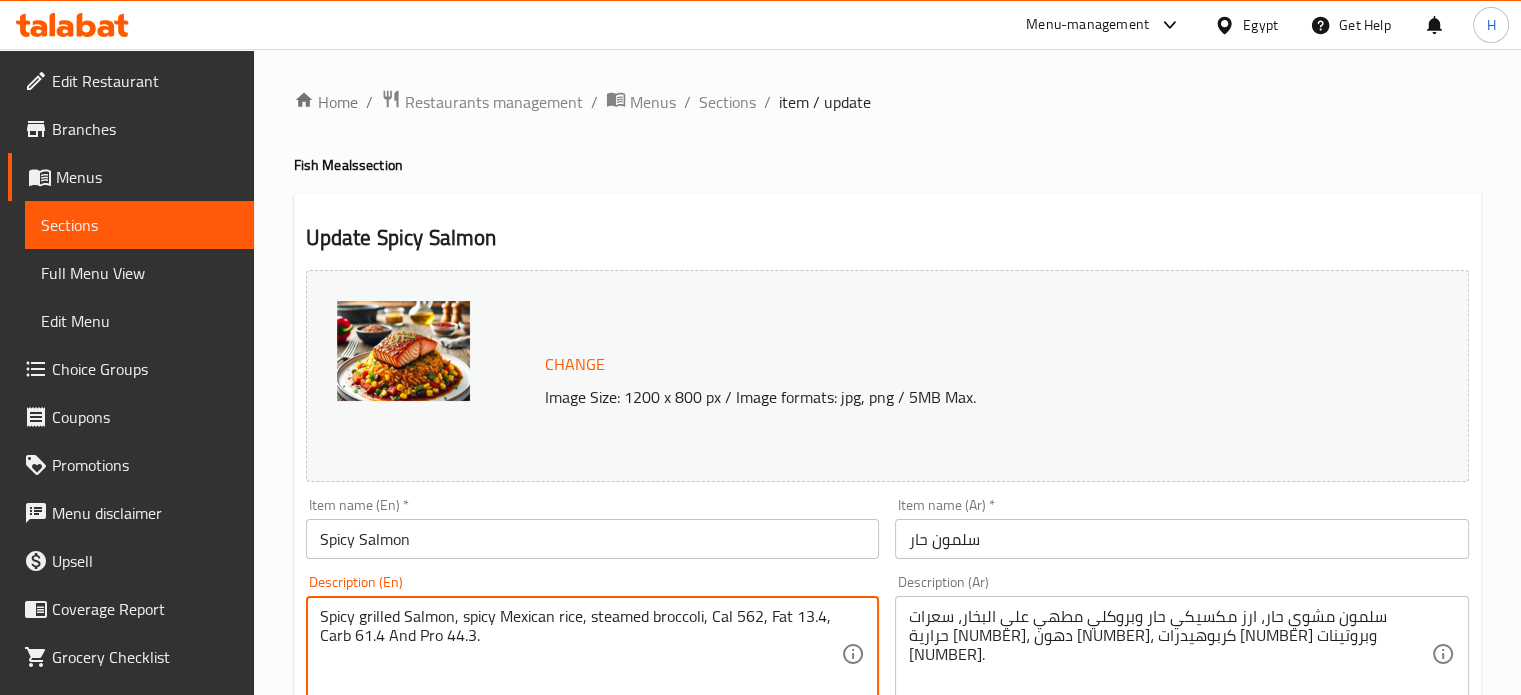 click on "Spicy grilled Salmon, spicy Mexican rice, steamed broccoli, Cal 562, Fat 13.4, Carb 61.4 And Pro 44.3." at bounding box center (581, 654) 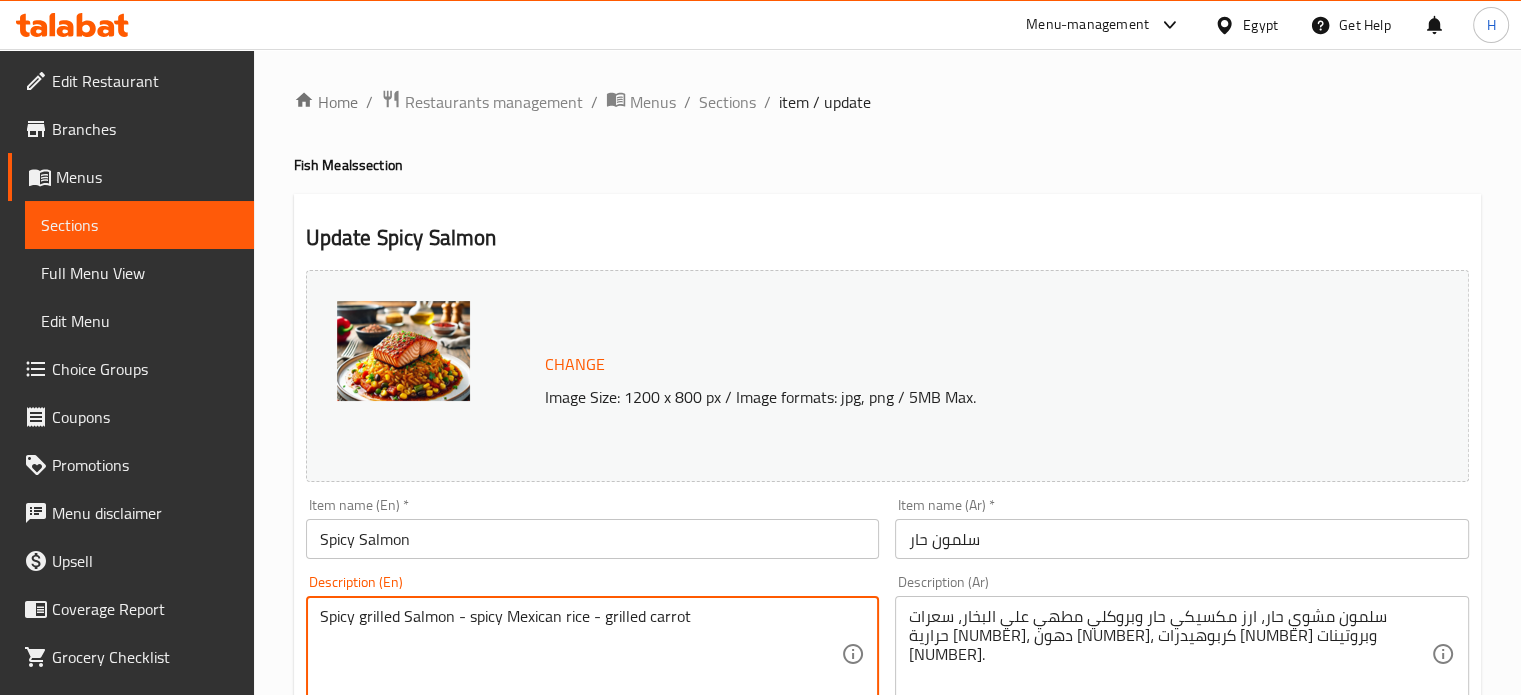 type on "Spicy grilled Salmon - spicy Mexican rice - grilled carrot" 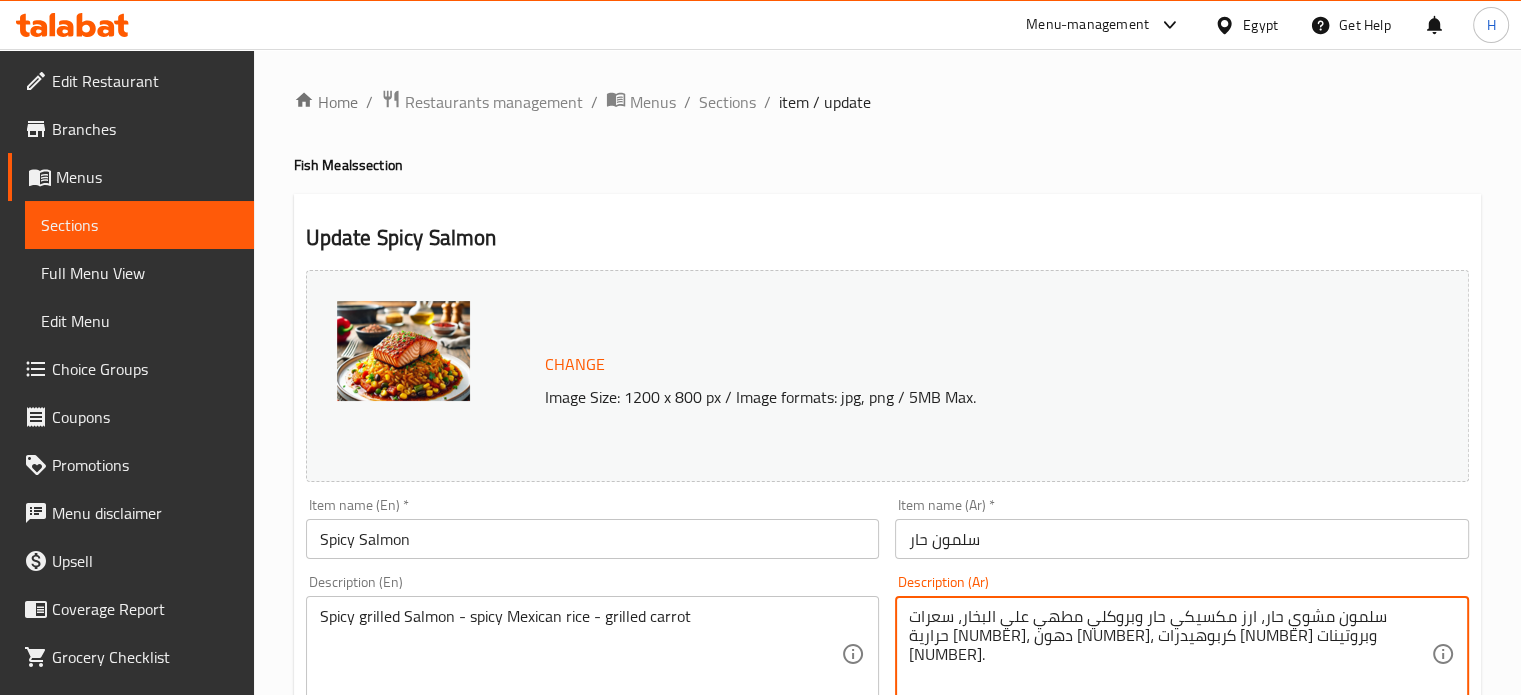 click on "سلمون مشوي حار، ارز مكسيكي حار وبروكلي مطهي علي البخار، سعرات حرارية [NUMBER]، دهون [NUMBER]، كربوهيدرات [NUMBER] وبروتينات [NUMBER]." at bounding box center [1170, 654] 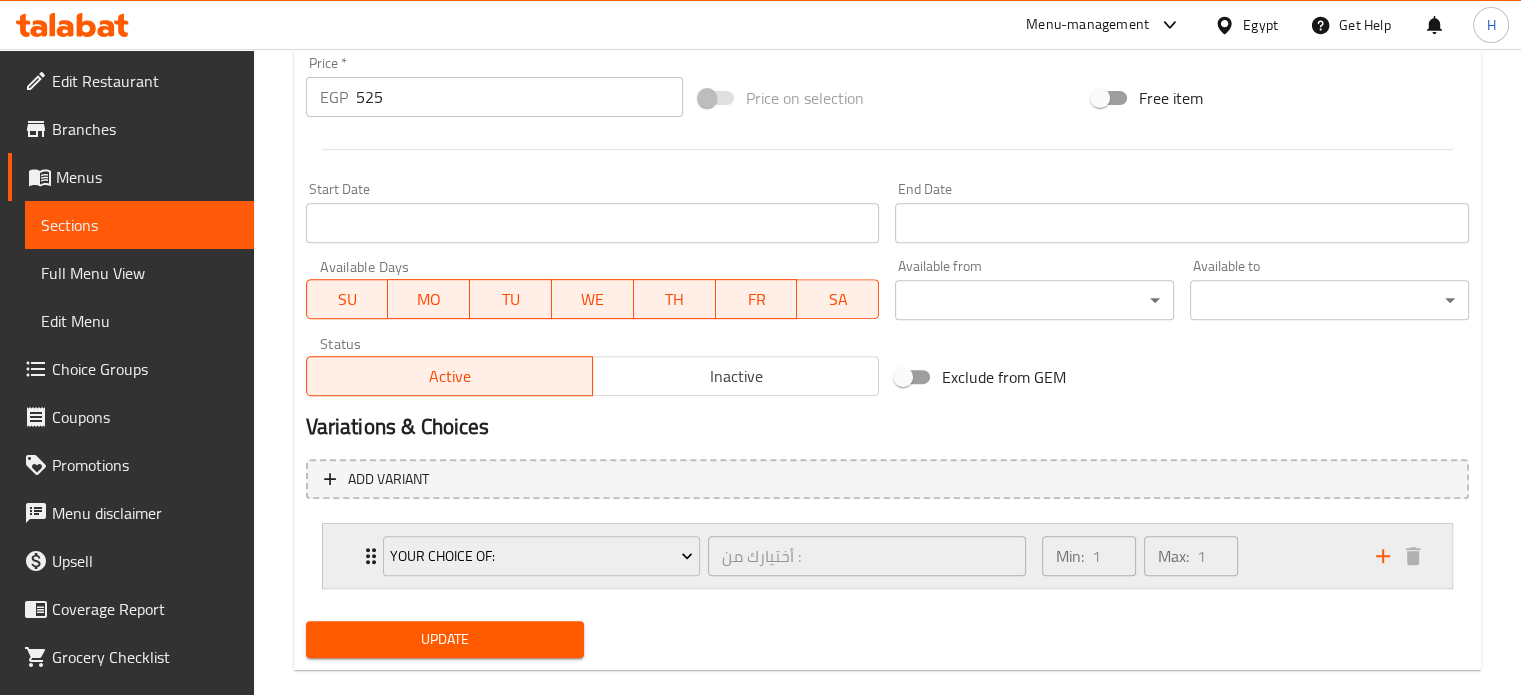 scroll, scrollTop: 779, scrollLeft: 0, axis: vertical 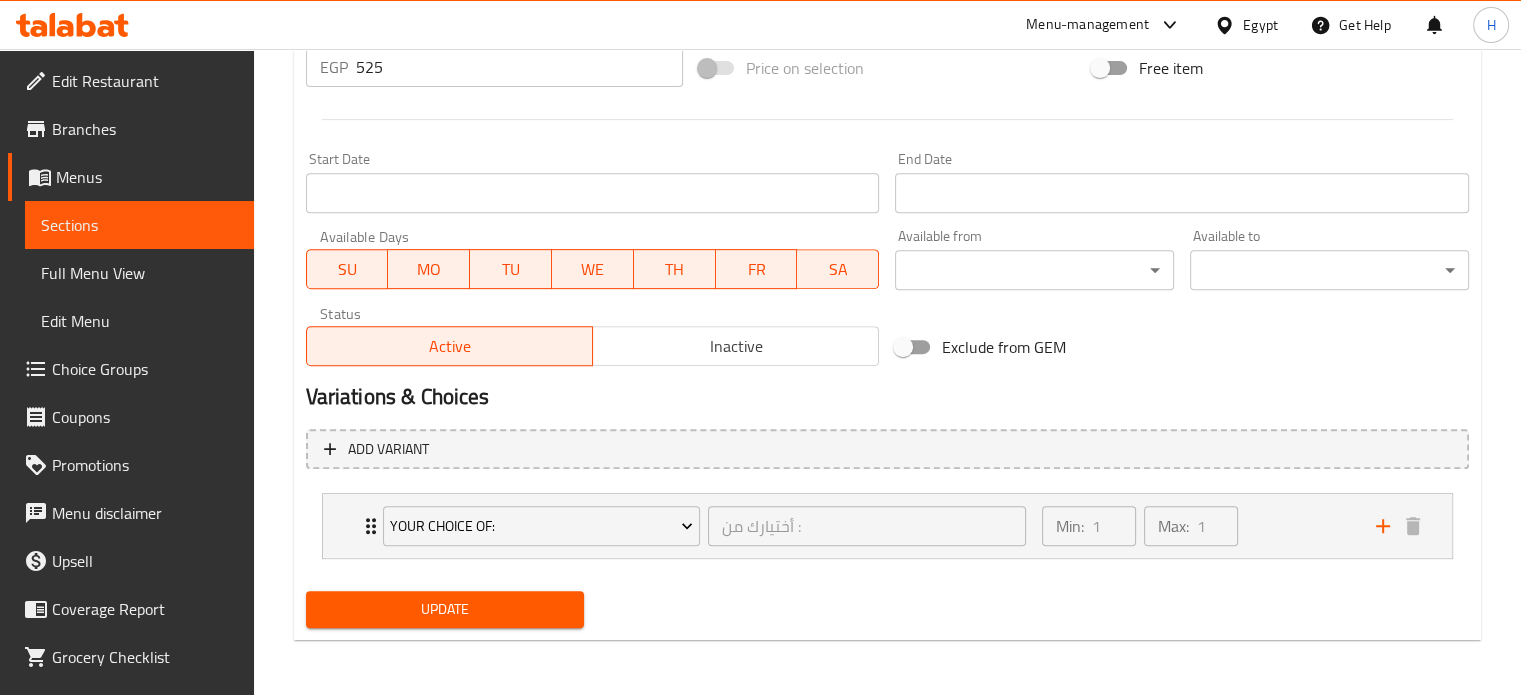 type on "سمك السلمون المشوي الحار - الأرز المكسيكي الحار - الجزر المشوي" 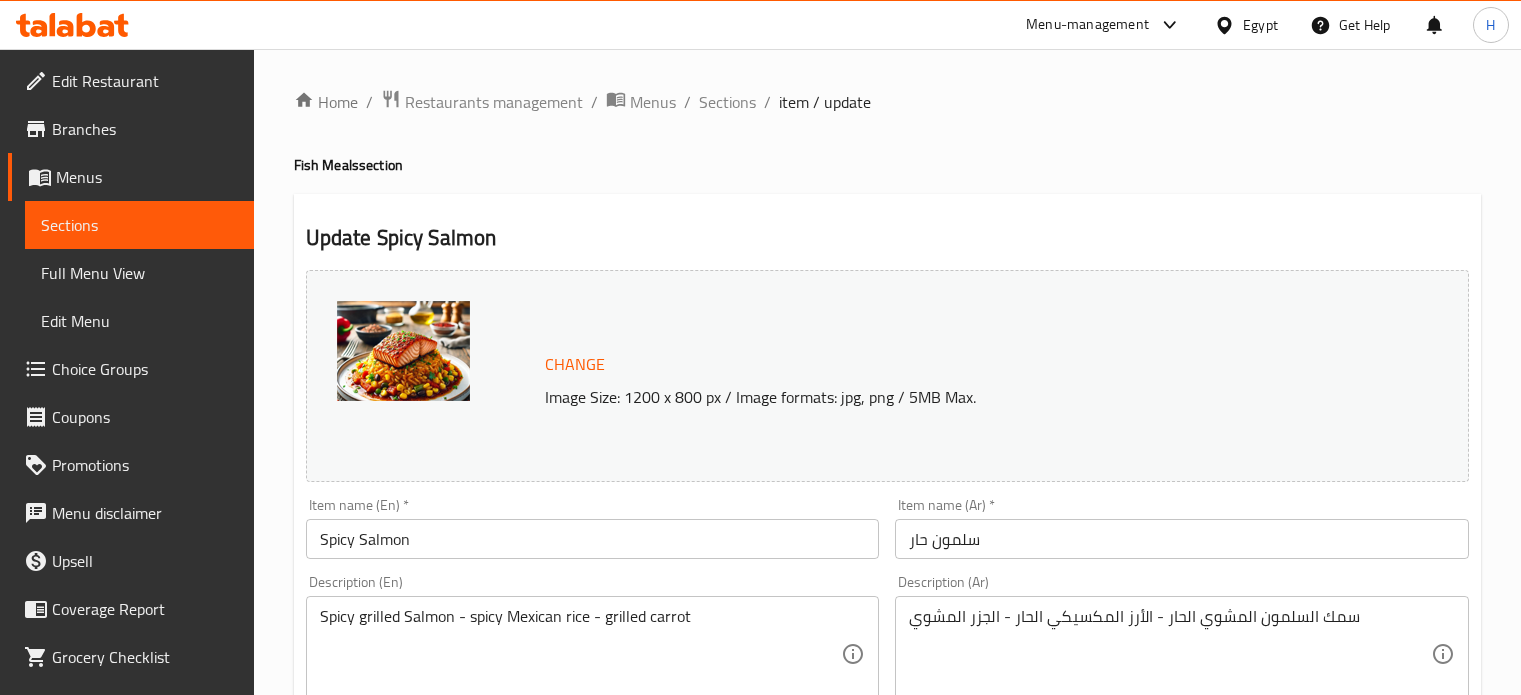 scroll, scrollTop: 0, scrollLeft: 0, axis: both 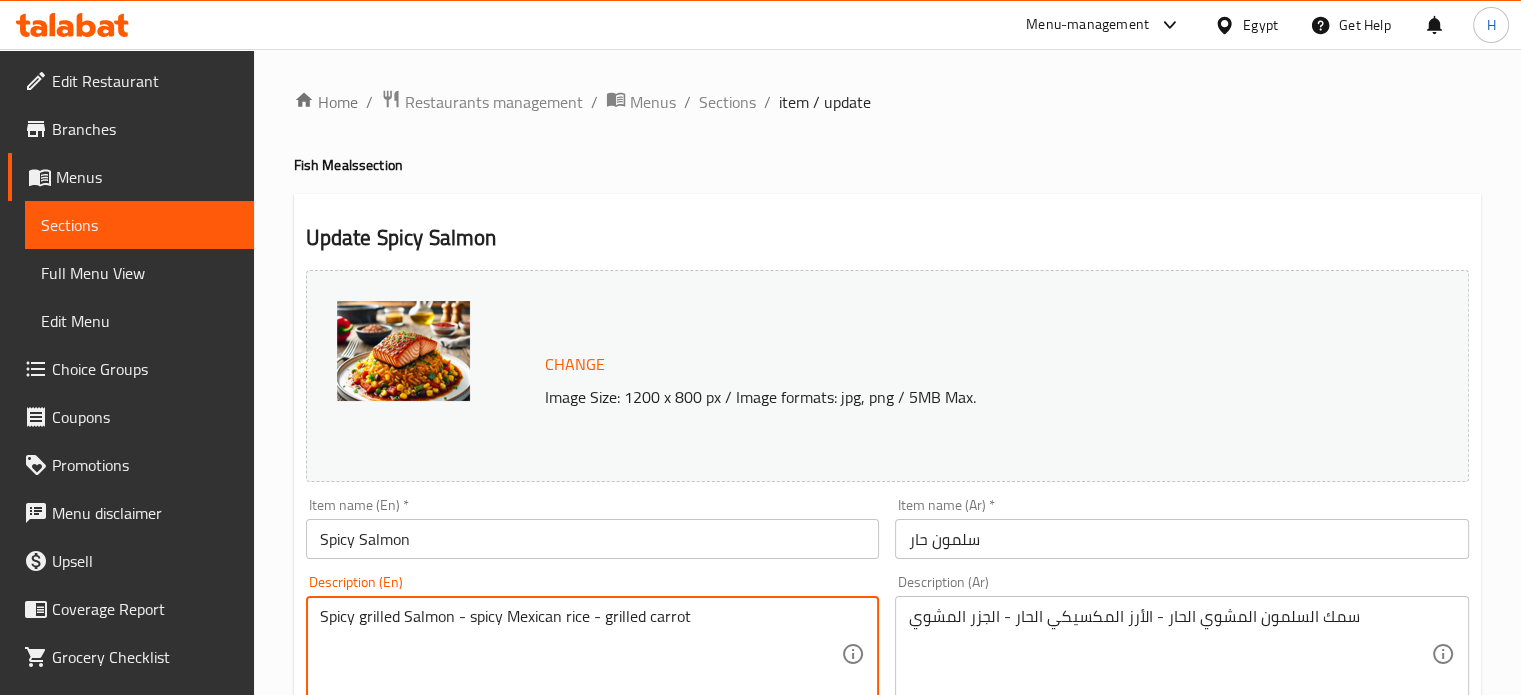 click on "Spicy grilled Salmon - spicy Mexican rice - grilled carrot" at bounding box center [581, 654] 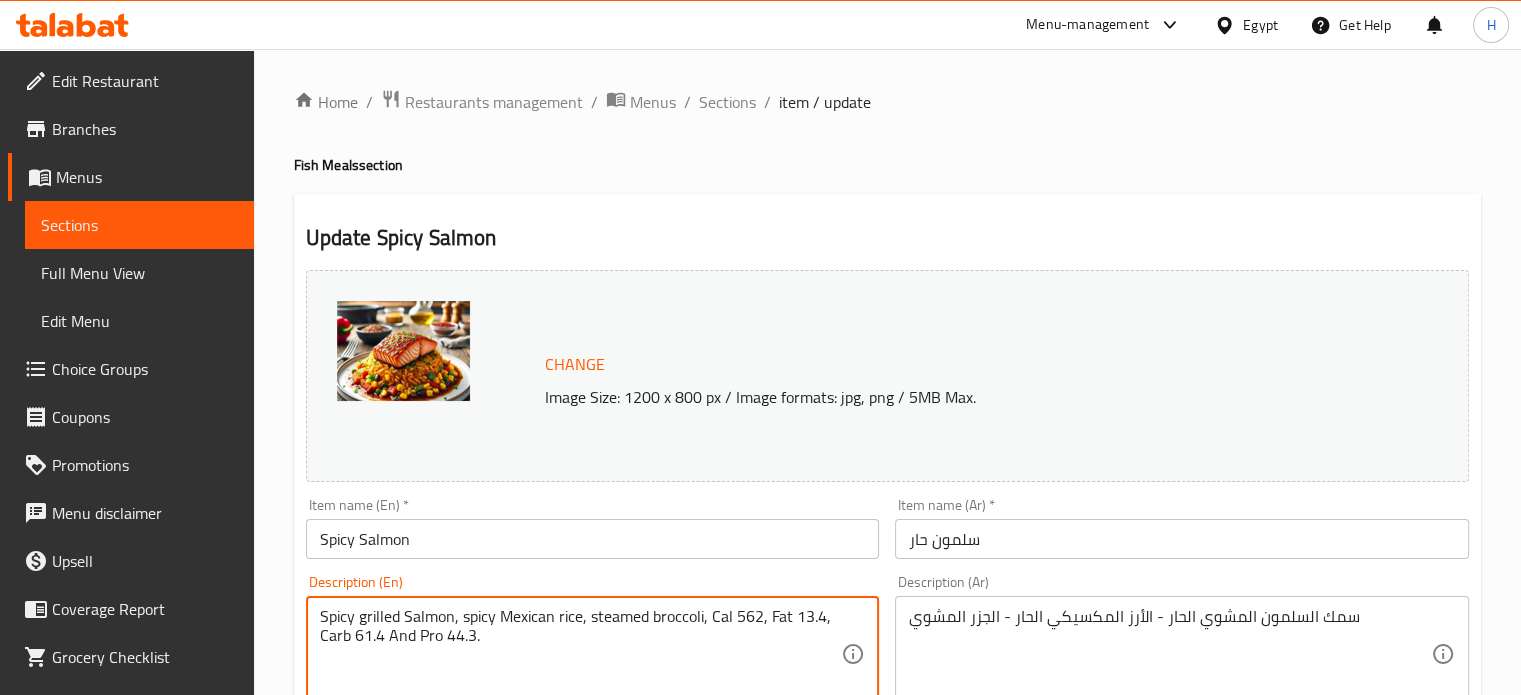 type on "Spicy grilled Salmon, spicy Mexican rice, steamed broccoli, Cal 562, Fat 13.4, Carb 61.4 And Pro 44.3." 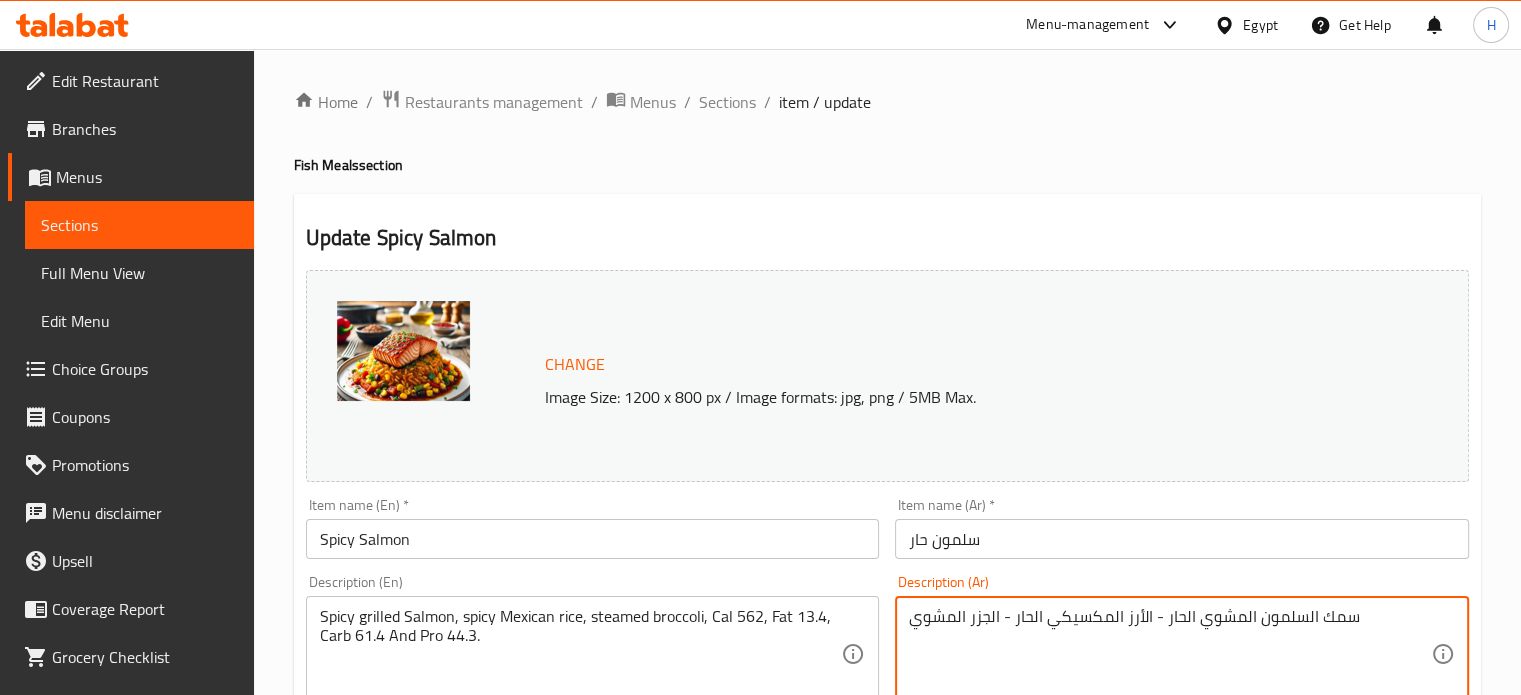 click on "سمك السلمون المشوي الحار - الأرز المكسيكي الحار - الجزر المشوي" at bounding box center (1170, 654) 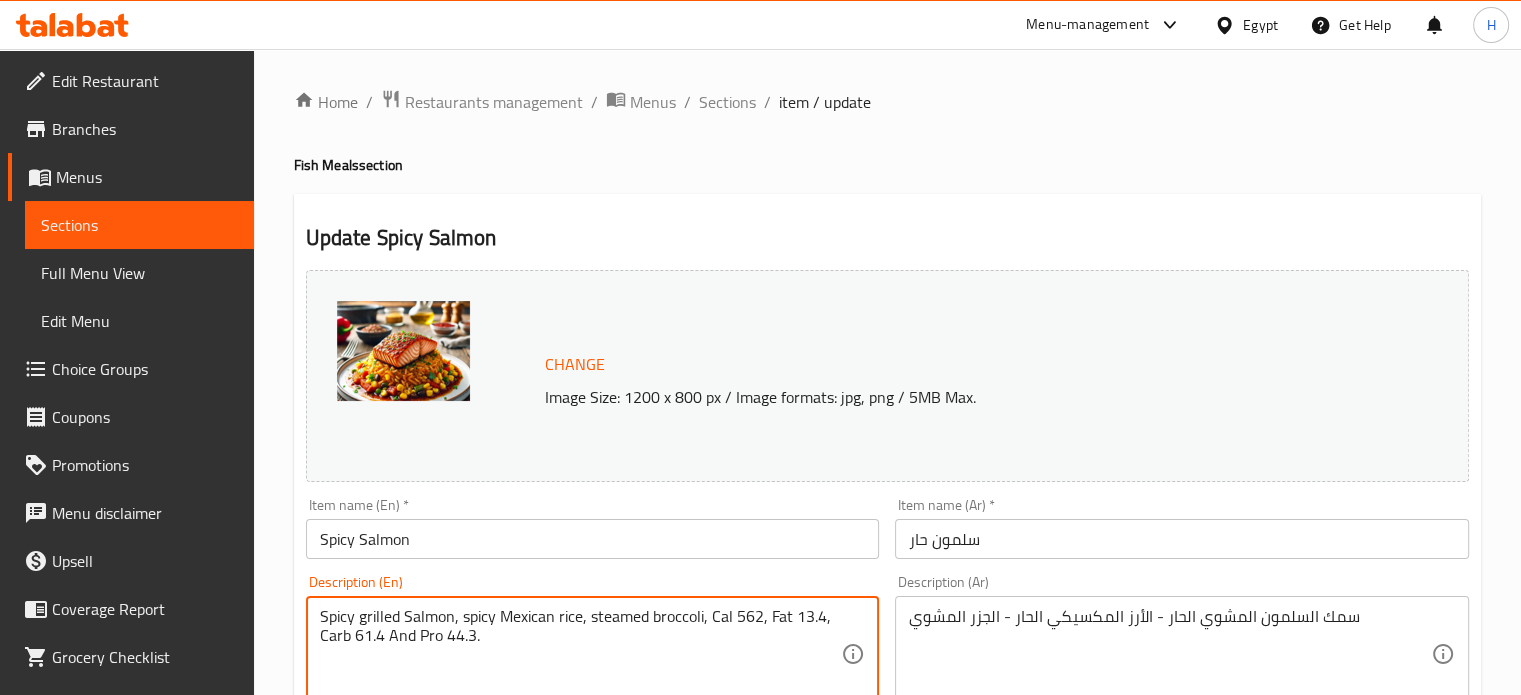 click on "Spicy grilled Salmon, spicy Mexican rice, steamed broccoli, Cal 562, Fat 13.4, Carb 61.4 And Pro 44.3." at bounding box center (581, 654) 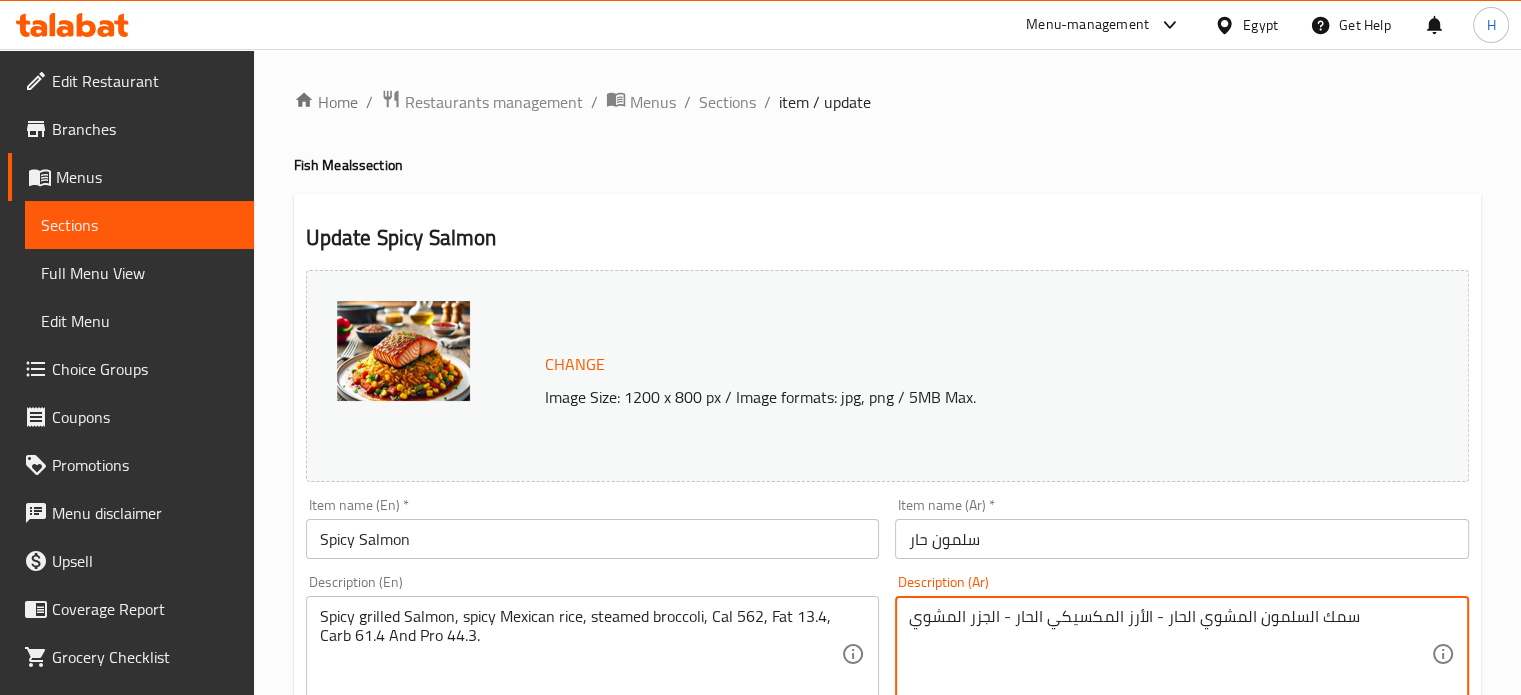 click on "سمك السلمون المشوي الحار - الأرز المكسيكي الحار - الجزر المشوي" at bounding box center (1170, 654) 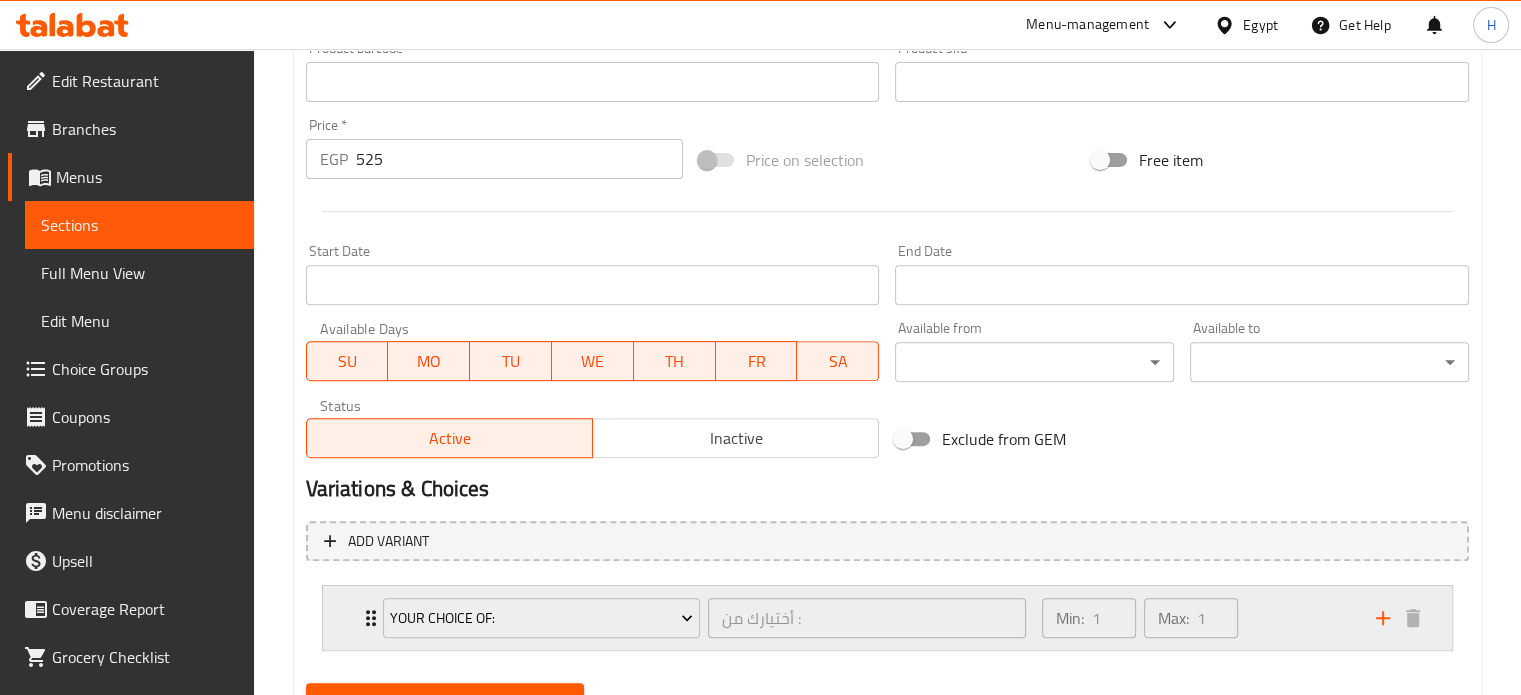 scroll, scrollTop: 779, scrollLeft: 0, axis: vertical 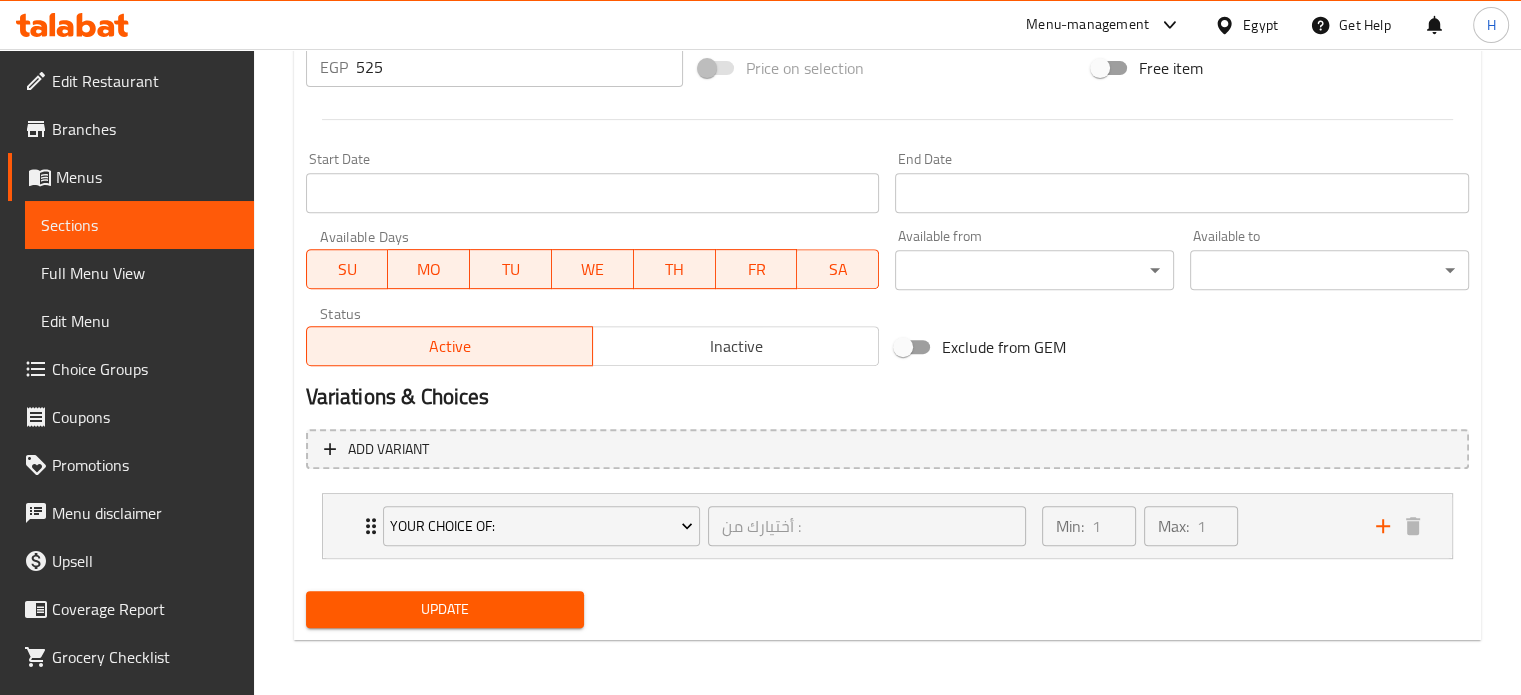 type on "[FOOD_ITEM] [FOOD_ITEM], [FOOD_ITEM], [FOOD_ITEM], [CALORIES] [NUMBER], [FAT] [NUMBER], [CARBOHYDRATES] [NUMBER] [PROTEINS] [NUMBER]." 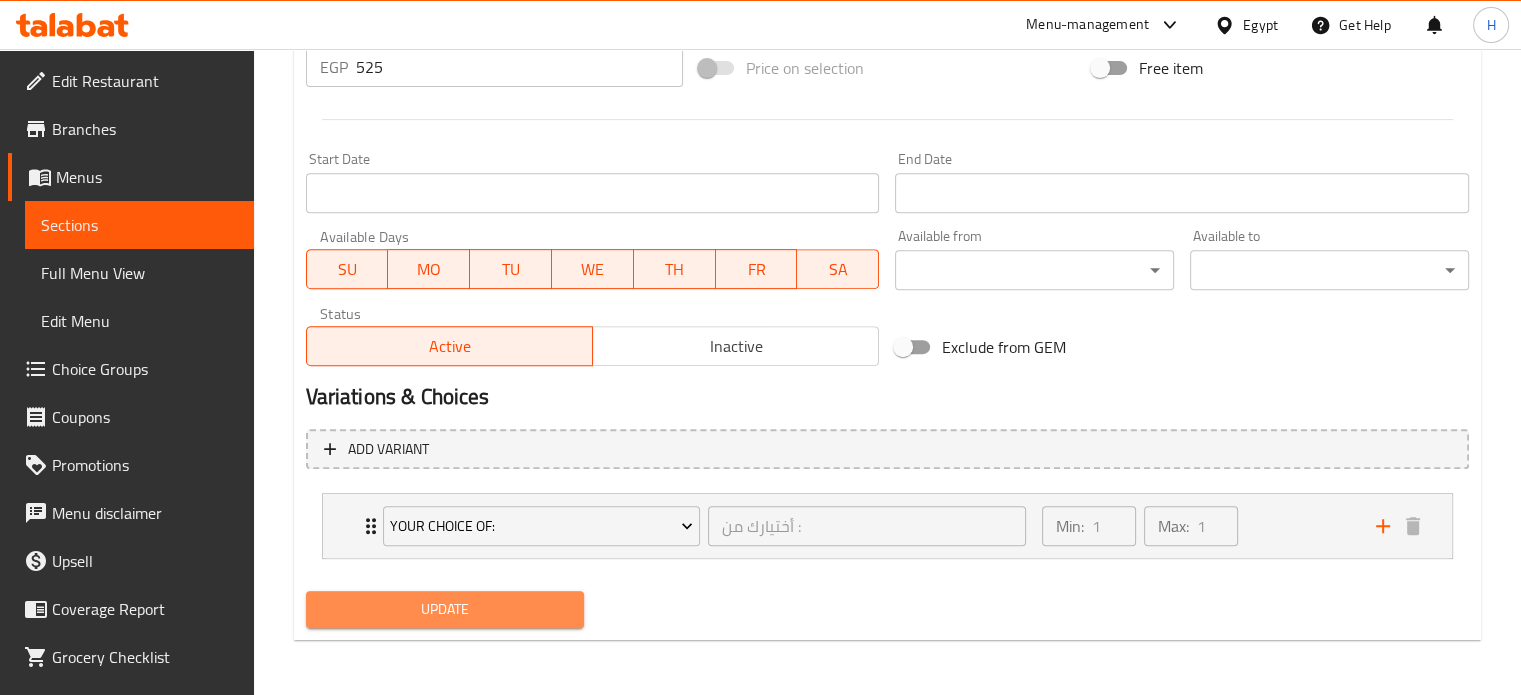click on "Update" at bounding box center [445, 609] 